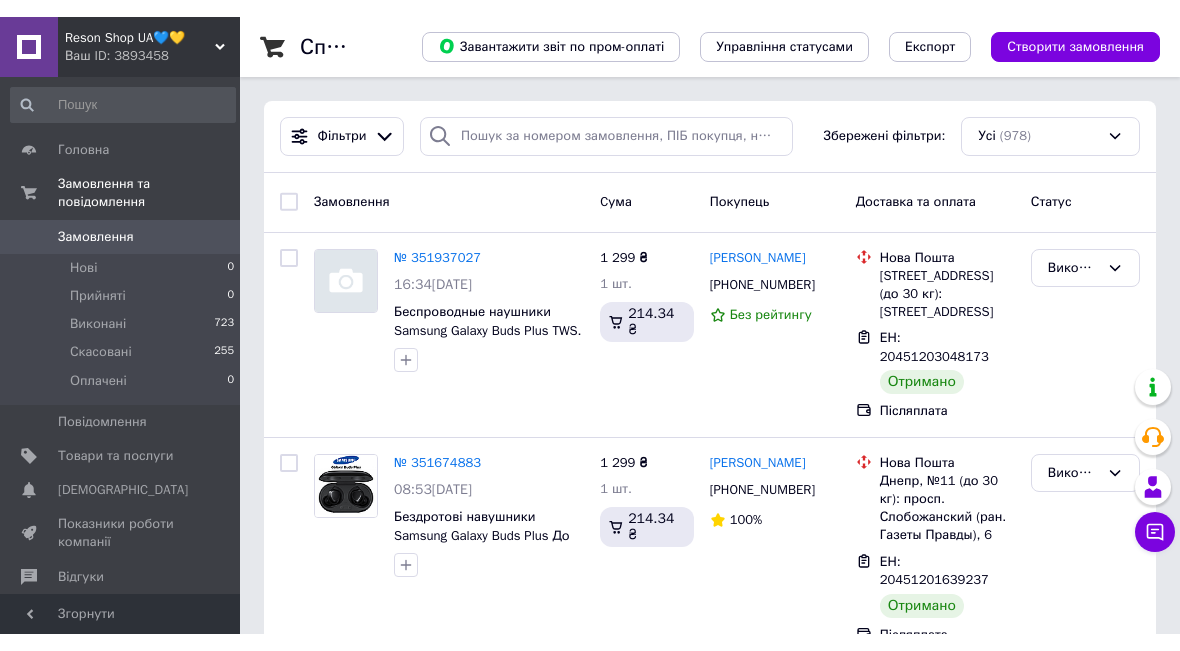 scroll, scrollTop: 0, scrollLeft: 0, axis: both 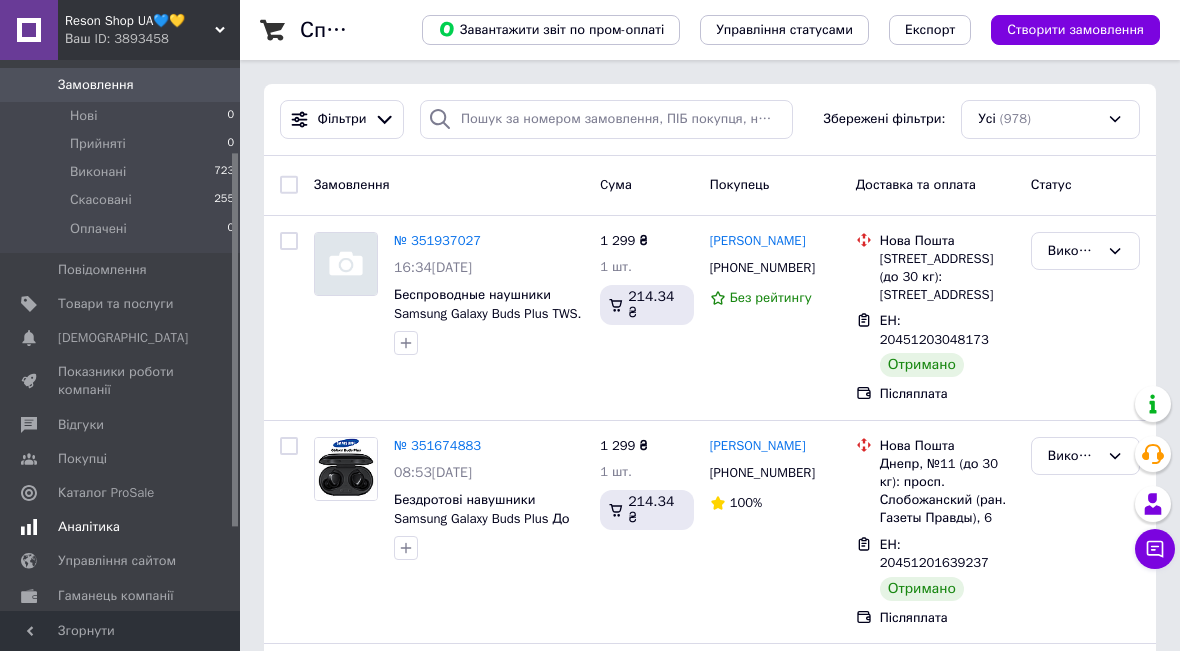 click on "Аналітика" at bounding box center (123, 527) 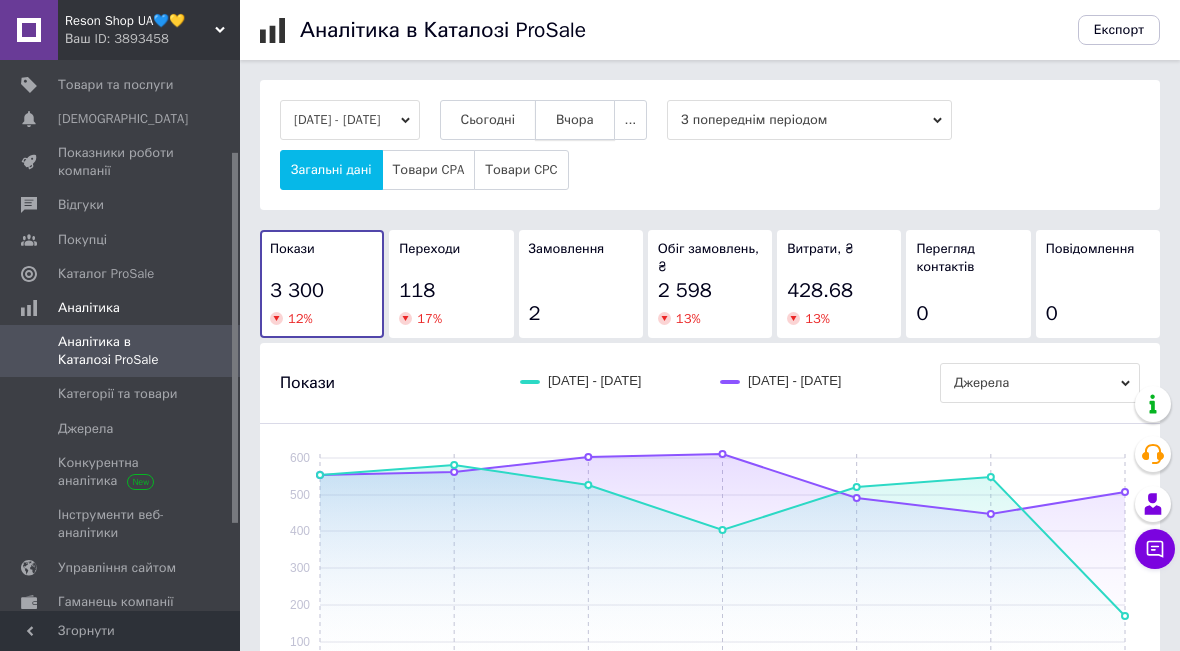 click on "Вчора" at bounding box center (575, 120) 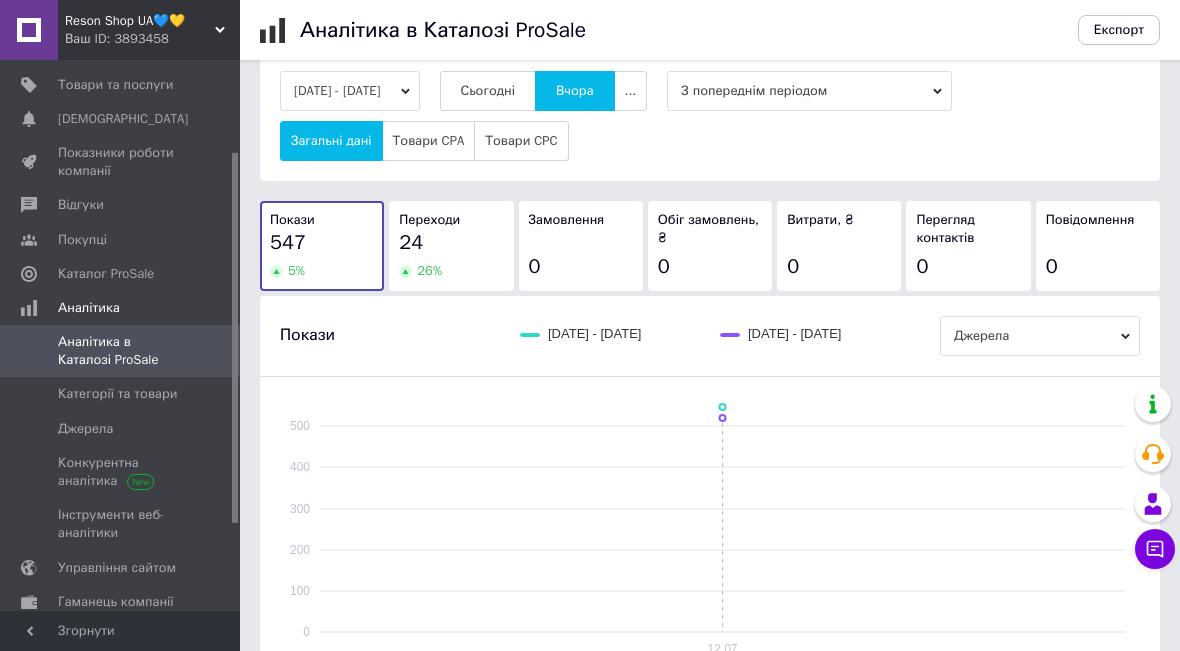 scroll, scrollTop: 0, scrollLeft: 0, axis: both 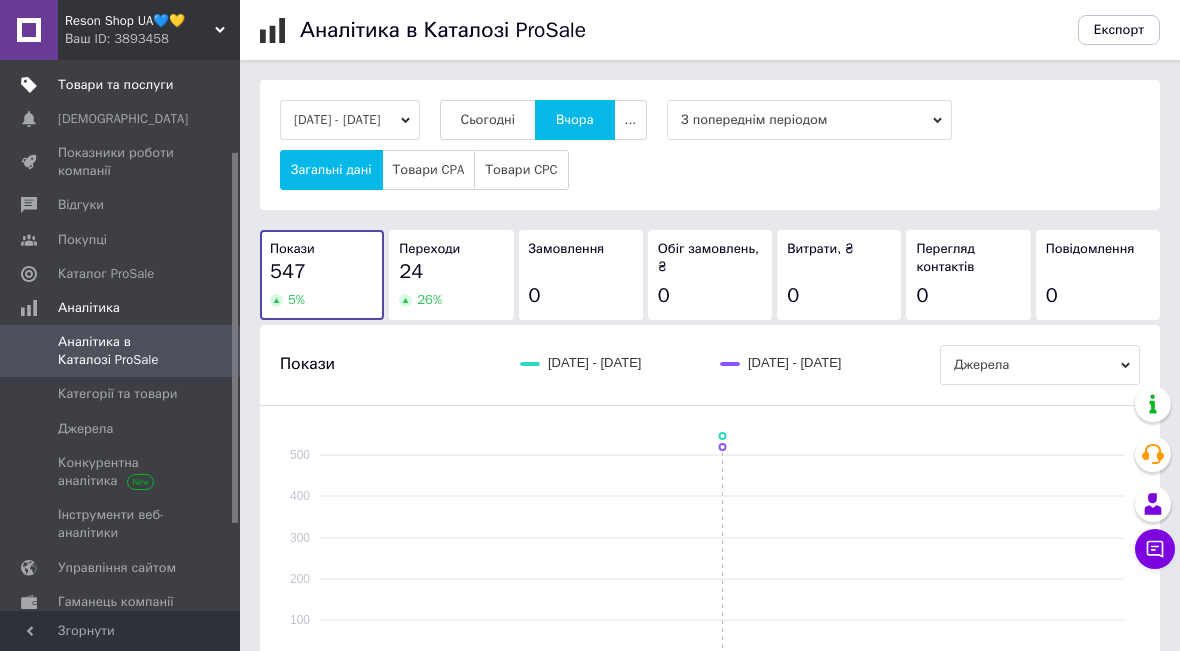 click on "Товари та послуги" at bounding box center [115, 85] 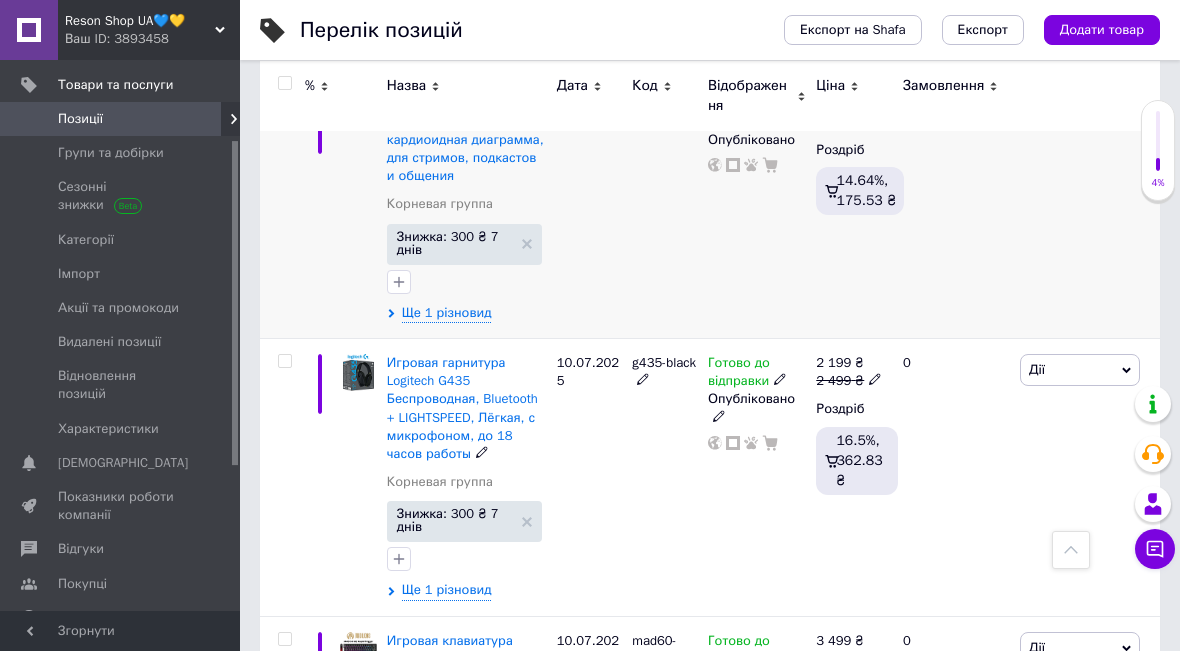 scroll, scrollTop: 2180, scrollLeft: 0, axis: vertical 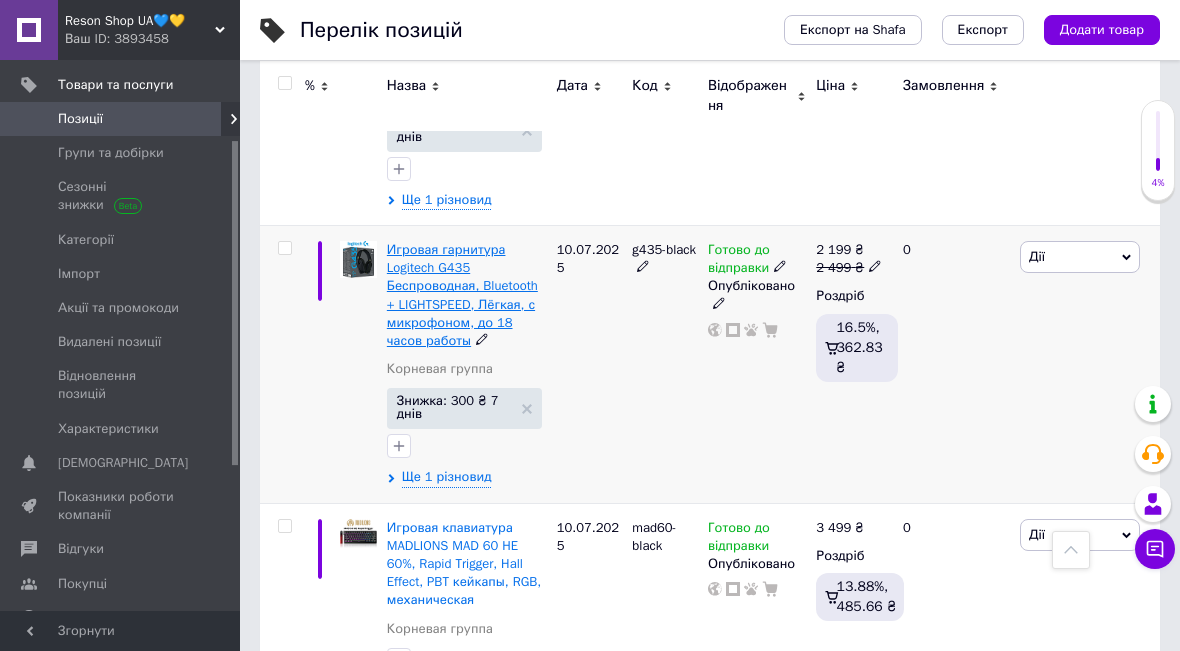 click on "Игровая гарнитура Logitech G435 Беспроводная, Bluetooth + LIGHTSPEED, Лёгкая, с микрофоном, до 18 часов работы" at bounding box center [467, 295] 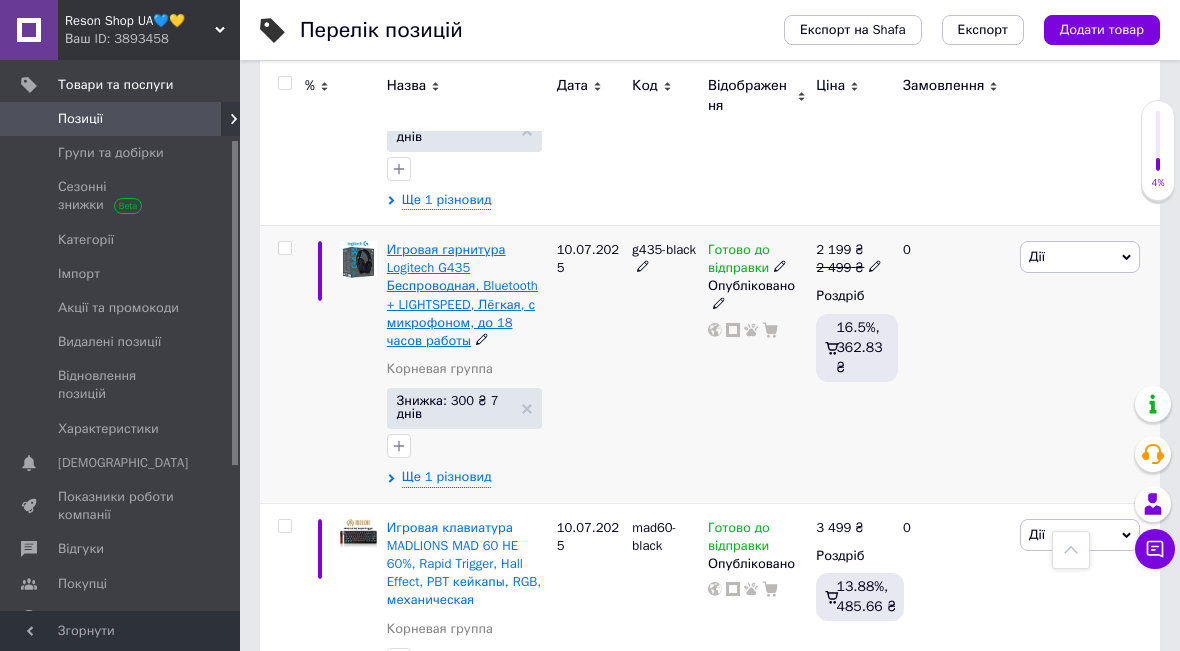 click on "Игровая гарнитура Logitech G435 Беспроводная, Bluetooth + LIGHTSPEED, Лёгкая, с микрофоном, до 18 часов работы" at bounding box center [462, 295] 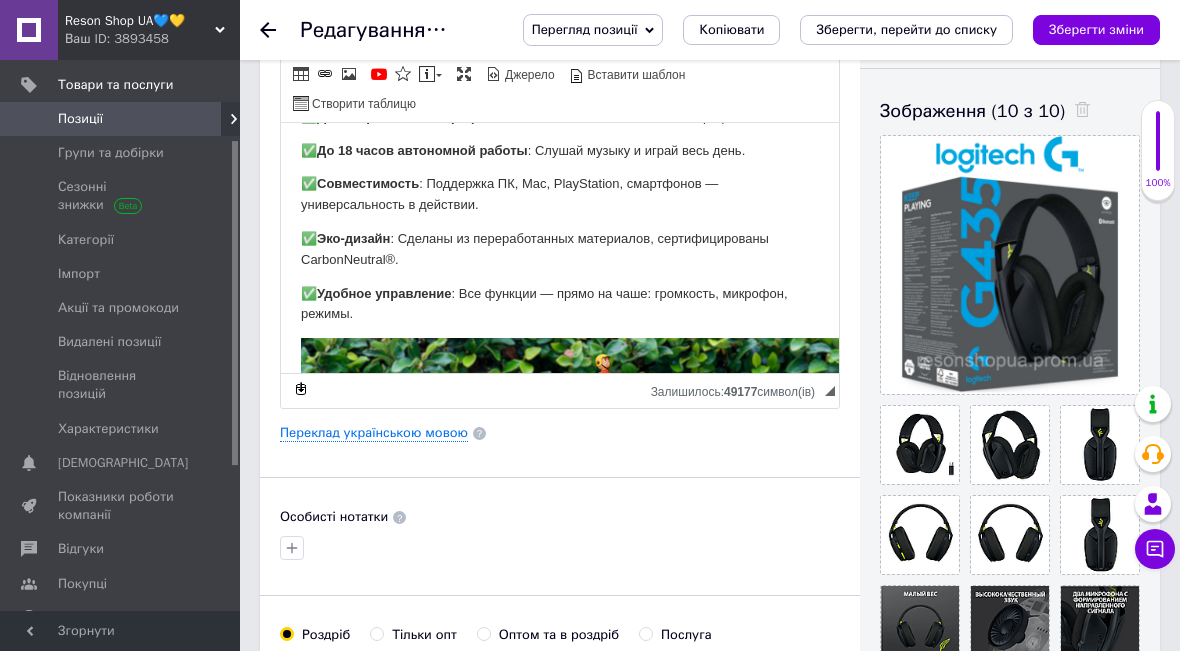 scroll, scrollTop: 186, scrollLeft: 0, axis: vertical 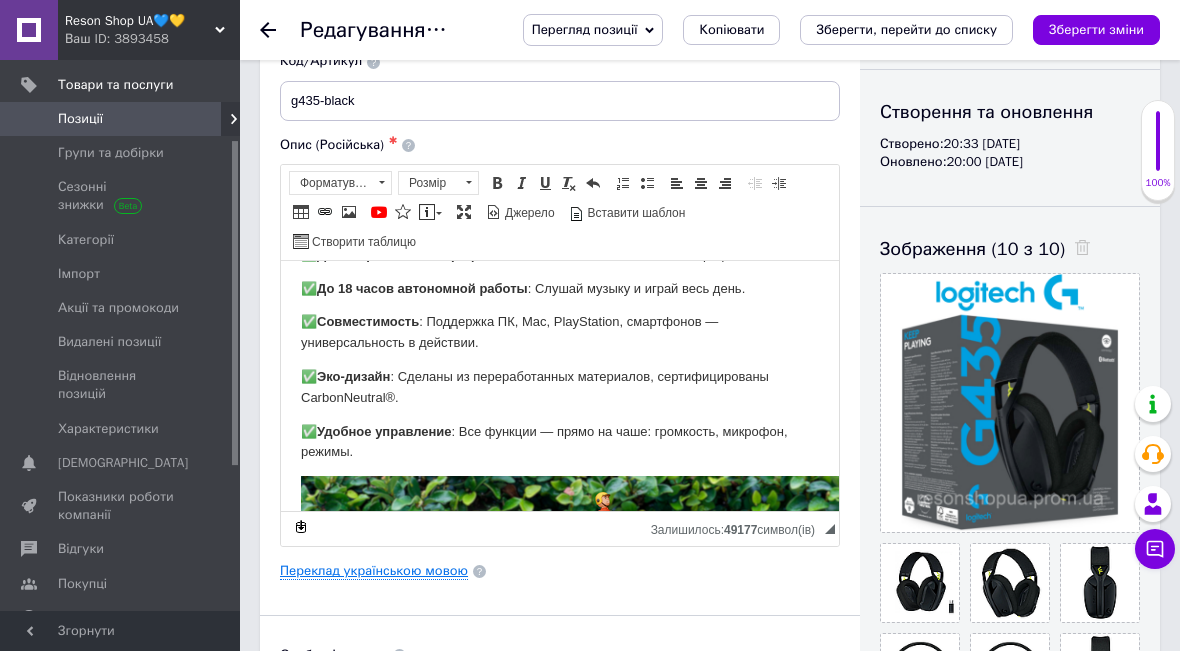 click on "Переклад українською мовою" at bounding box center [374, 571] 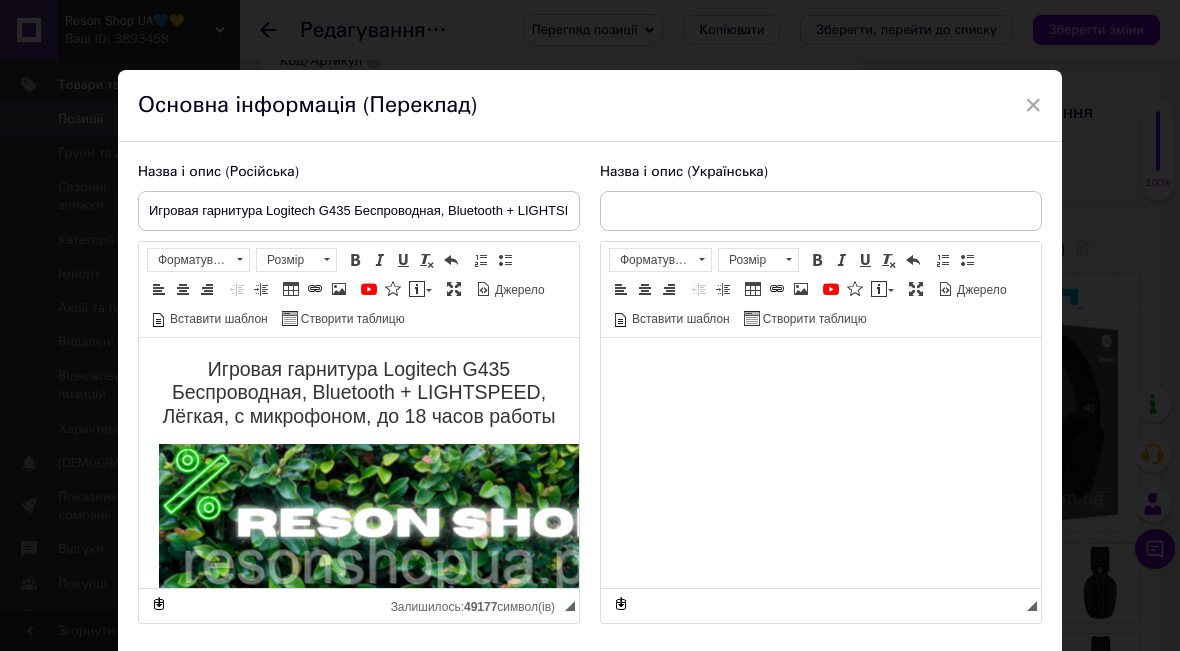 scroll, scrollTop: 0, scrollLeft: 0, axis: both 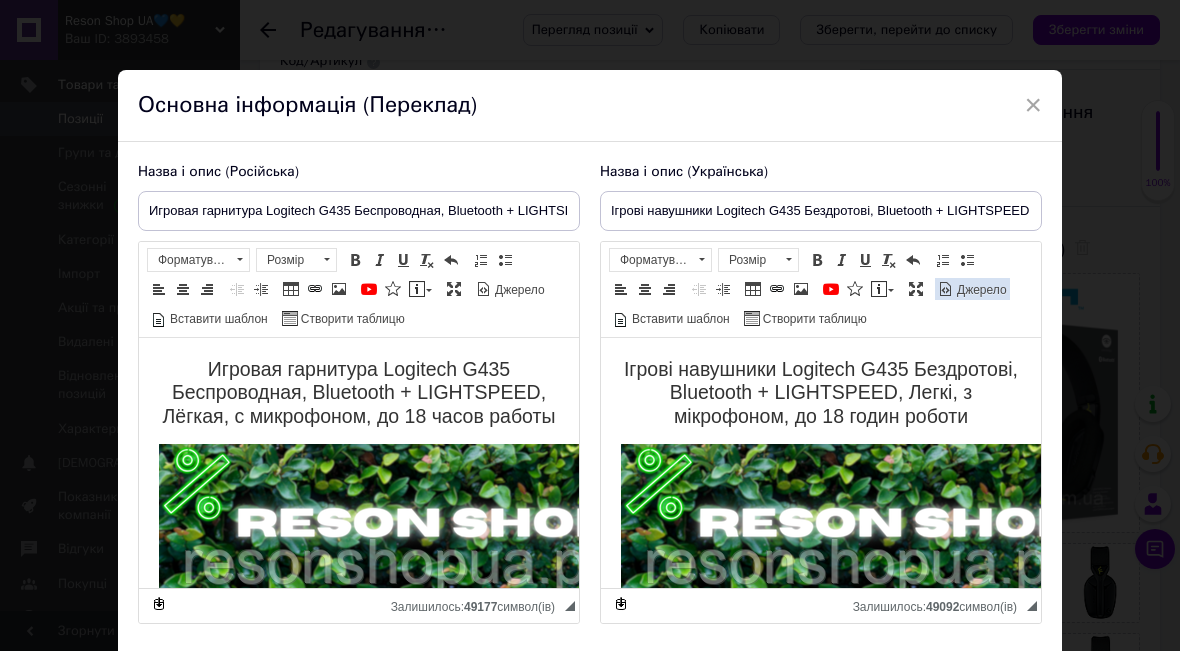 click on "Джерело" at bounding box center (980, 290) 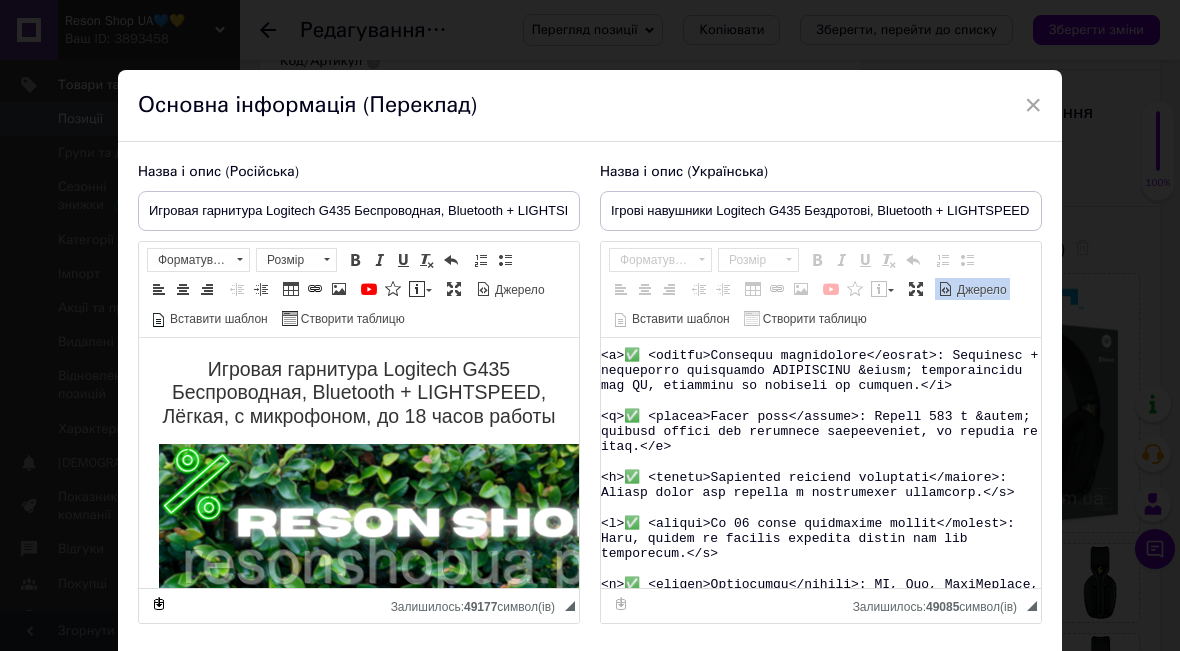 scroll, scrollTop: 548, scrollLeft: 0, axis: vertical 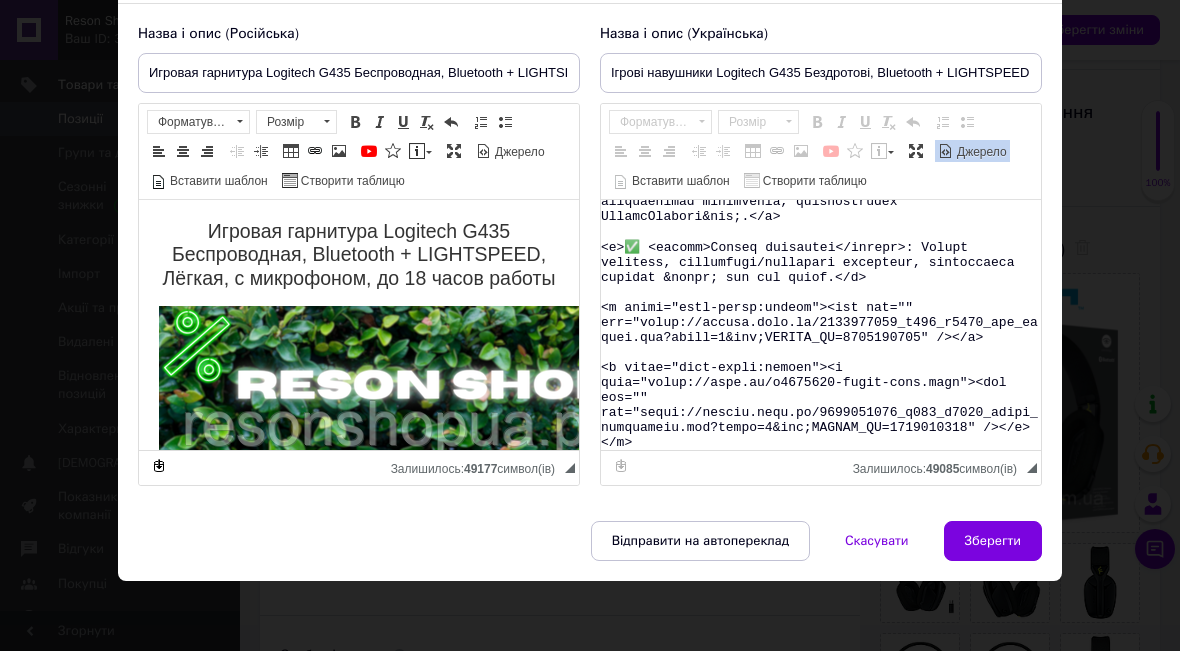 drag, startPoint x: 598, startPoint y: 344, endPoint x: 748, endPoint y: 434, distance: 174.92856 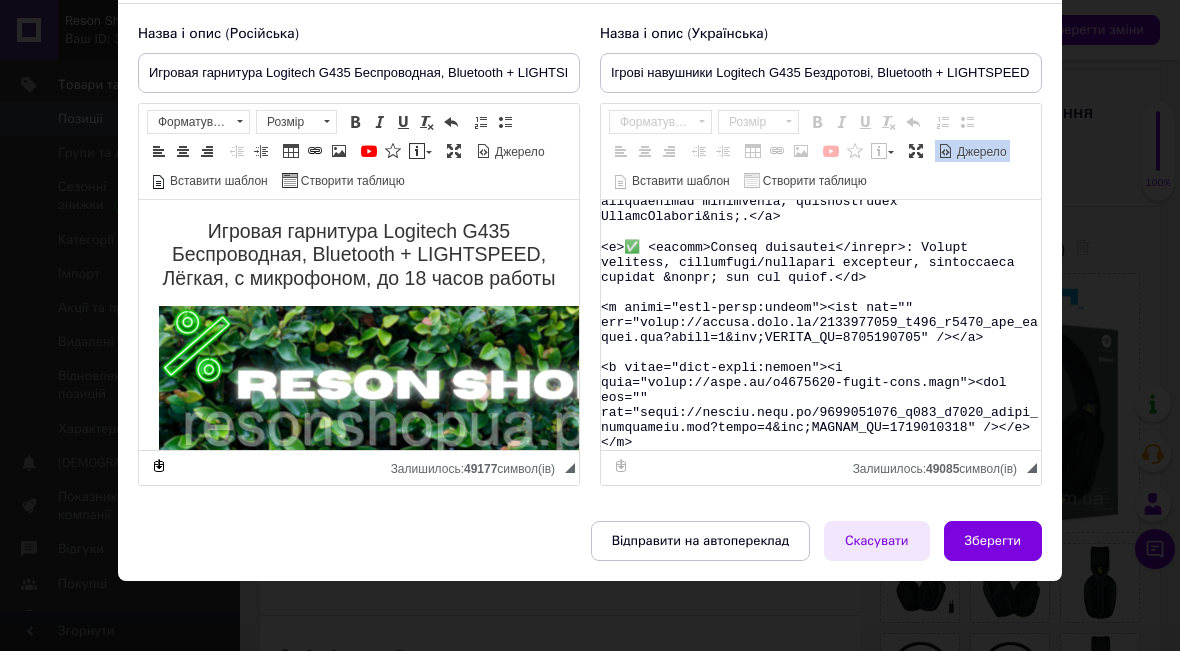 click on "Скасувати" at bounding box center (877, 541) 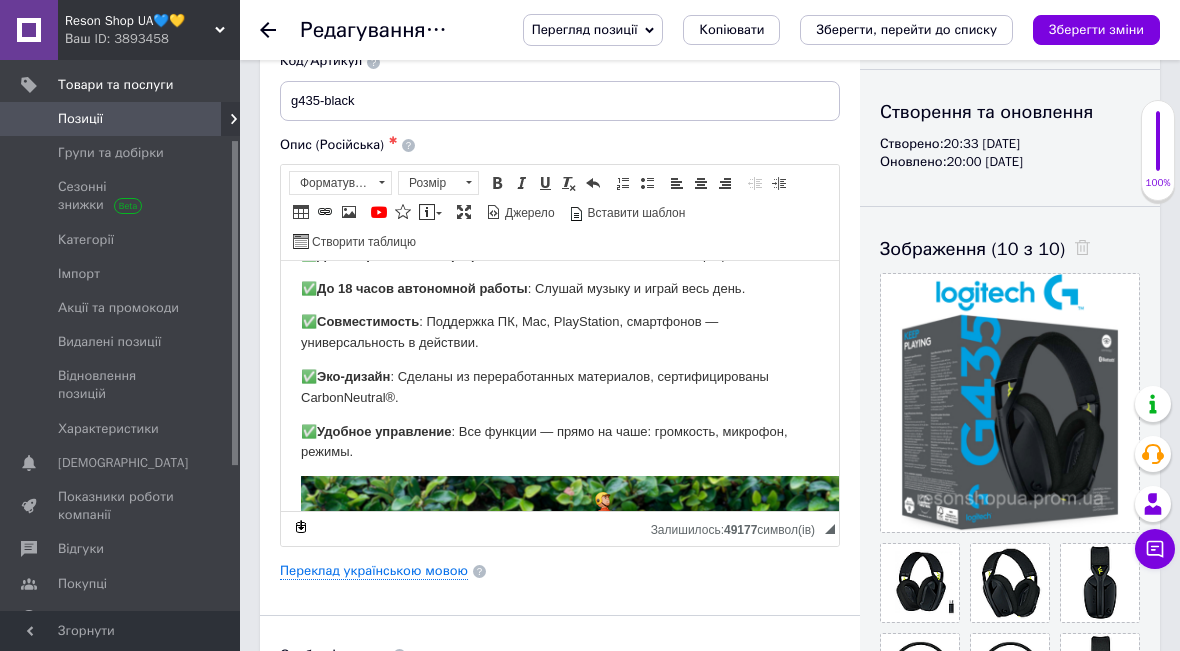 click on "Позиції" at bounding box center (80, 119) 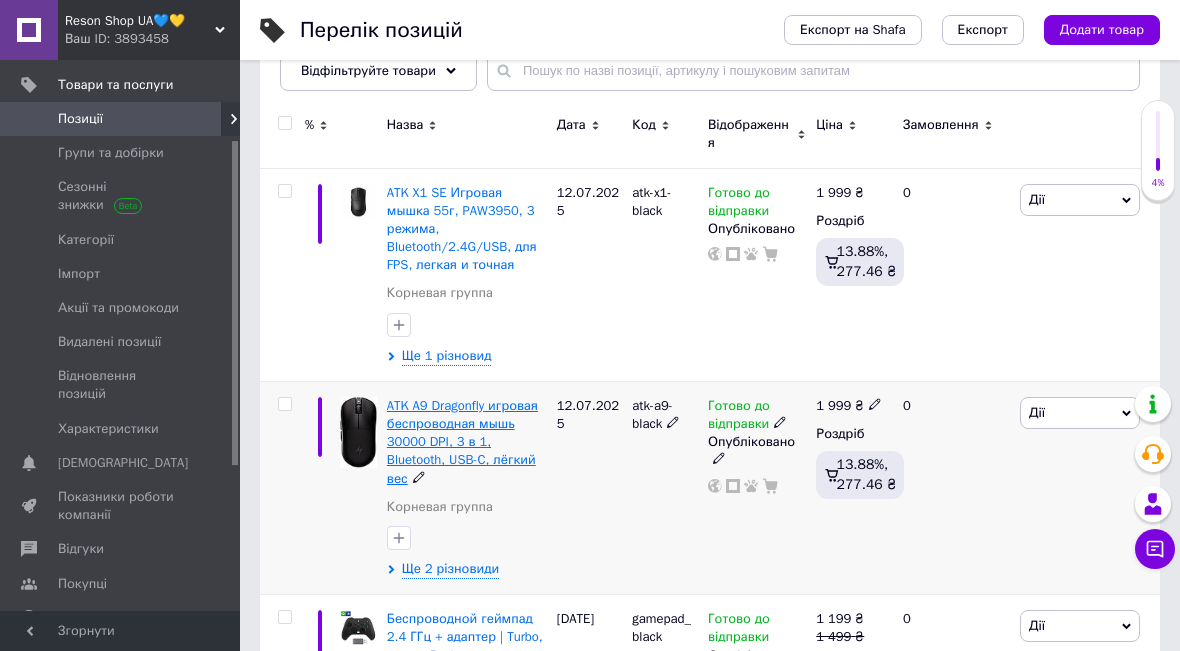 scroll, scrollTop: 324, scrollLeft: 0, axis: vertical 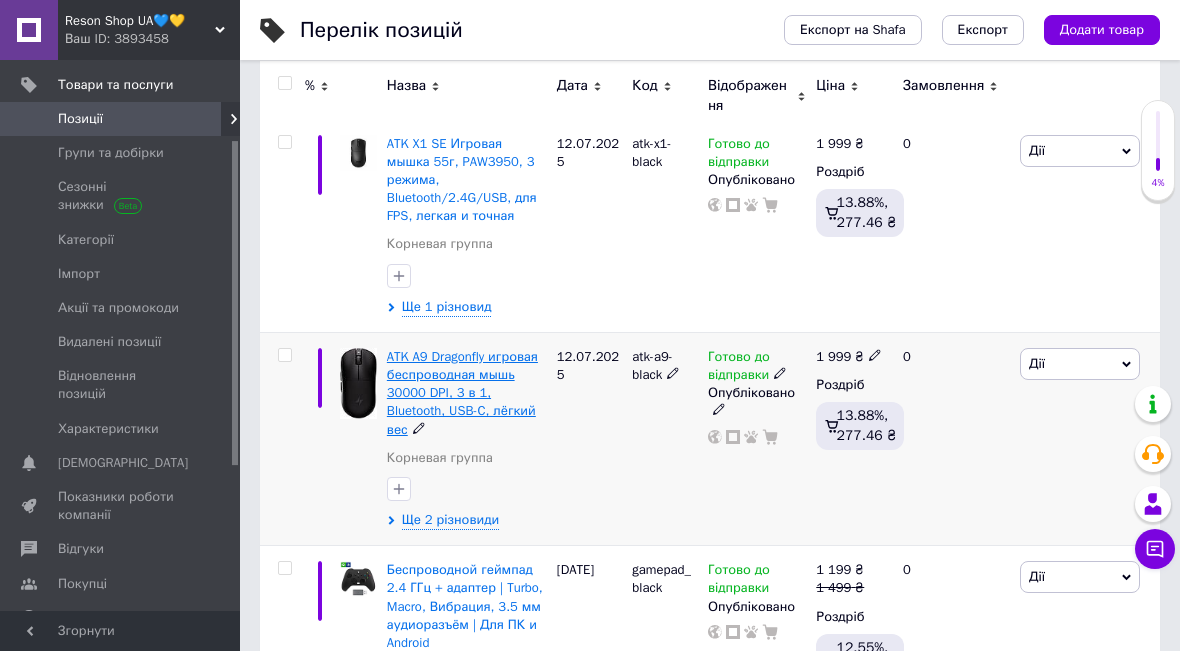 click on "ATK A9 Dragonfly игровая беспроводная мышь 30000 DPI, 3 в 1, Bluetooth, USB-C, лёгкий вес" at bounding box center (462, 393) 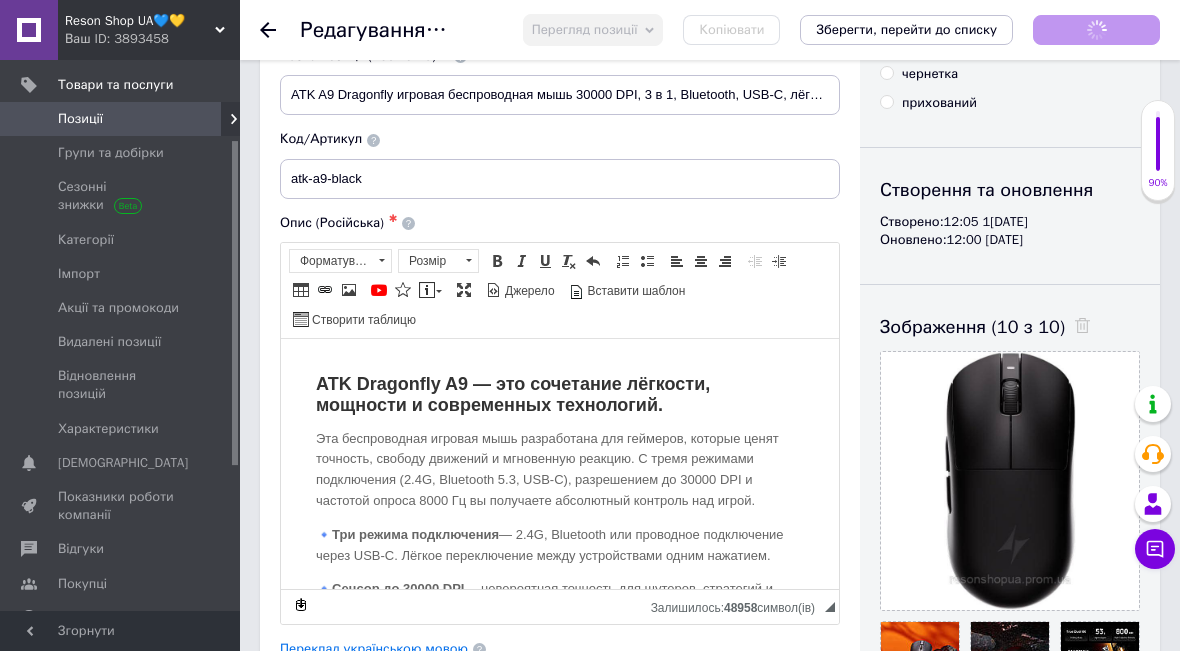 scroll, scrollTop: 319, scrollLeft: 0, axis: vertical 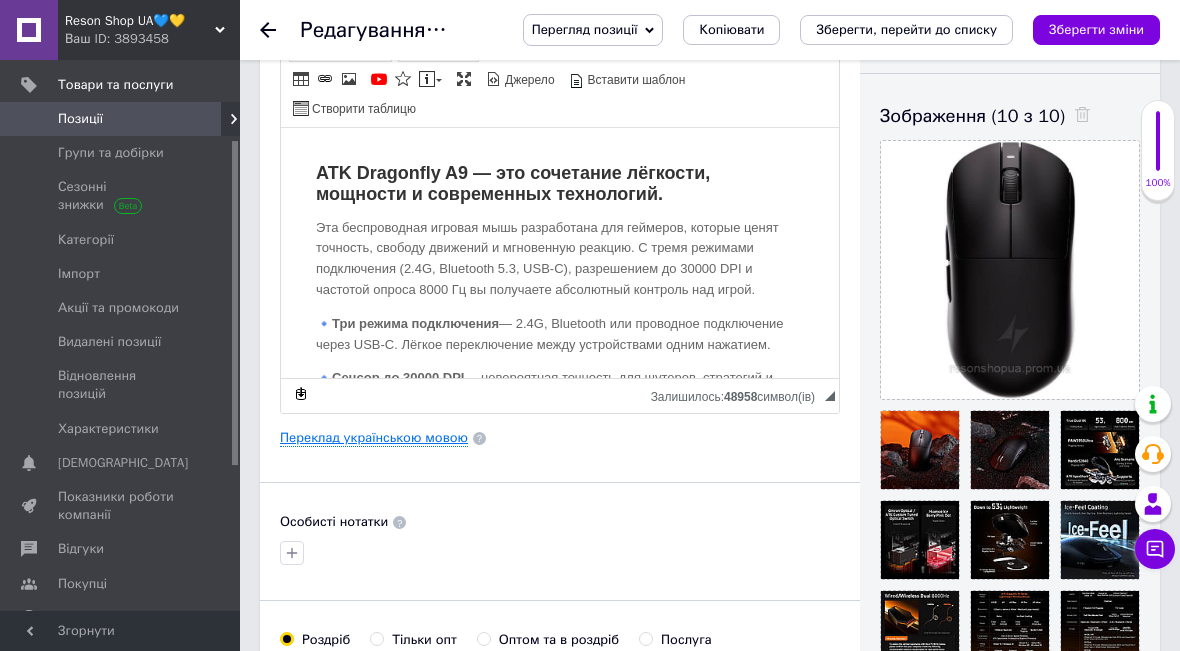 click on "Переклад українською мовою" at bounding box center [374, 438] 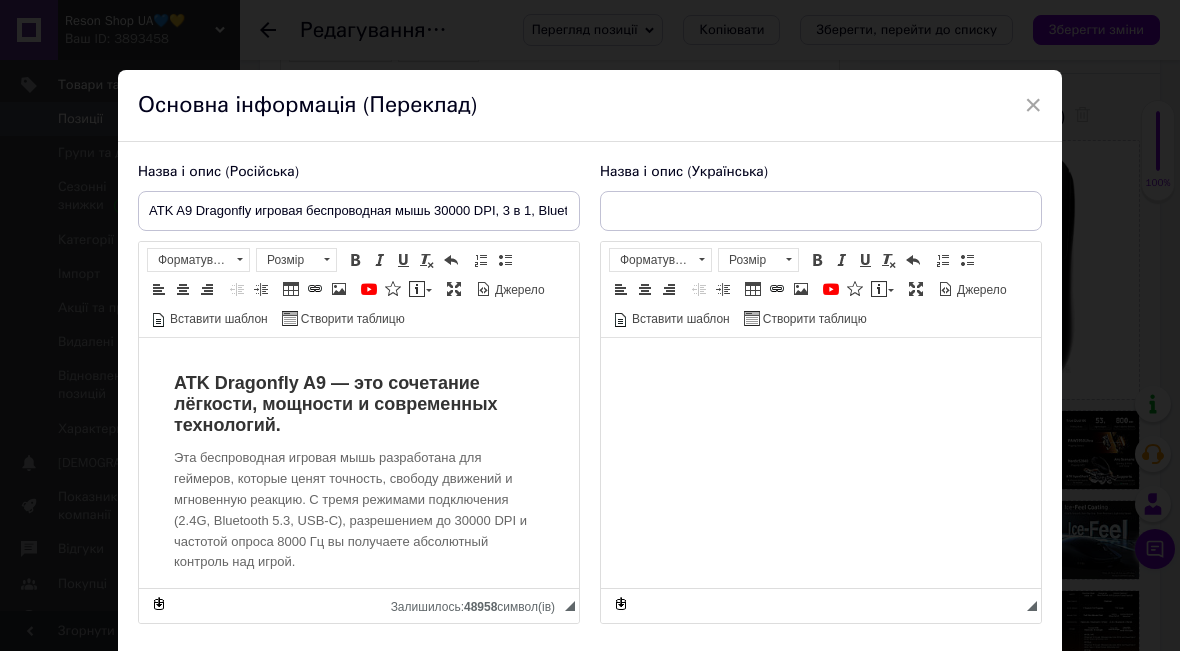 scroll, scrollTop: 0, scrollLeft: 0, axis: both 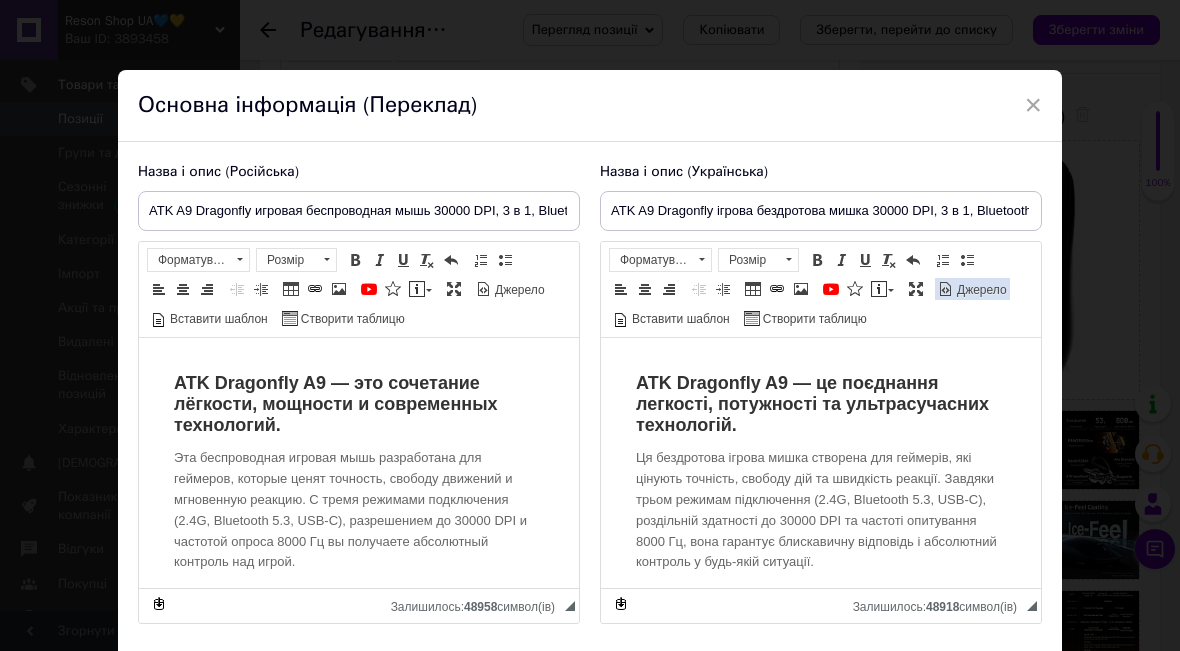 click on "Джерело" at bounding box center (980, 290) 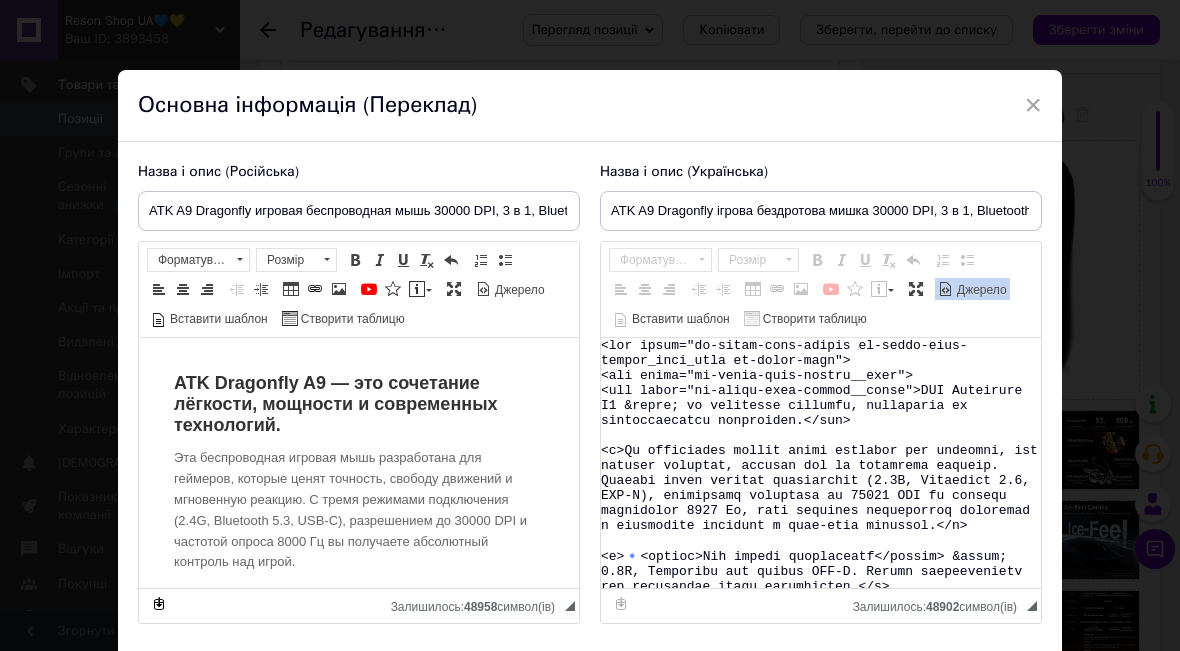 scroll, scrollTop: 570, scrollLeft: 0, axis: vertical 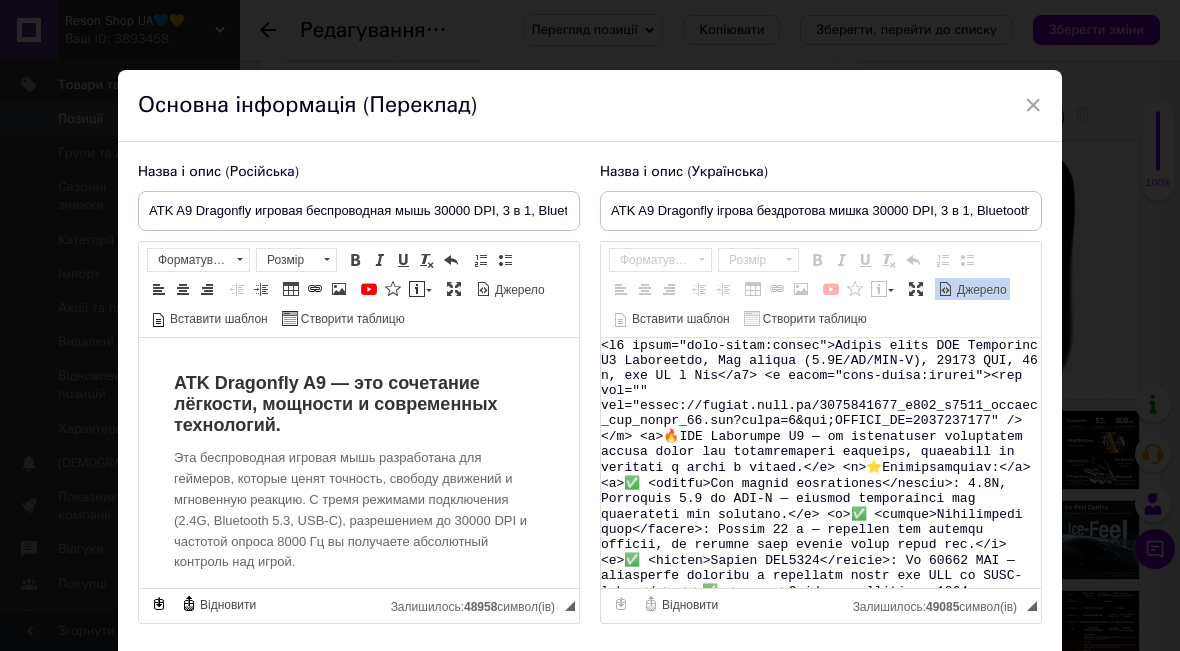 click on "Джерело" at bounding box center (980, 290) 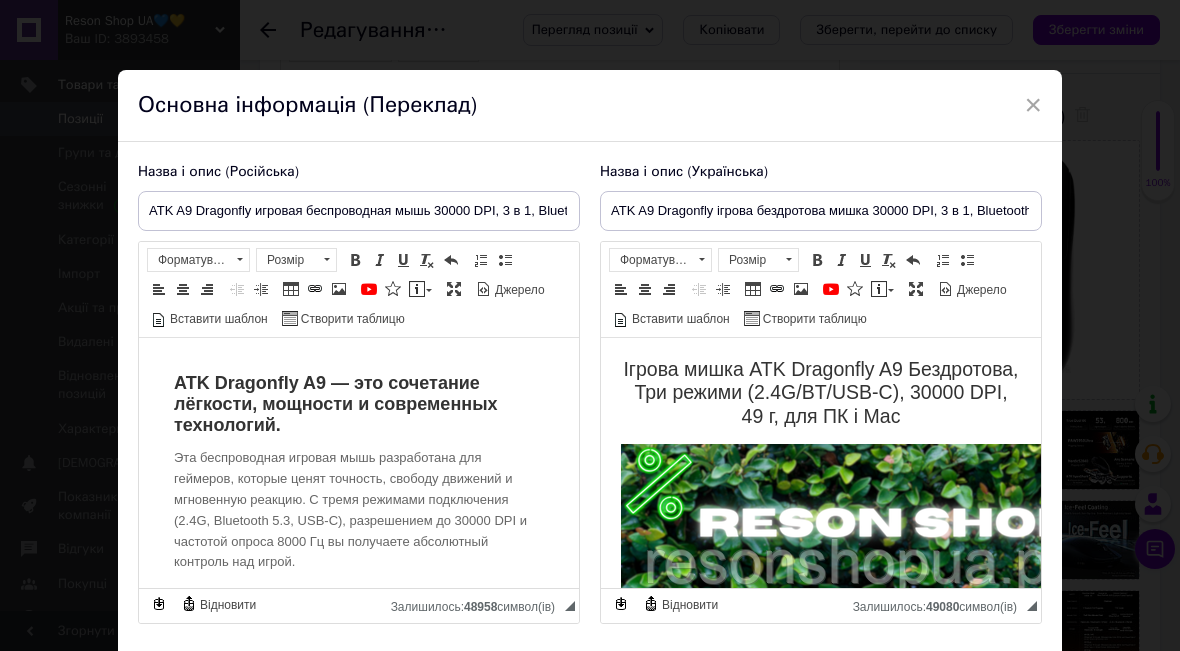 scroll, scrollTop: 0, scrollLeft: 0, axis: both 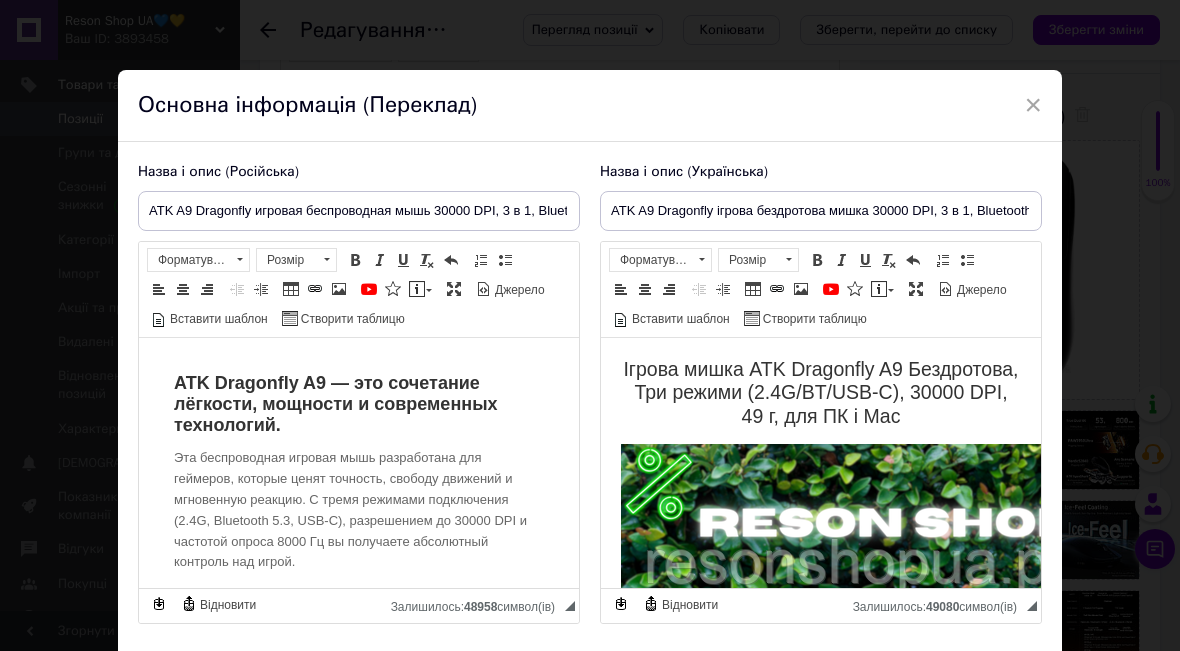 click on "Ігрова мишка ATK Dragonfly A9 Бездротова, Три режими (2.4G/BT/USB-C), 30000 DPI, 49 г, для ПК і Mac" at bounding box center (821, 393) 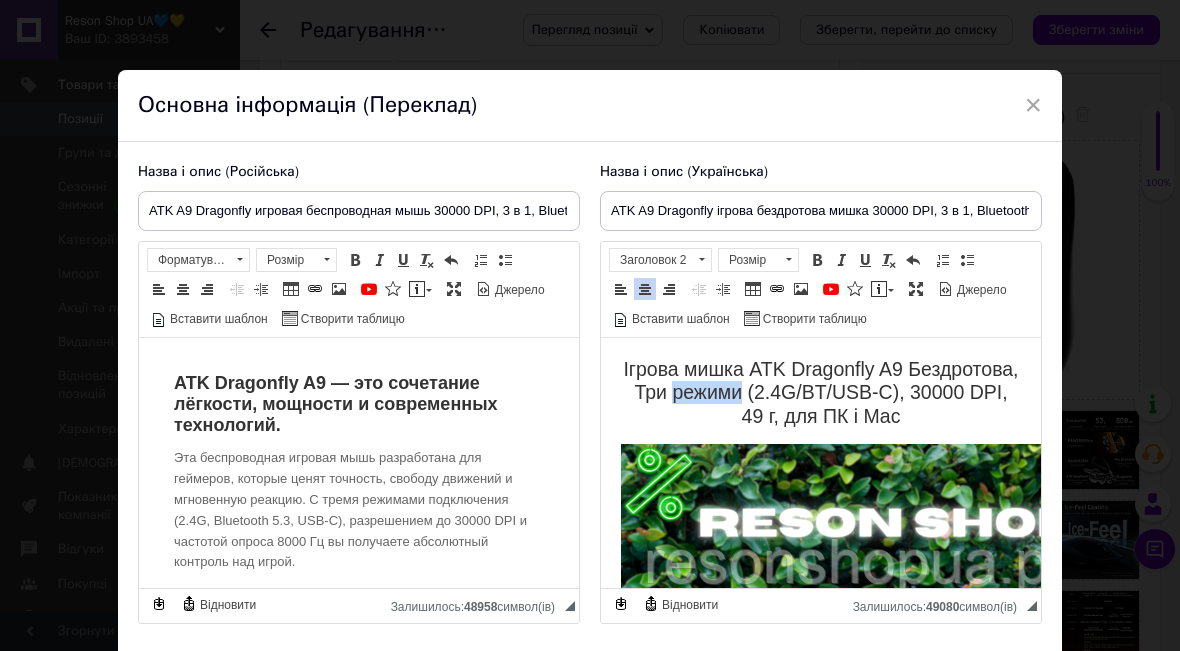 click on "Ігрова мишка ATK Dragonfly A9 Бездротова, Три режими (2.4G/BT/USB-C), 30000 DPI, 49 г, для ПК і Mac" at bounding box center (821, 393) 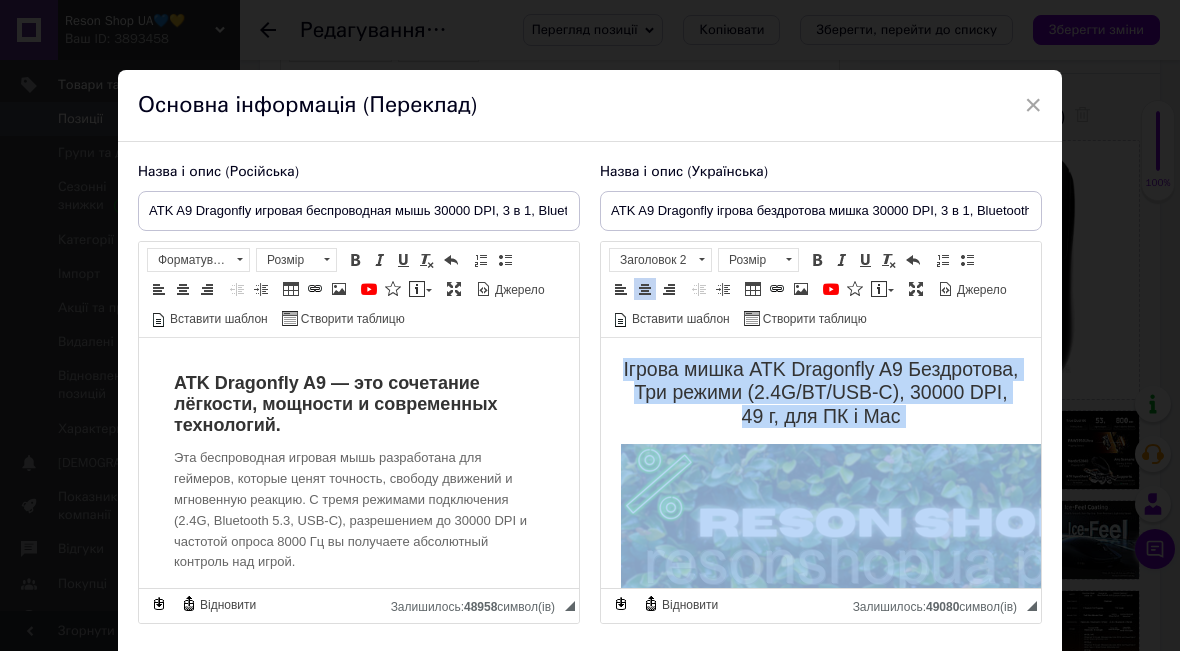 click on "Ігрова мишка ATK Dragonfly A9 Бездротова, Три режими (2.4G/BT/USB-C), 30000 DPI, 49 г, для ПК і Mac" at bounding box center [821, 393] 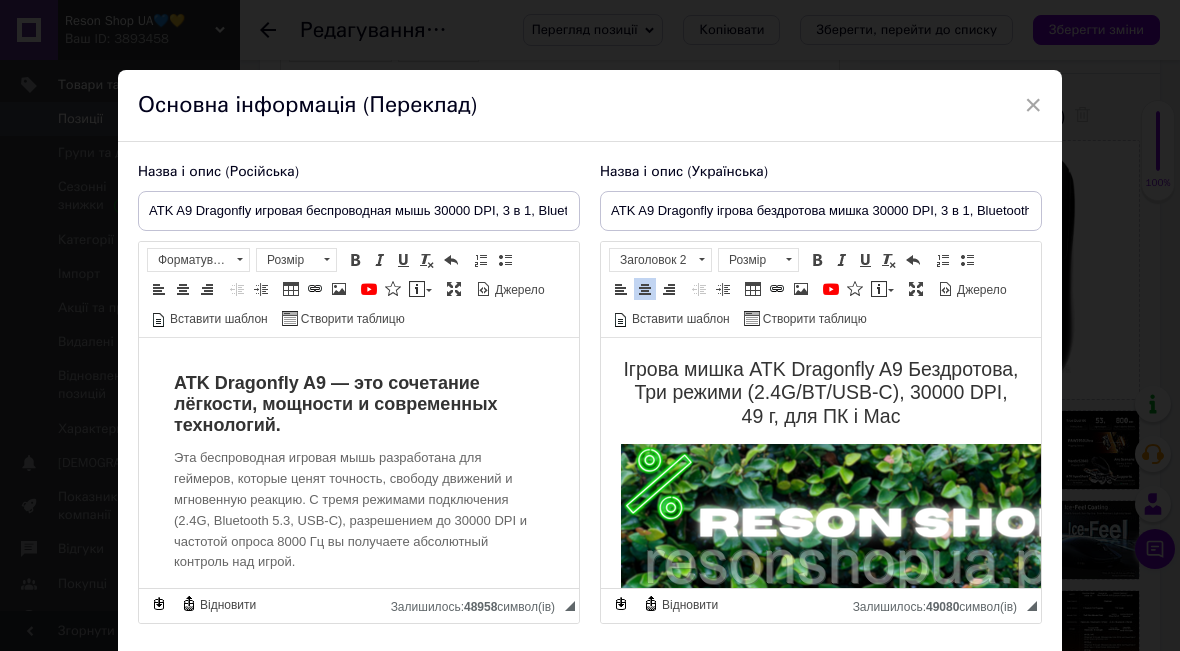 click on "ATK A9 Dragonfly ігрова бездротова мишка 30000 DPI, 3 в 1, Bluetooth, USB-C, легка вага" at bounding box center [821, 211] 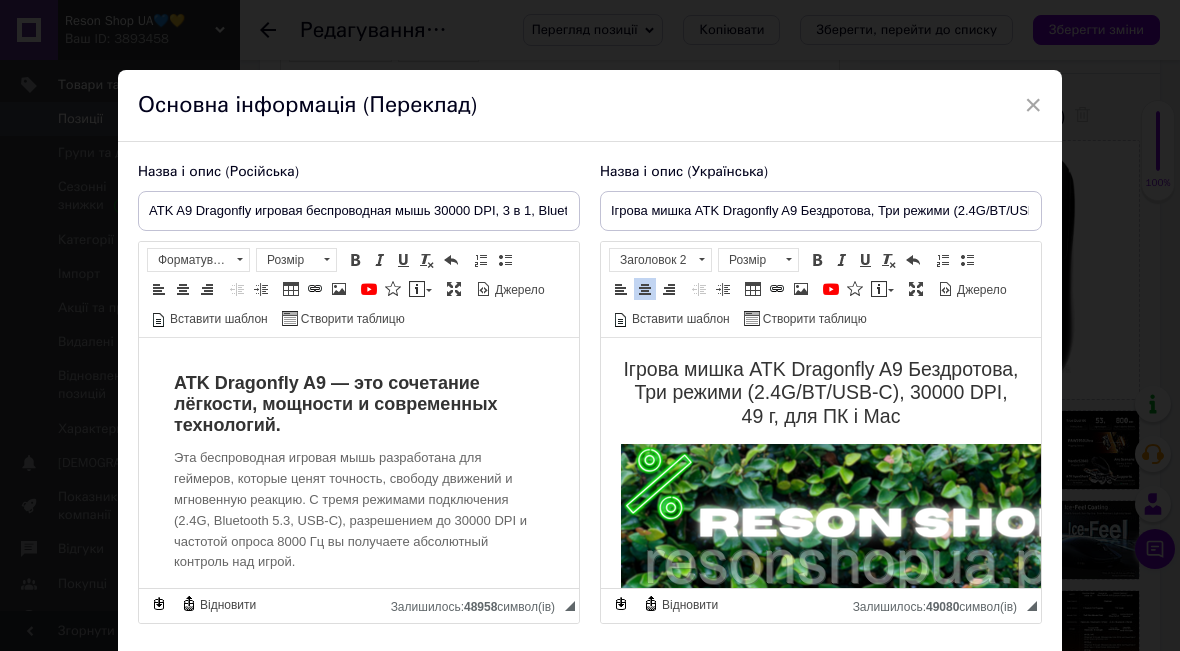scroll, scrollTop: 0, scrollLeft: 209, axis: horizontal 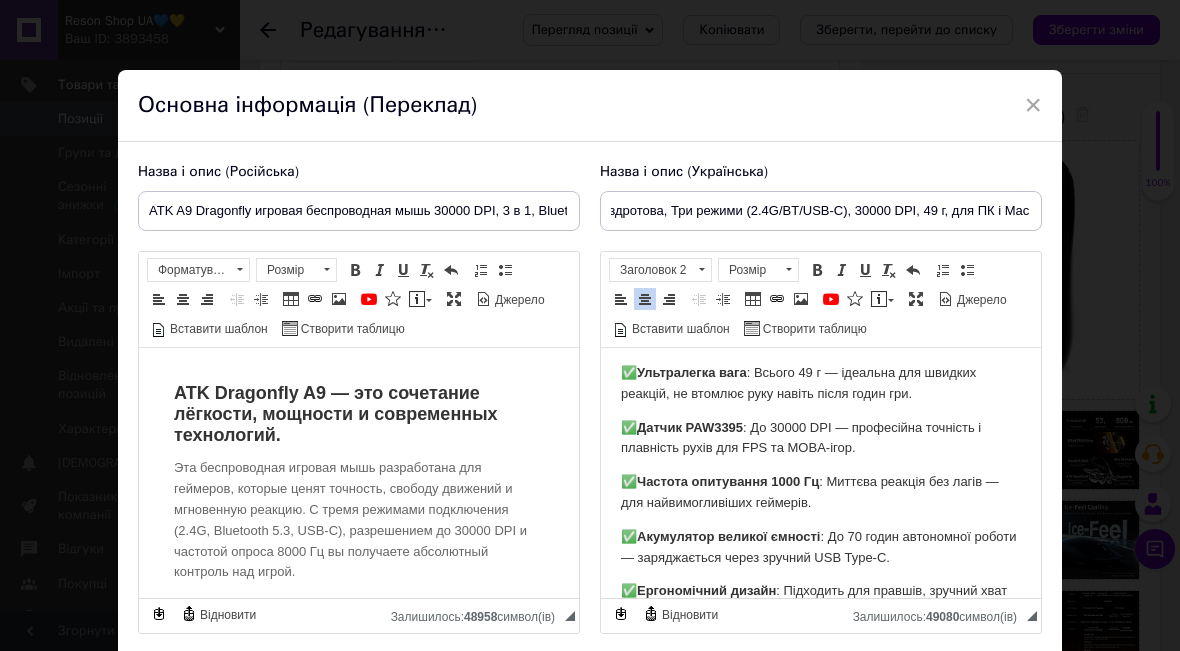 type on "Ігрова мишка ATK Dragonfly A9 Бездротова, Три режими (2.4G/BT/USB-C), 30000 DPI, 49 г, для ПК і Mac" 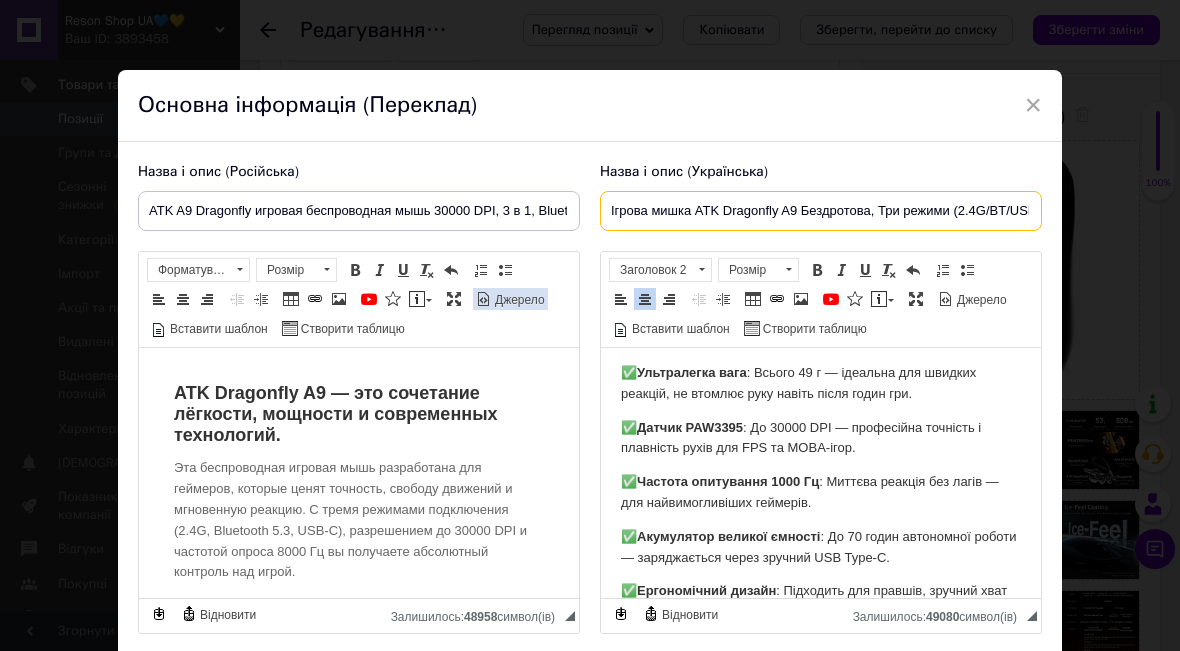 click on "Джерело" at bounding box center (518, 300) 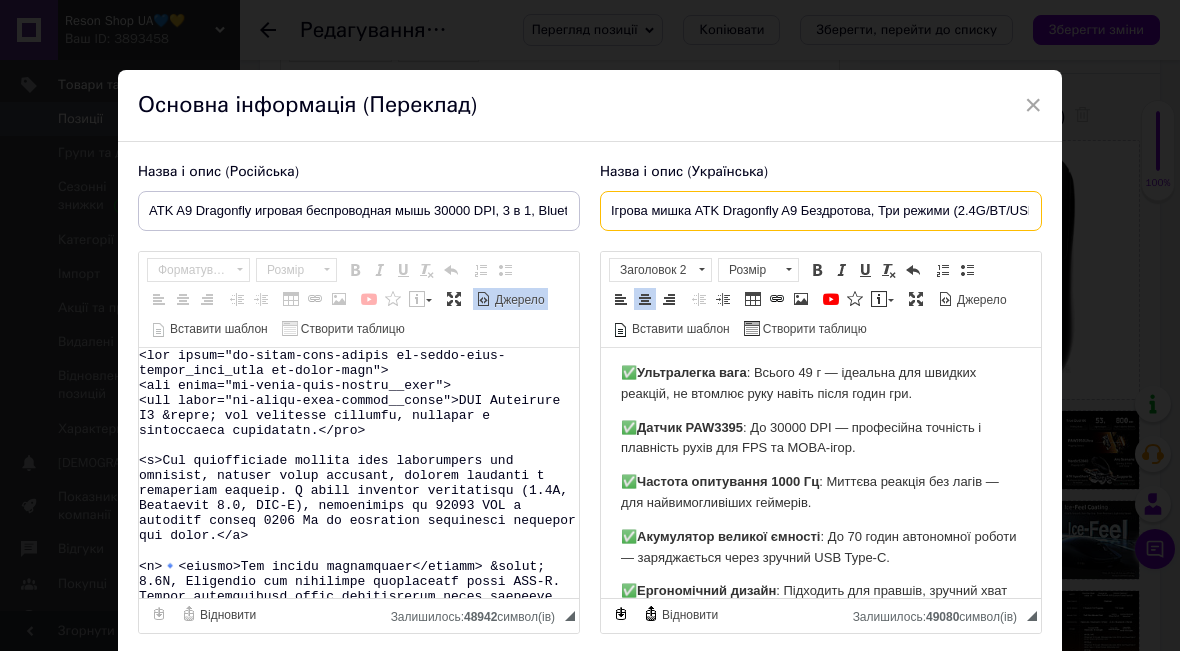 scroll, scrollTop: 585, scrollLeft: 0, axis: vertical 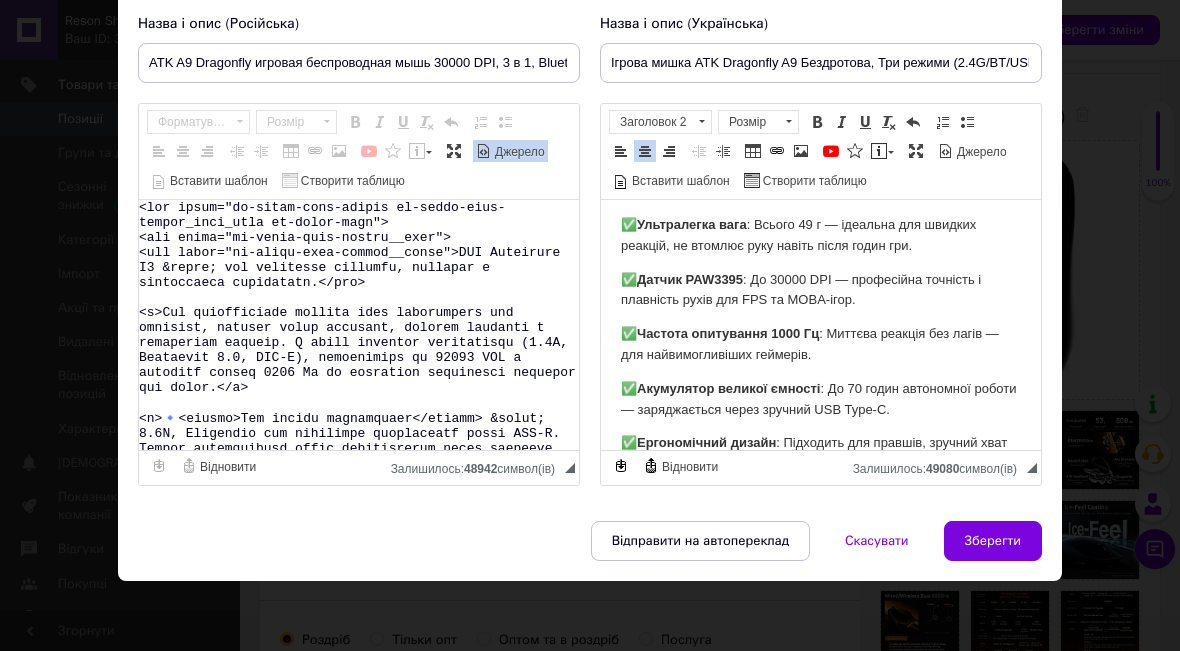 drag, startPoint x: 225, startPoint y: 434, endPoint x: 119, endPoint y: 173, distance: 281.70374 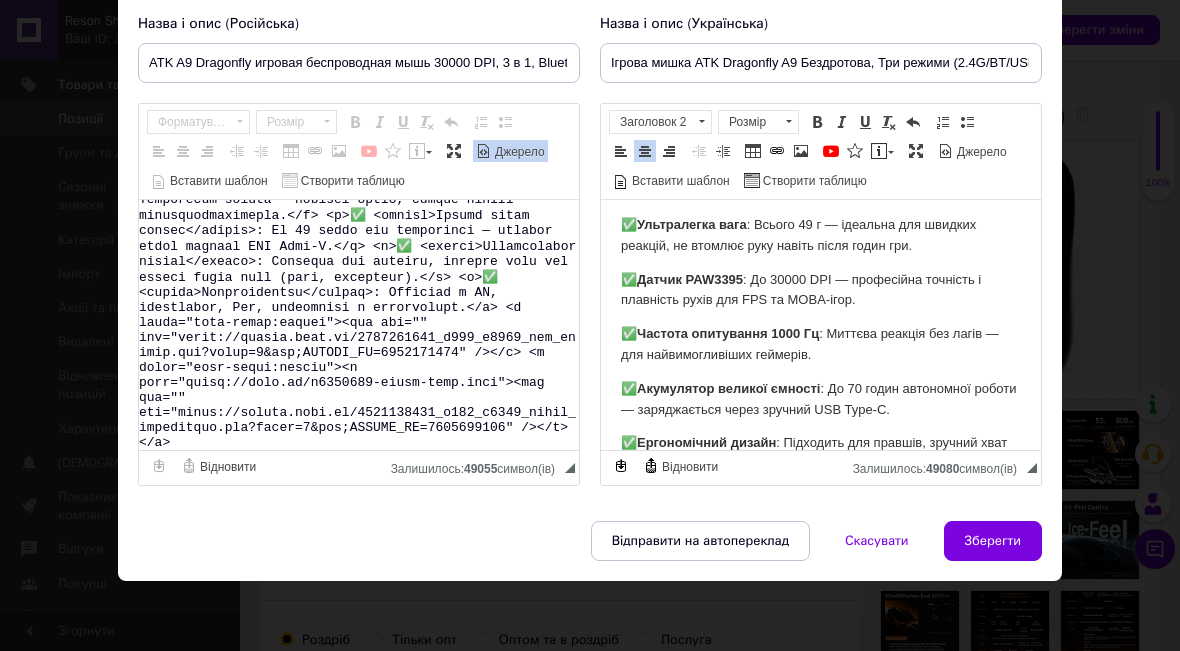 scroll, scrollTop: 0, scrollLeft: 0, axis: both 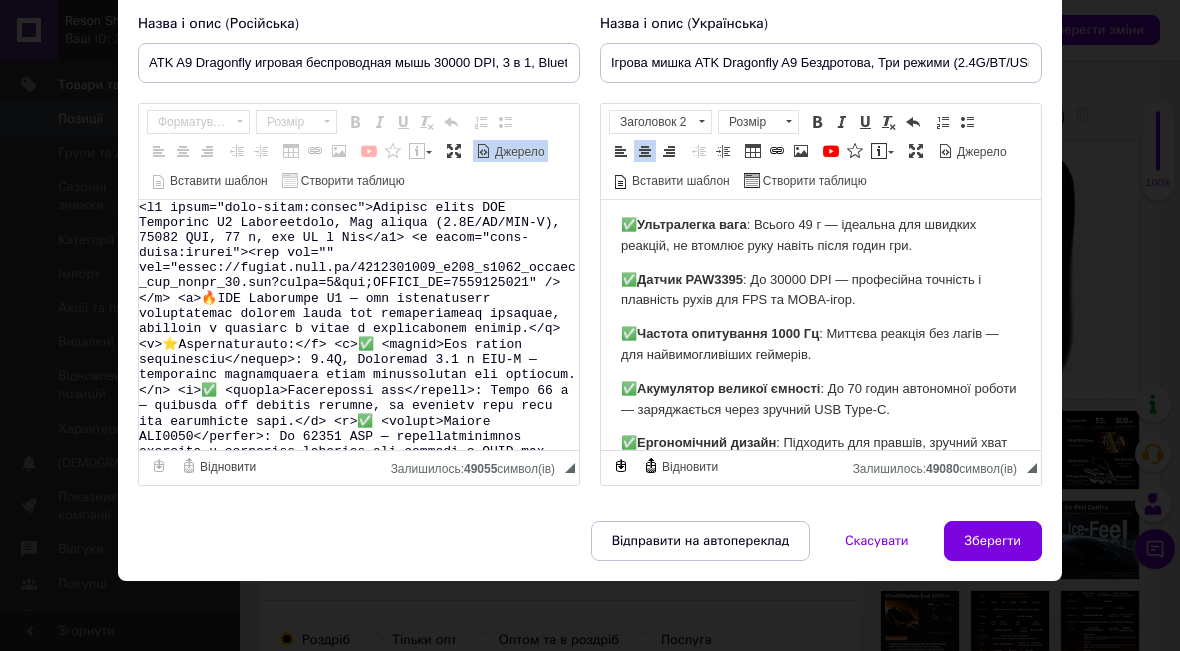 click on "Джерело" at bounding box center (518, 152) 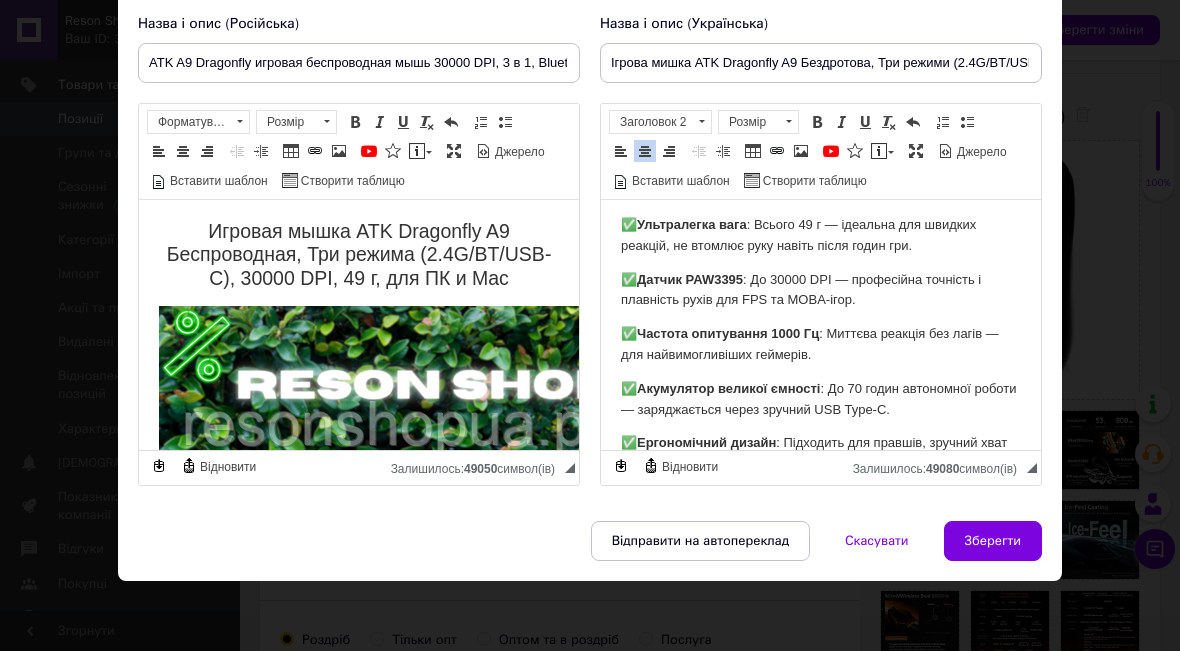 scroll, scrollTop: 0, scrollLeft: 0, axis: both 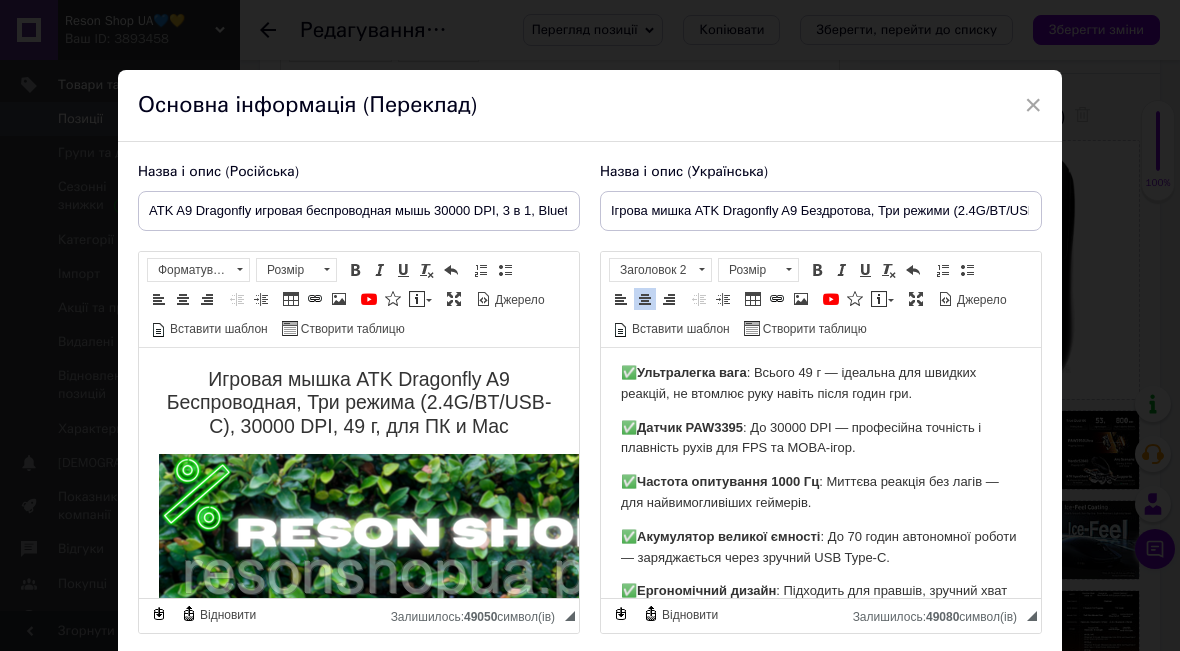 click on "Игровая мышка ATK Dragonfly A9 Беспроводная, Три режима (2.4G/BT/USB-C), 30000 DPI, 49 г, для ПК и Mac" at bounding box center (359, 403) 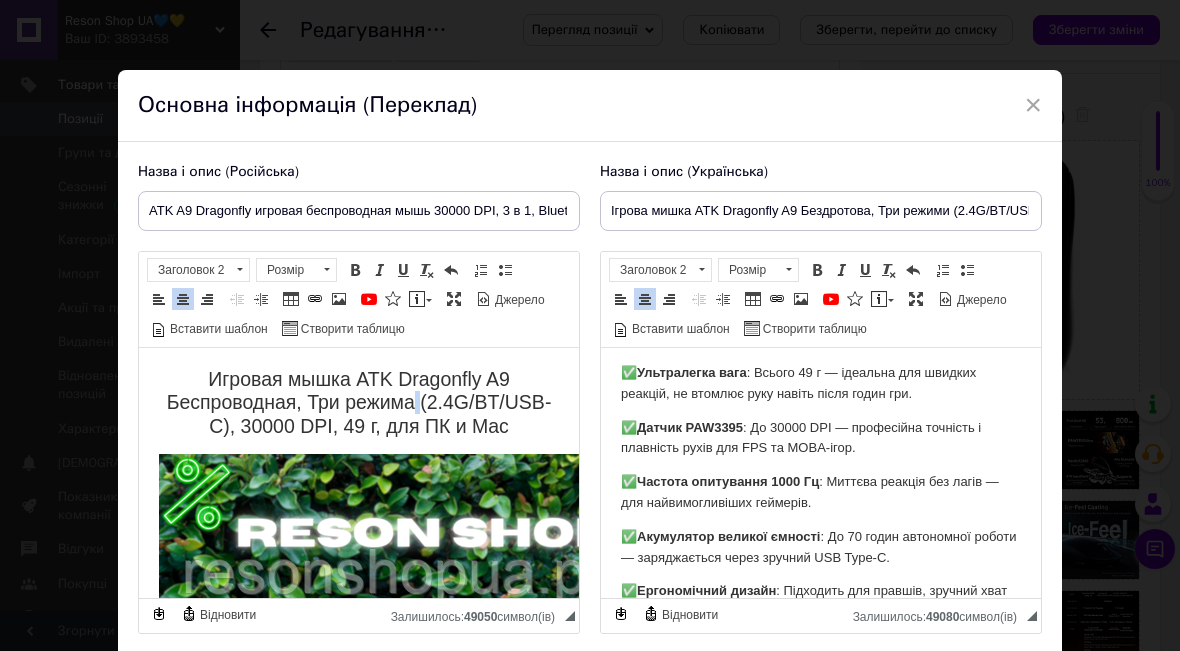 click on "Игровая мышка ATK Dragonfly A9 Беспроводная, Три режима (2.4G/BT/USB-C), 30000 DPI, 49 г, для ПК и Mac" at bounding box center (359, 403) 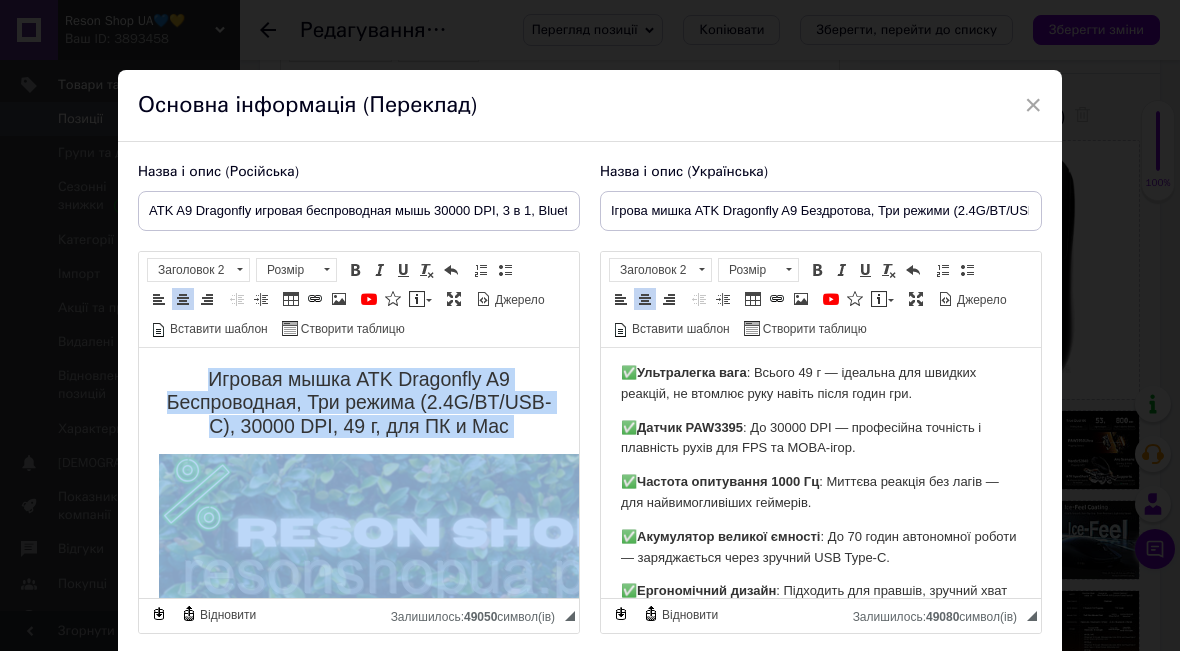 click on "Игровая мышка ATK Dragonfly A9 Беспроводная, Три режима (2.4G/BT/USB-C), 30000 DPI, 49 г, для ПК и Mac" at bounding box center (359, 403) 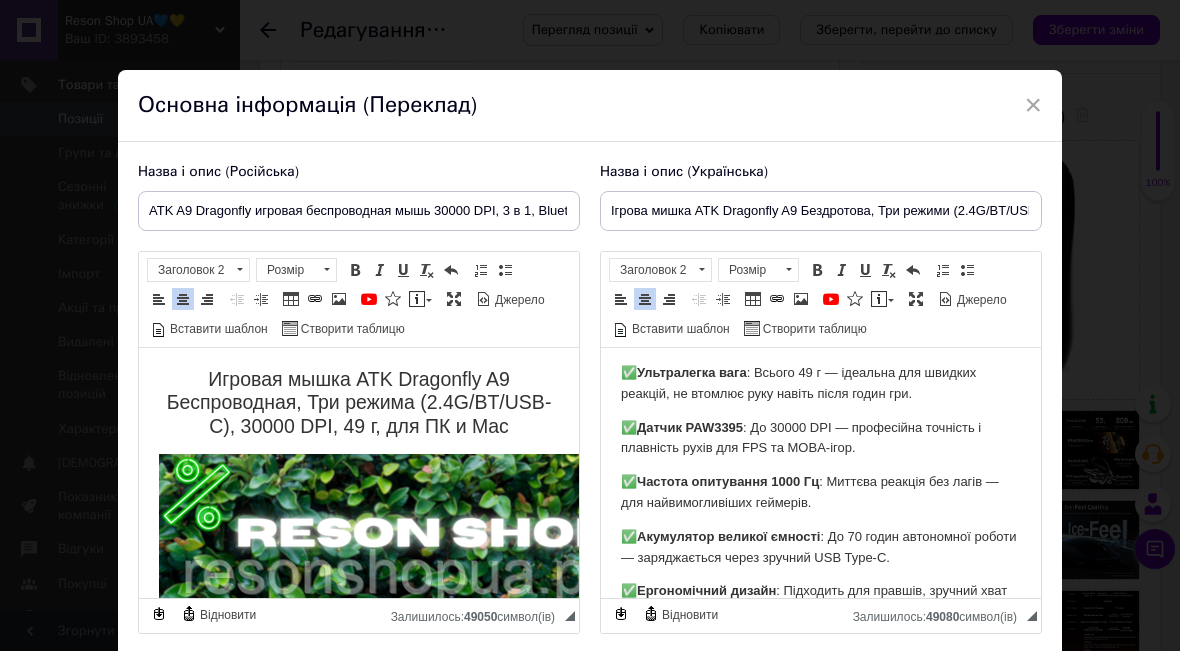 click on "ATK A9 Dragonfly игровая беспроводная мышь 30000 DPI, 3 в 1, Bluetooth, USB-C, лёгкий вес" at bounding box center [359, 211] 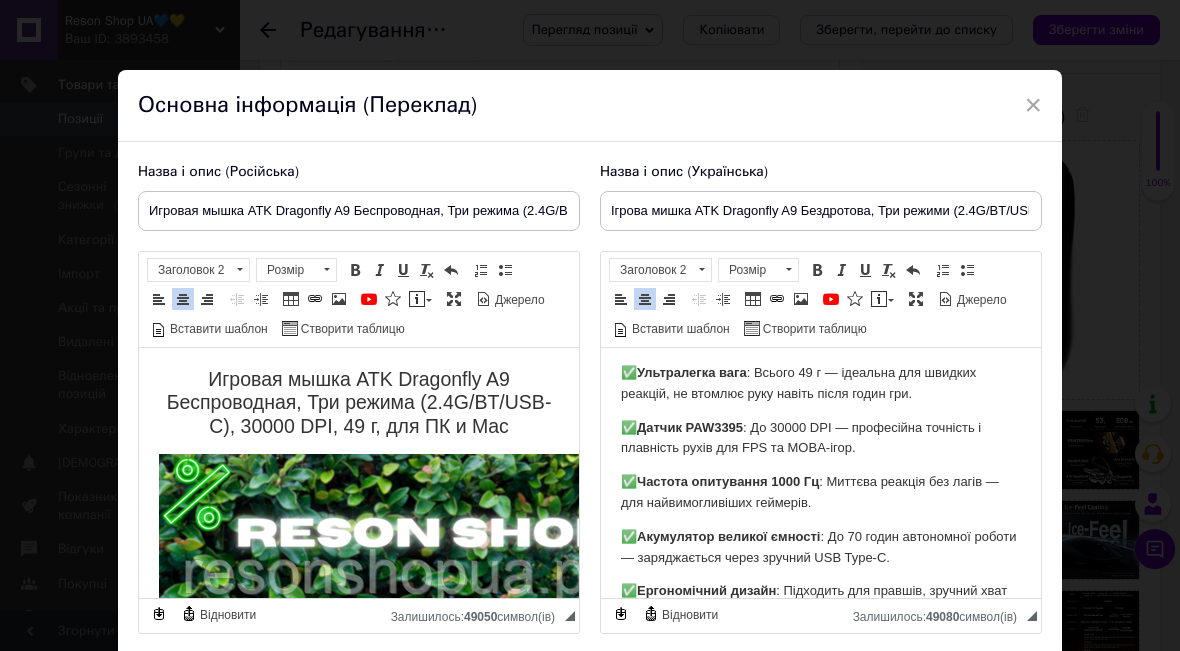 scroll, scrollTop: 0, scrollLeft: 245, axis: horizontal 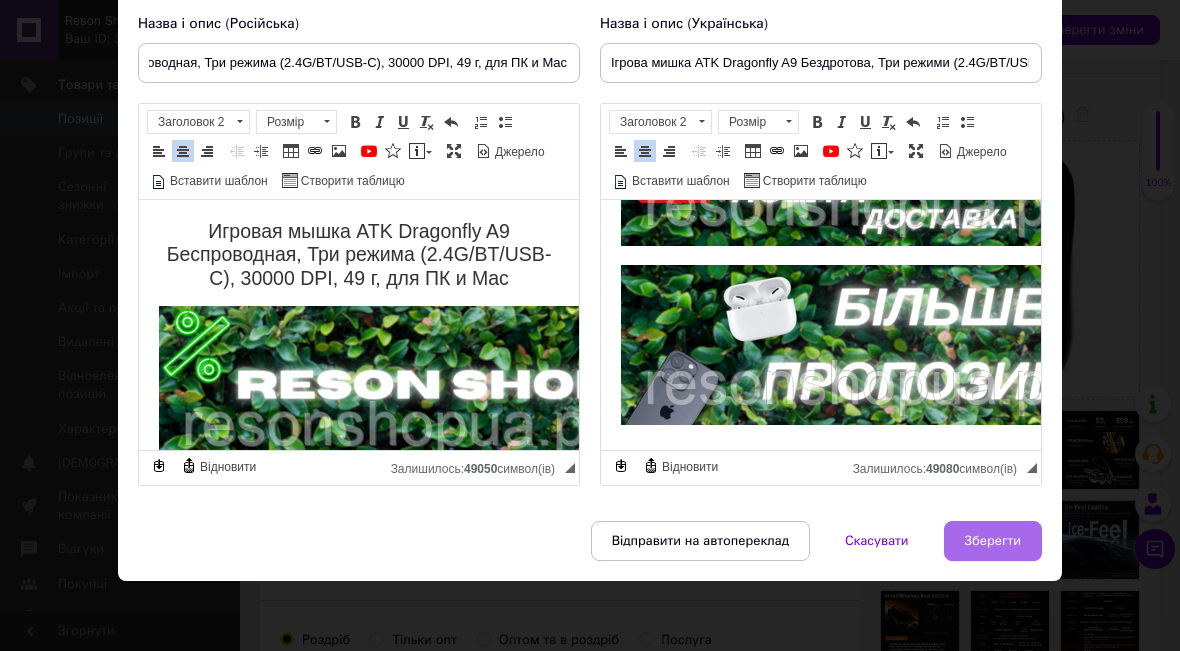 type on "Игровая мышка ATK Dragonfly A9 Беспроводная, Три режима (2.4G/BT/USB-C), 30000 DPI, 49 г, для ПК и Mac" 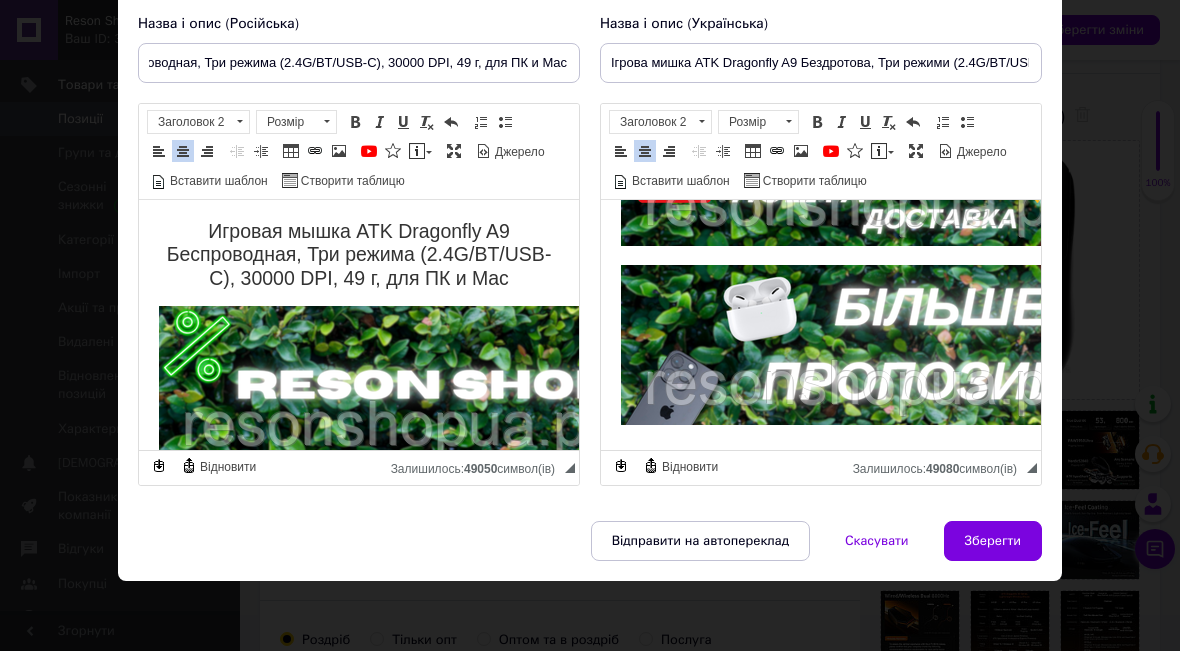 type on "Игровая мышка ATK Dragonfly A9 Беспроводная, Три режима (2.4G/BT/USB-C), 30000 DPI, 49 г, для ПК и Mac" 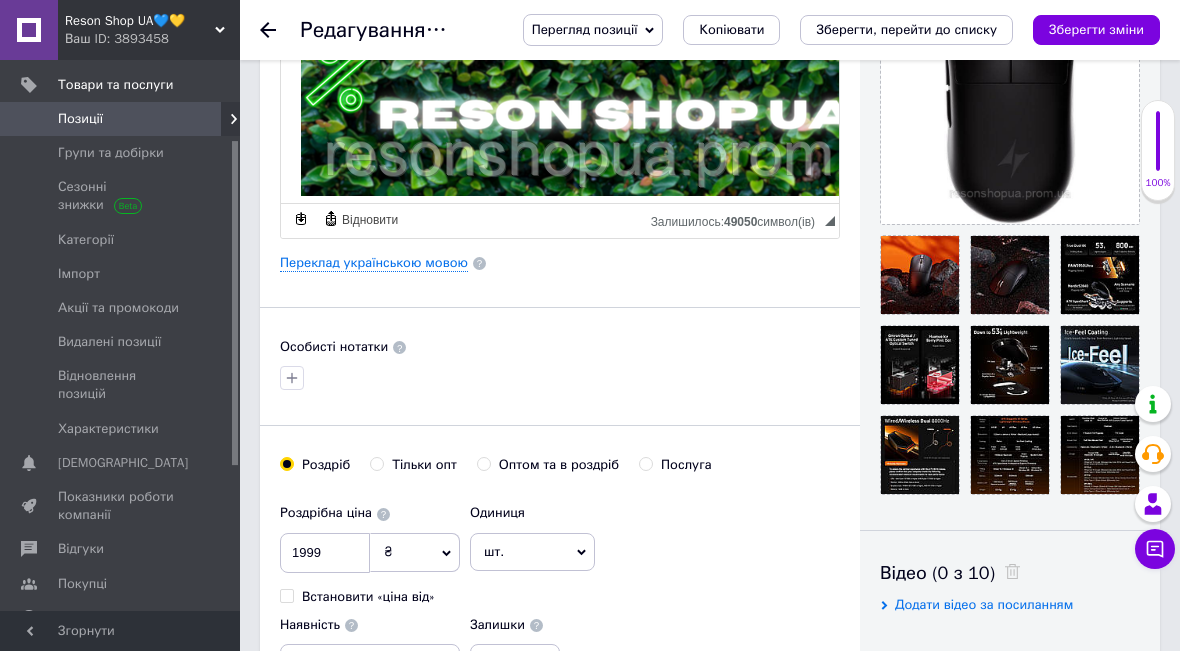 scroll, scrollTop: 620, scrollLeft: 0, axis: vertical 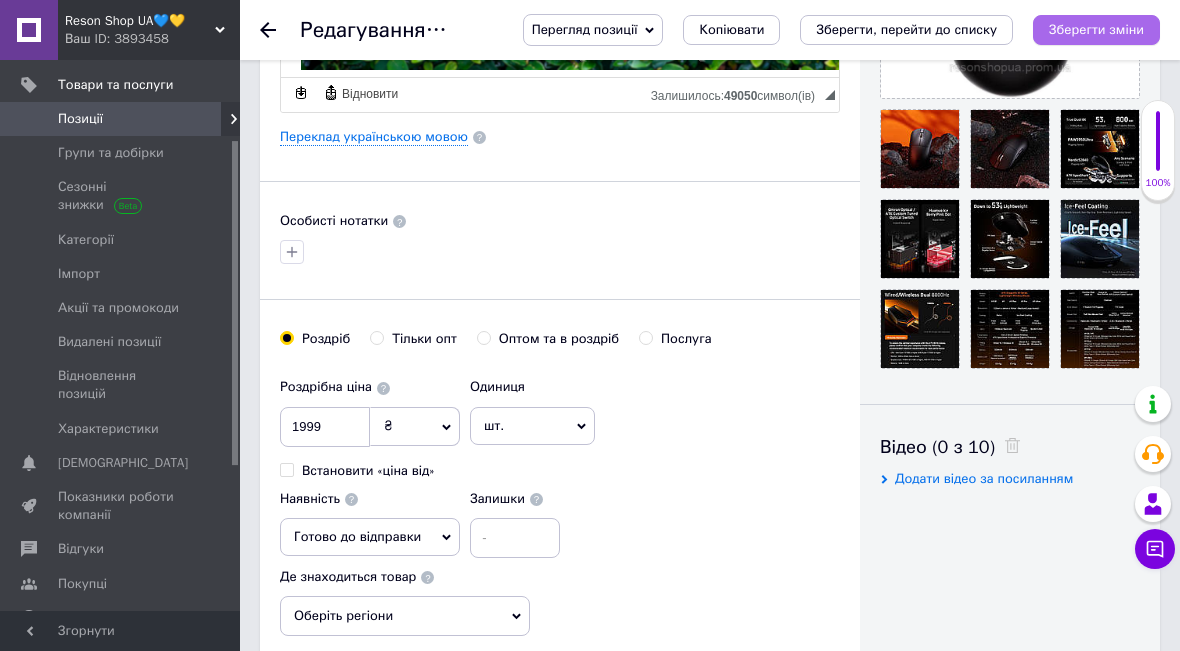 click on "Зберегти зміни" at bounding box center (1096, 29) 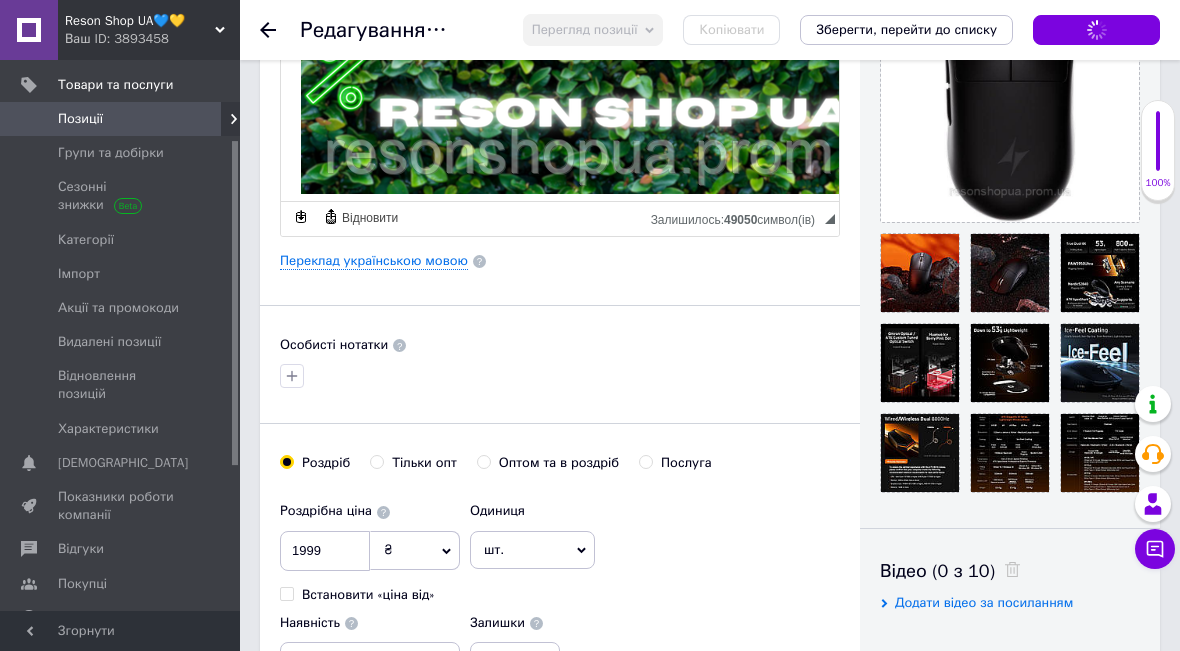 scroll, scrollTop: 491, scrollLeft: 0, axis: vertical 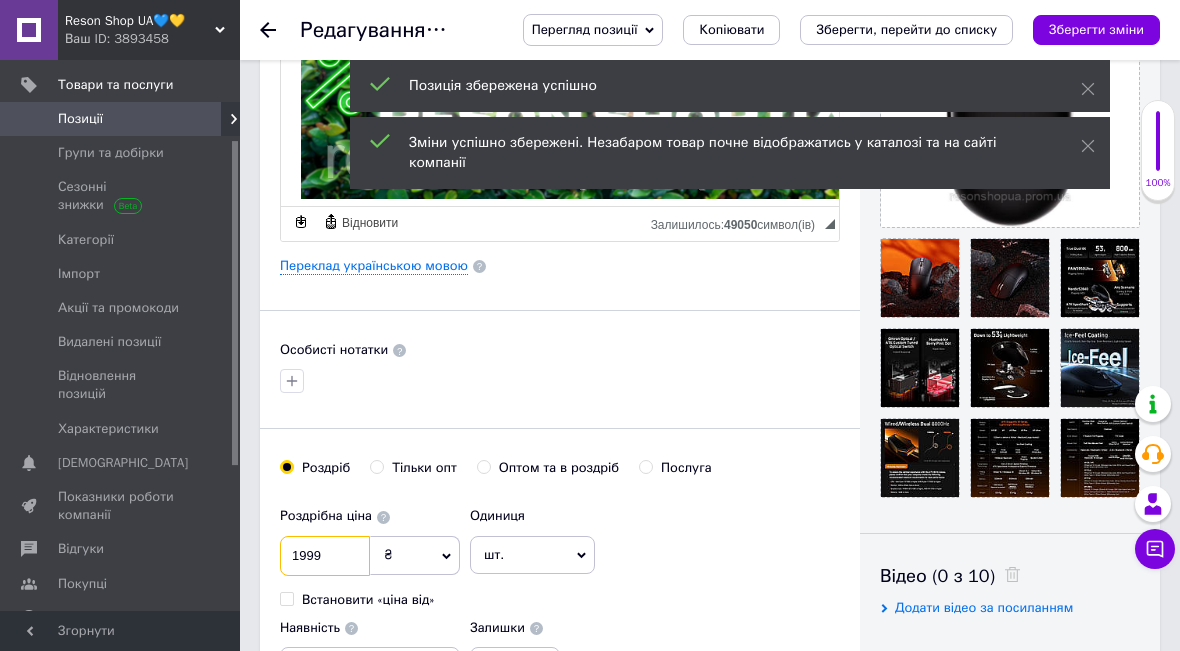 click on "1999" at bounding box center (325, 556) 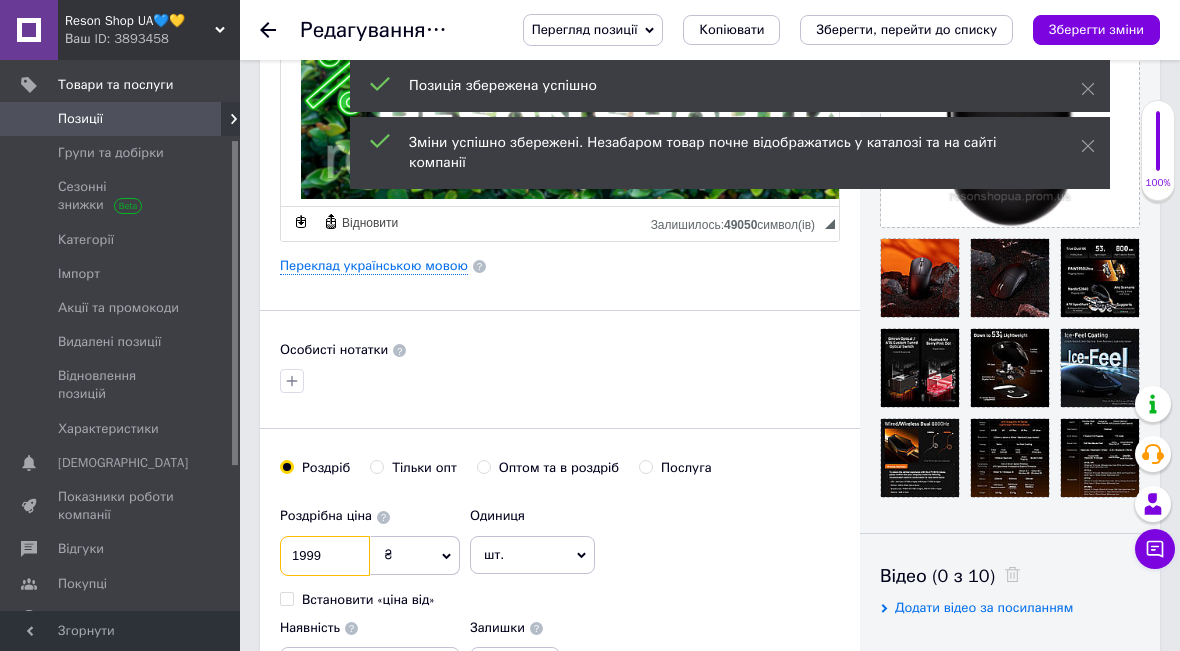 click on "1999" at bounding box center [325, 556] 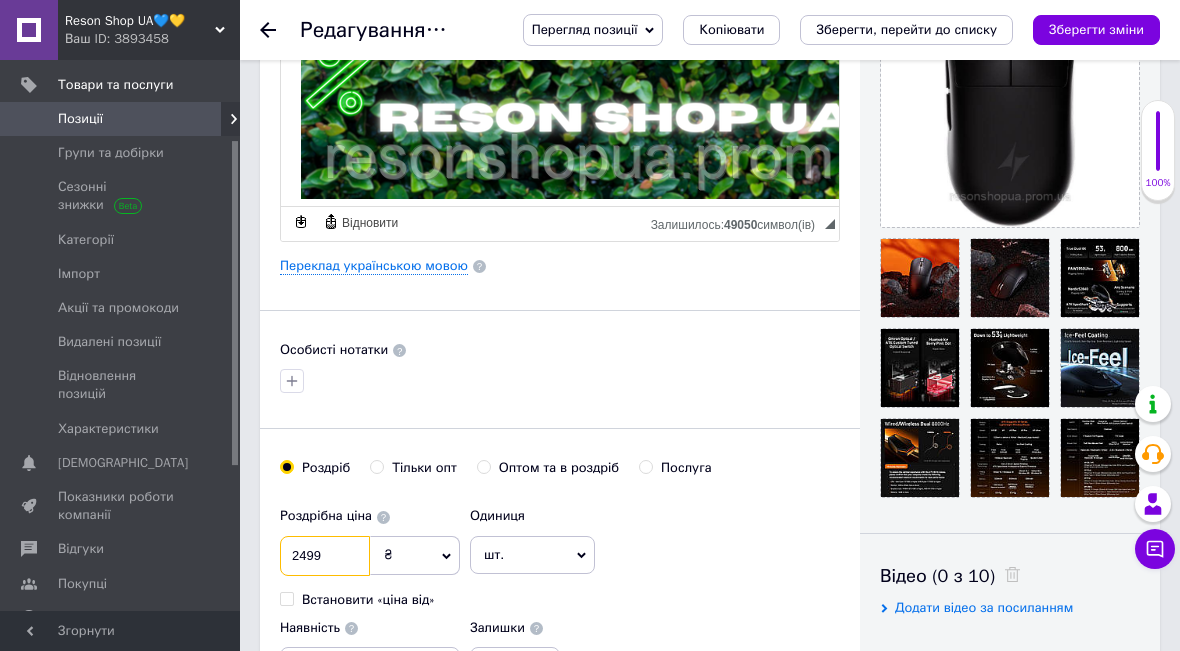 click on "2499" at bounding box center [325, 556] 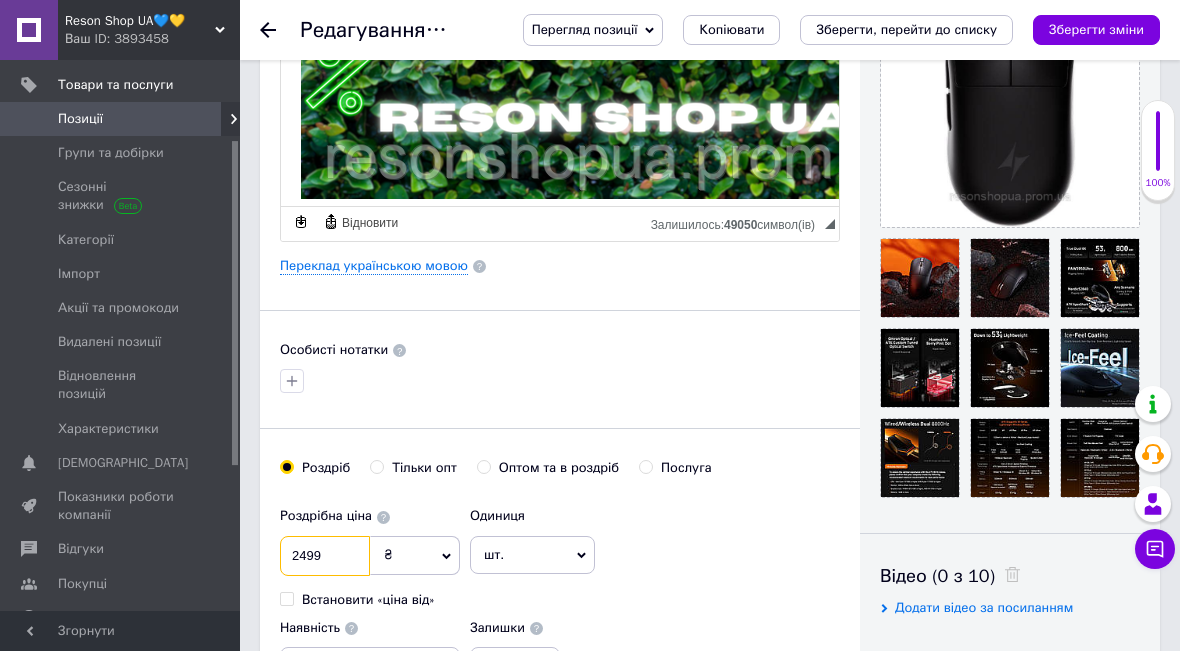 click on "2499" at bounding box center [325, 556] 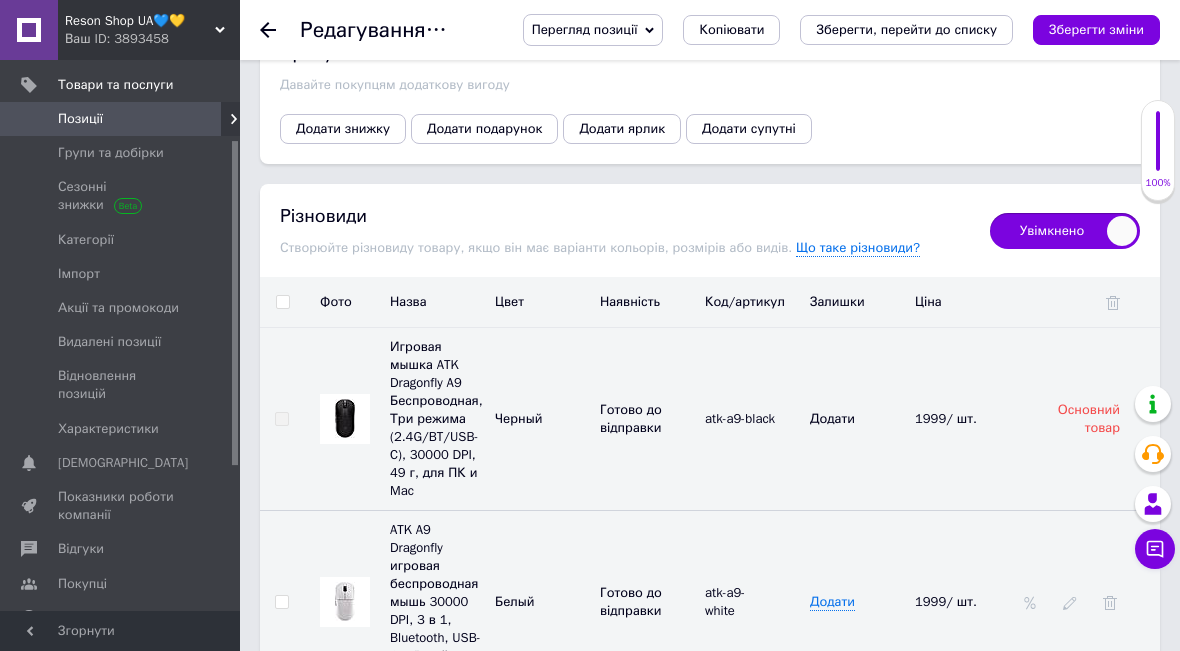 scroll, scrollTop: 3435, scrollLeft: 0, axis: vertical 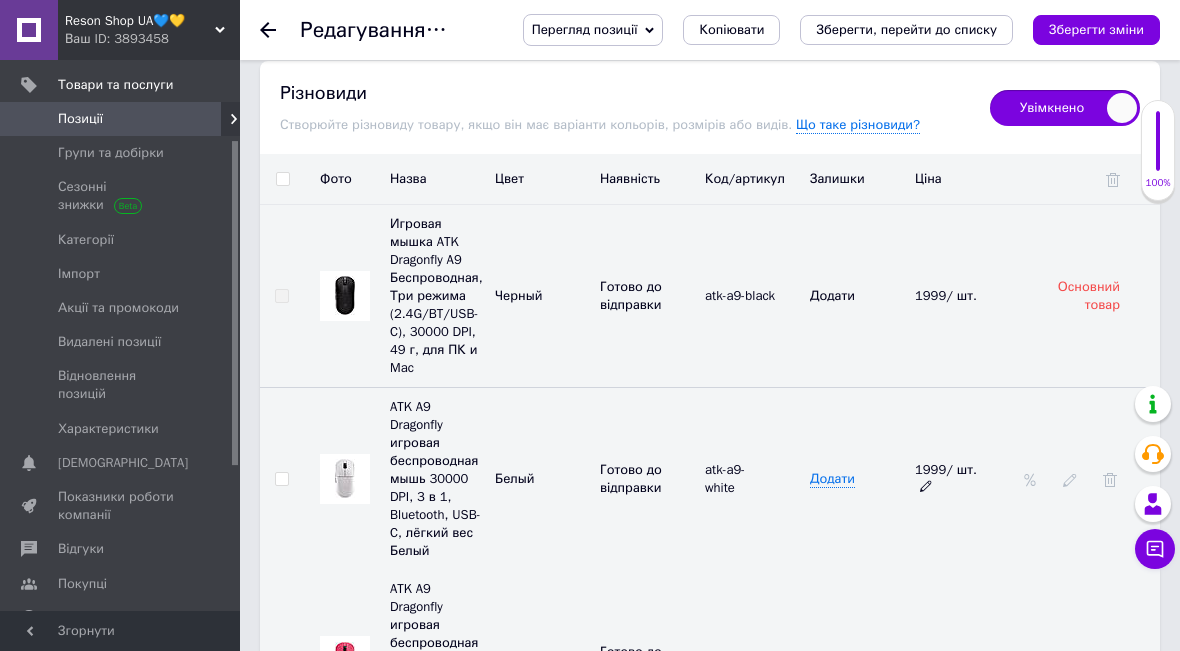 type on "2499" 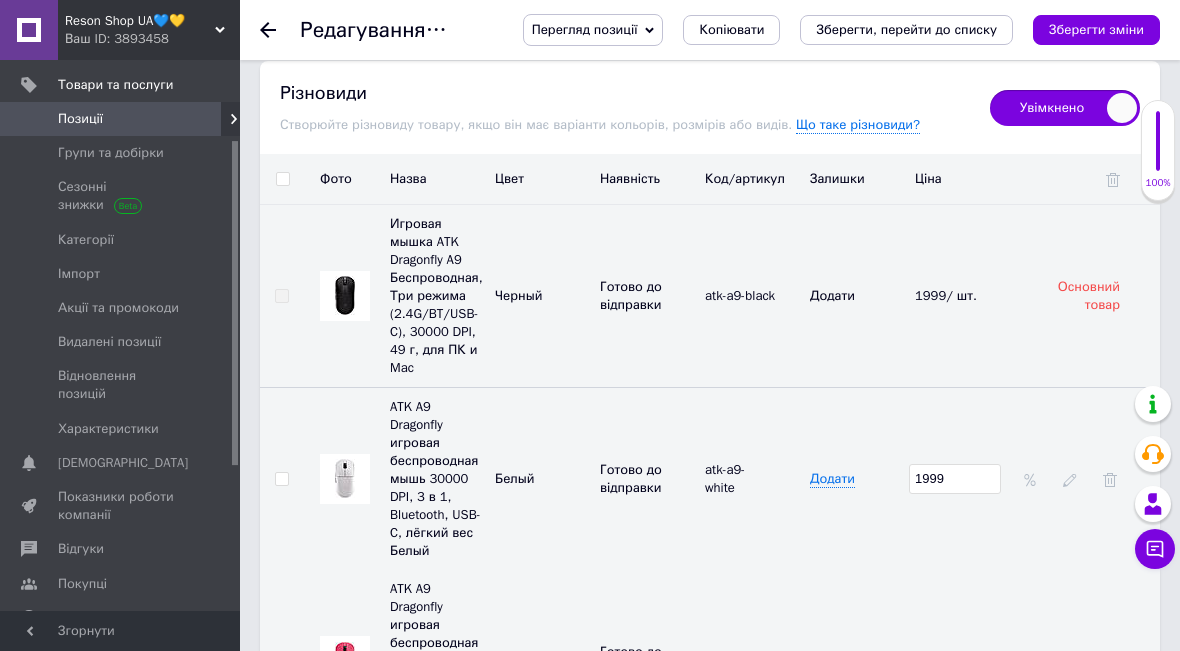 click on "1999" at bounding box center (955, 479) 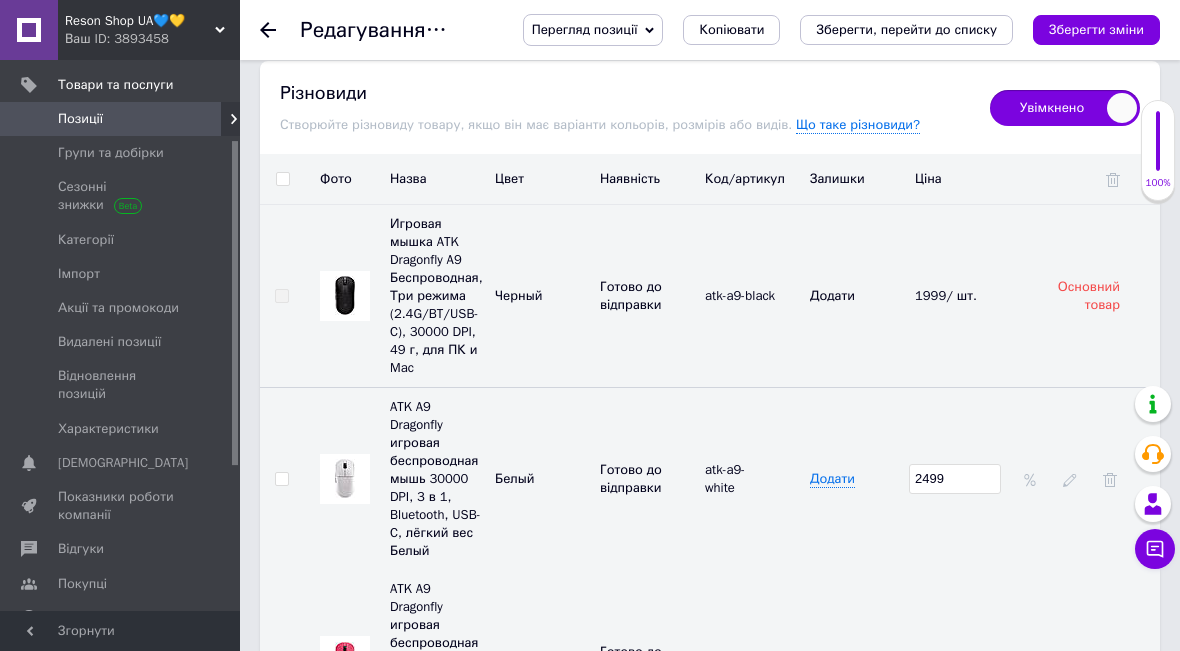 type on "2499" 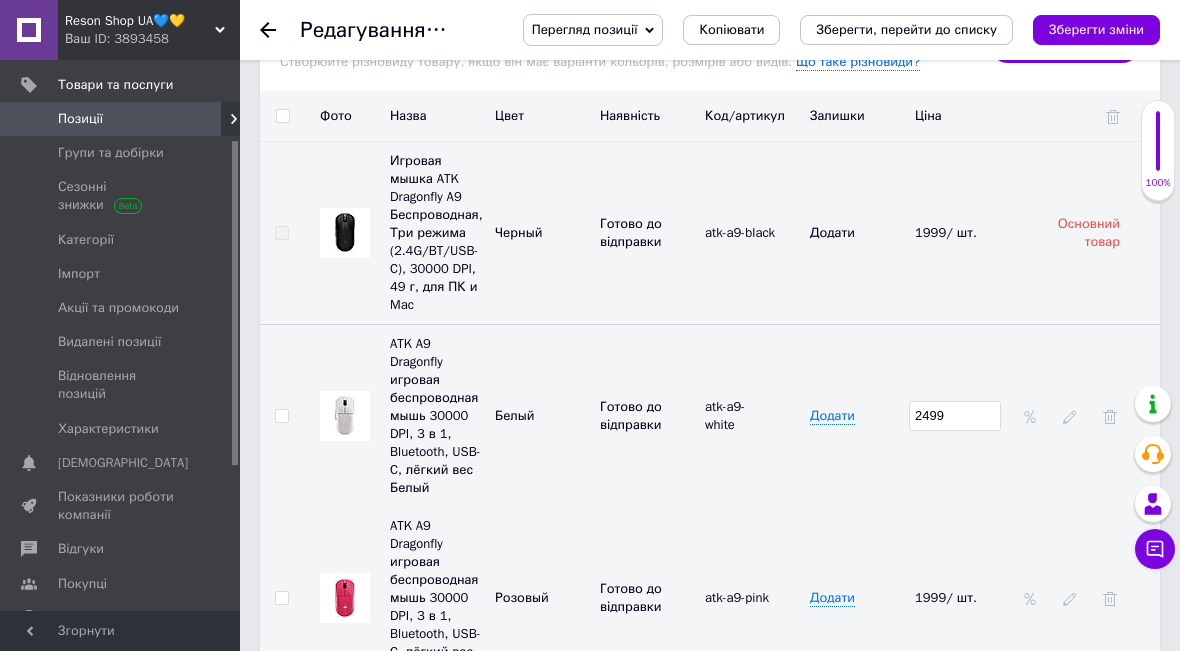 scroll, scrollTop: 3579, scrollLeft: 0, axis: vertical 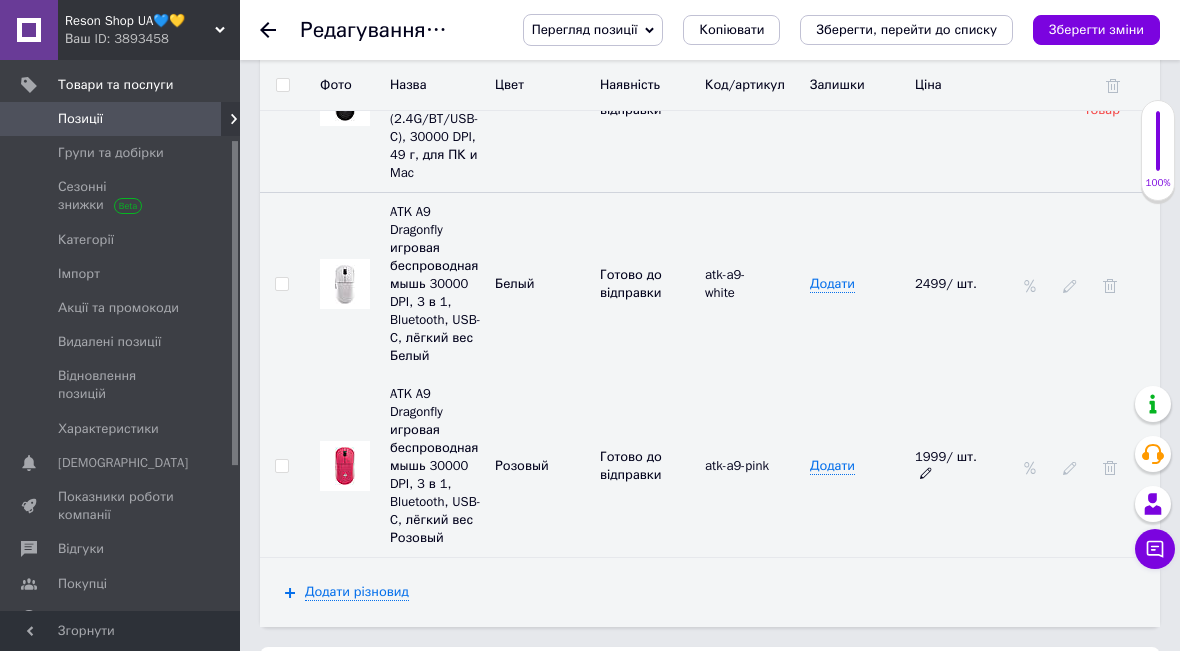 click 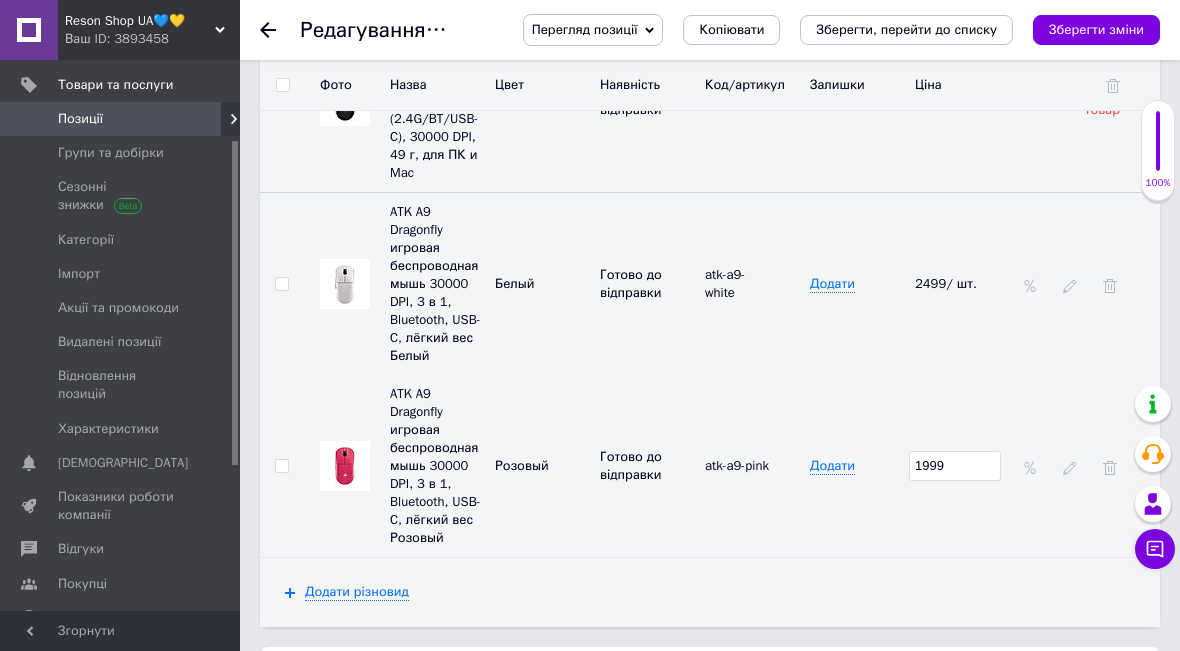 click on "1999" at bounding box center [955, 466] 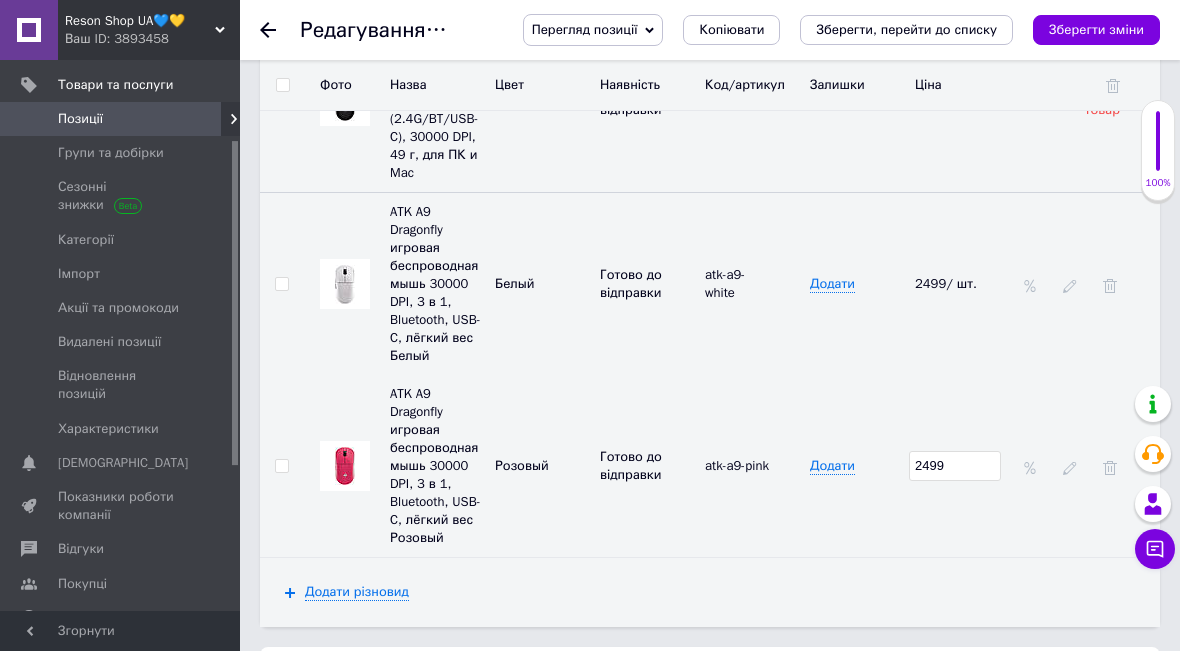 type on "2499" 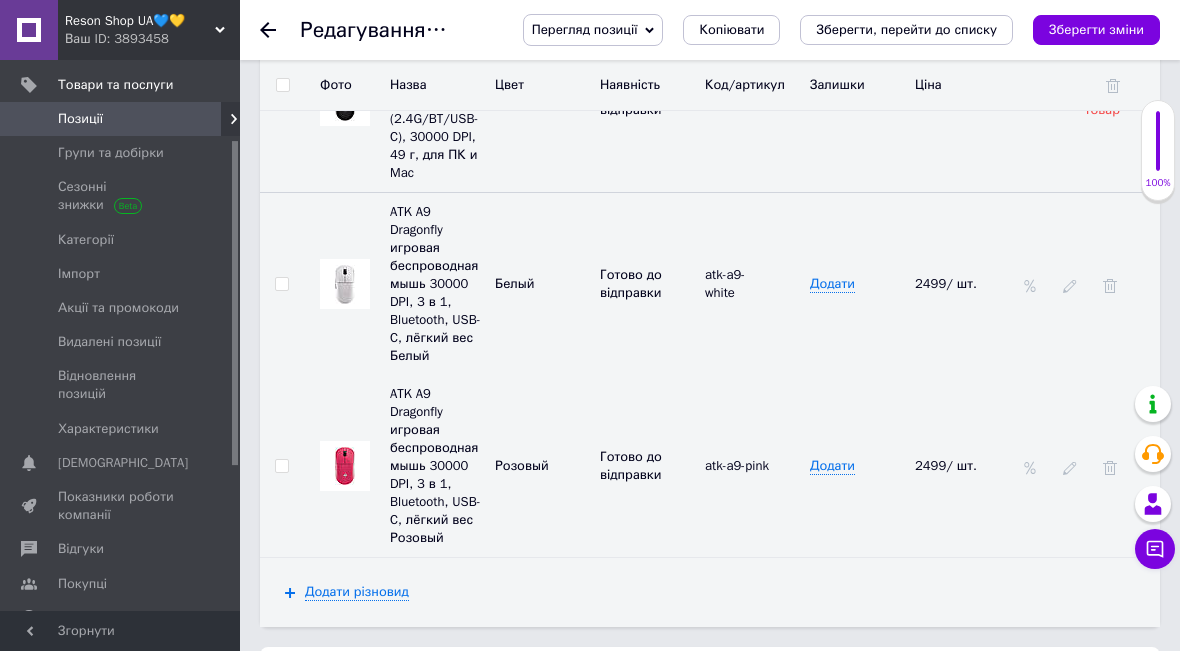 scroll, scrollTop: 3575, scrollLeft: 0, axis: vertical 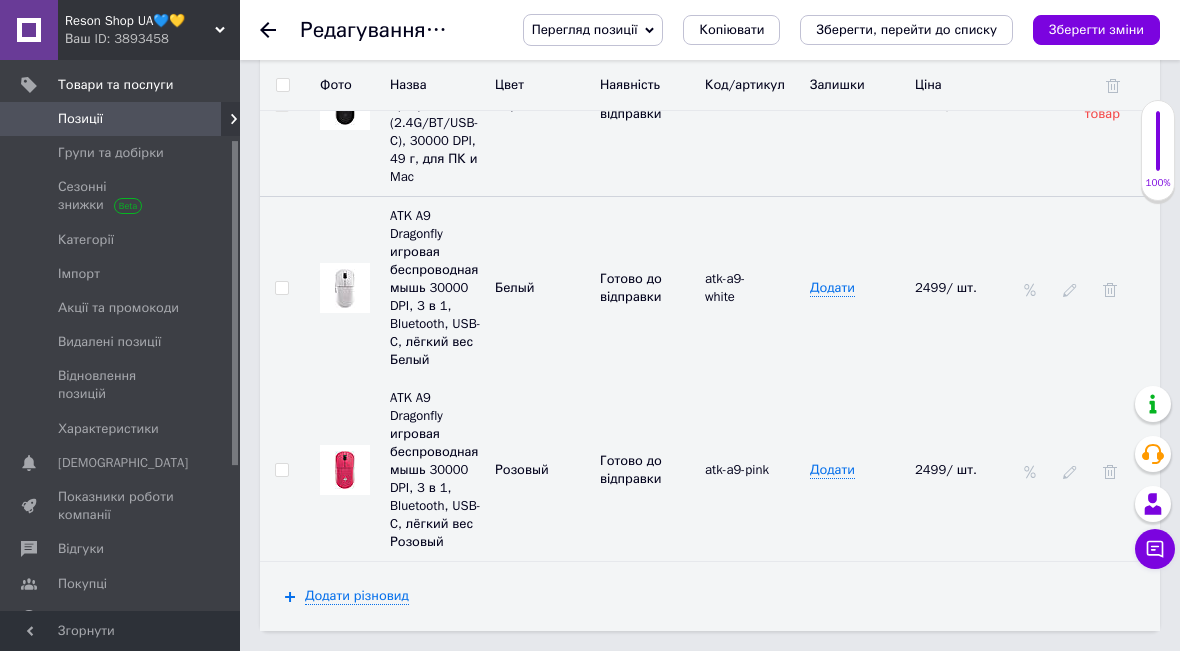 click at bounding box center [345, 470] 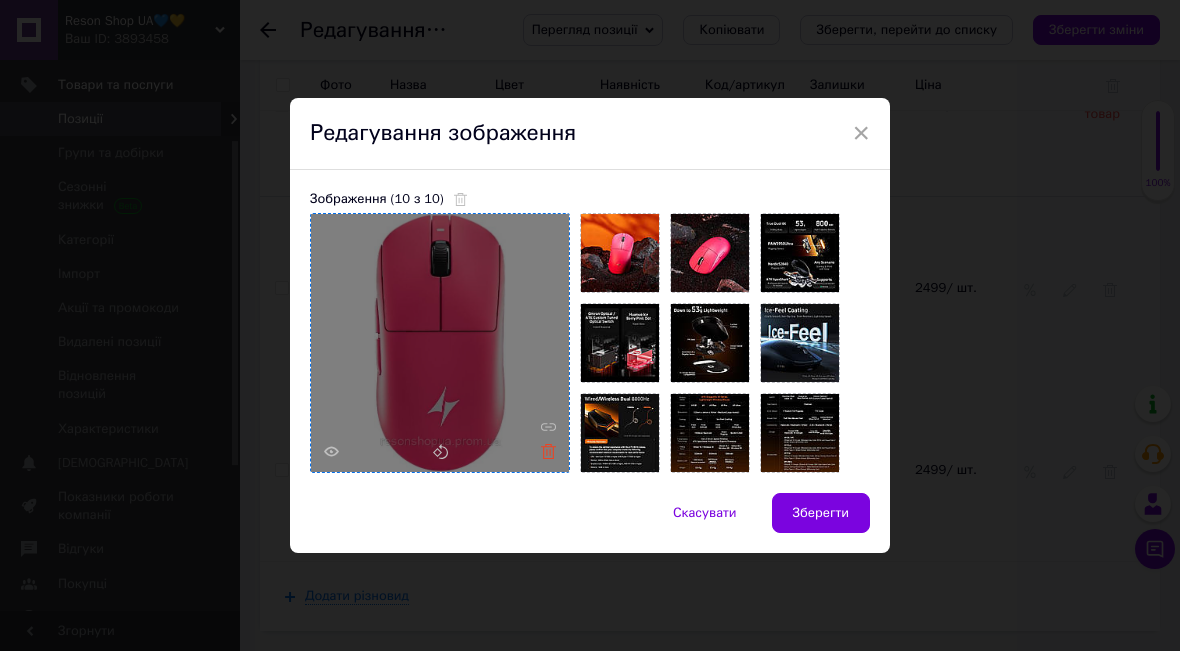 click 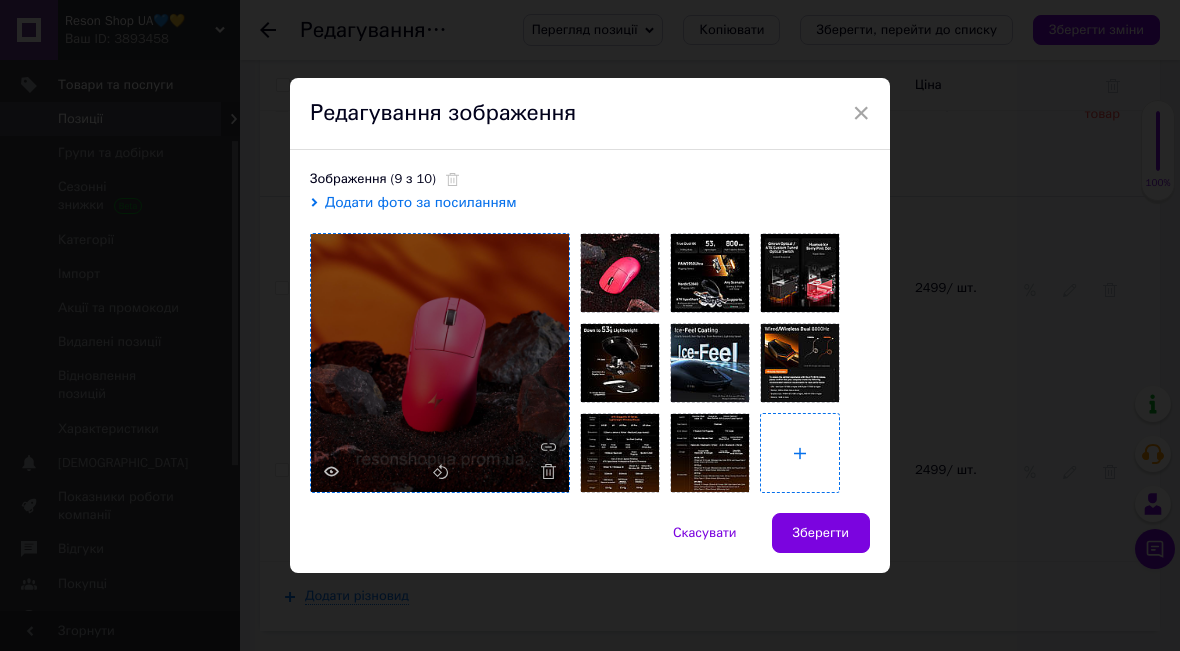 click at bounding box center (800, 453) 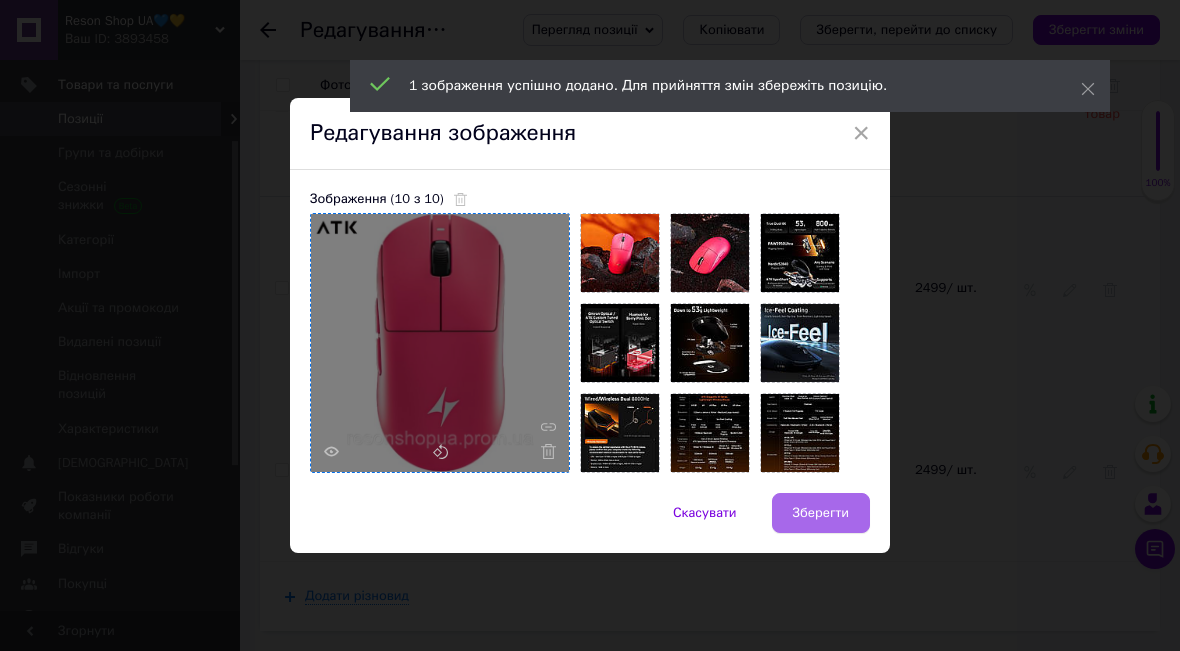 click on "Зберегти" at bounding box center (821, 513) 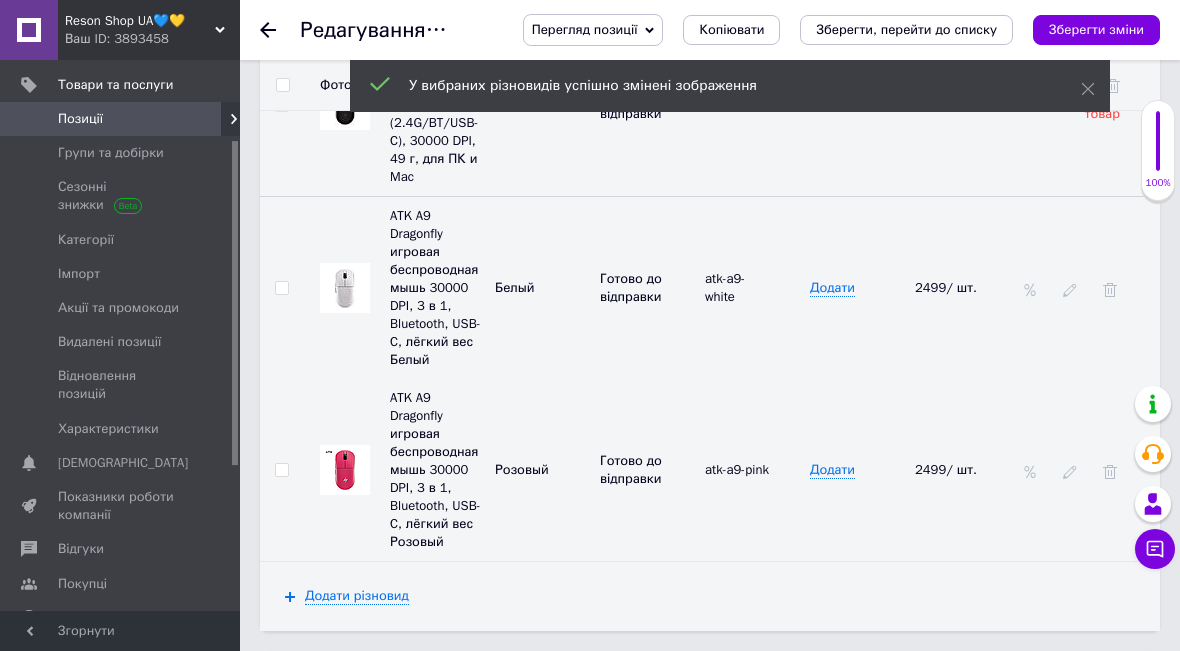 click at bounding box center [345, 288] 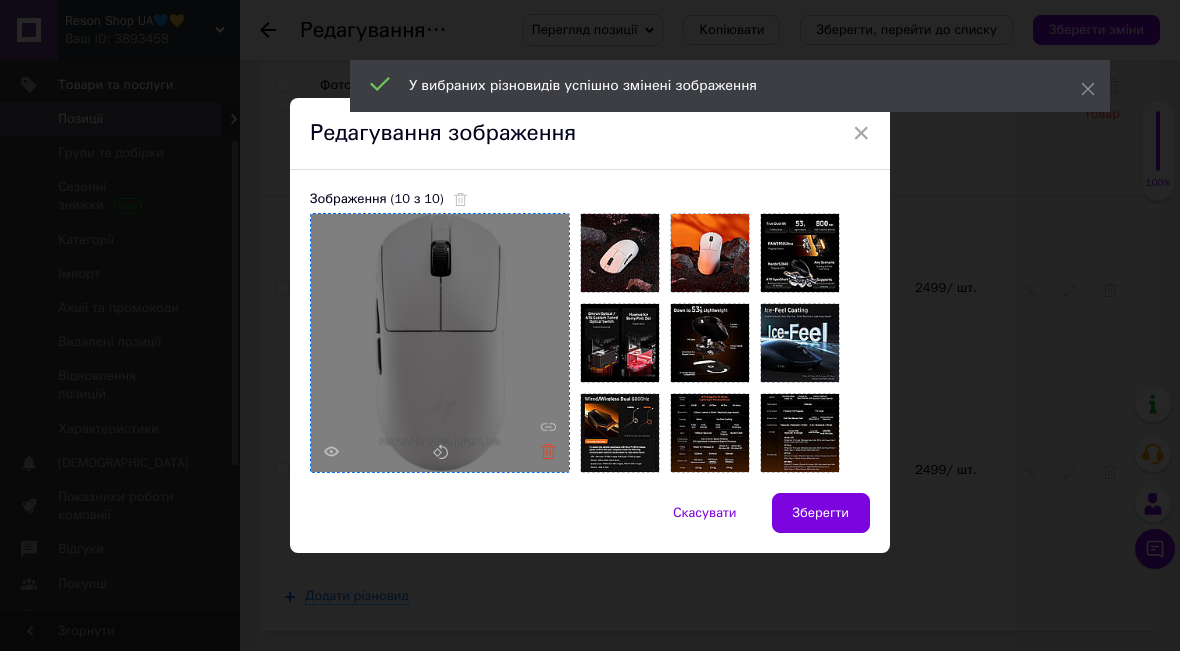 click 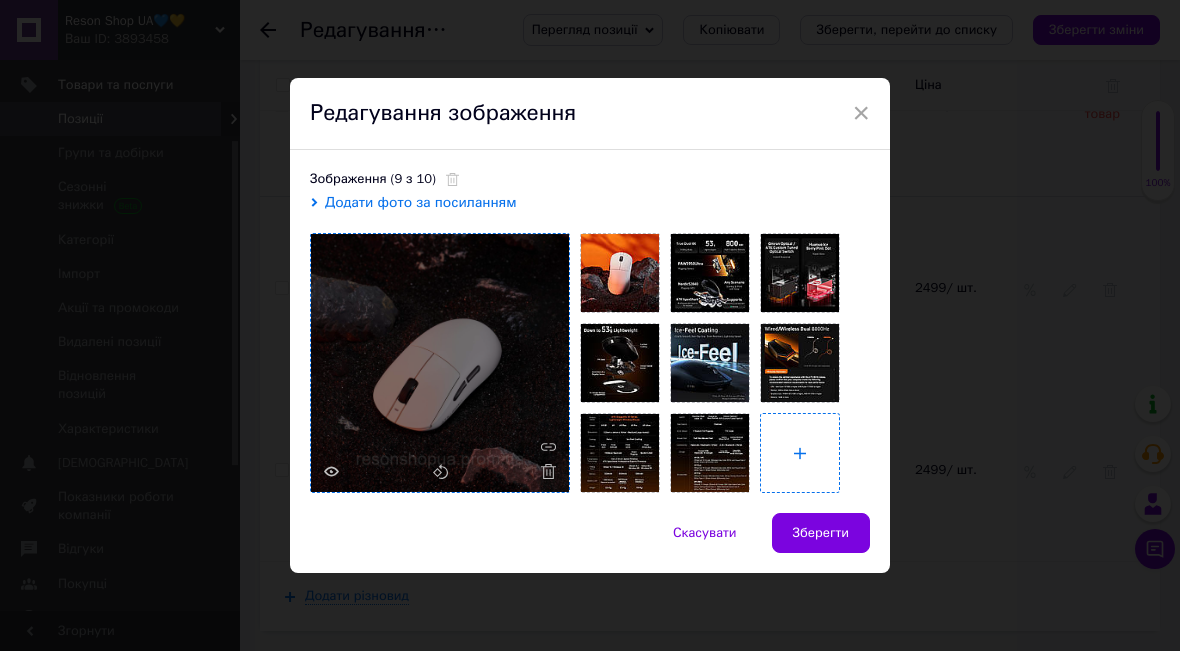 click at bounding box center (800, 453) 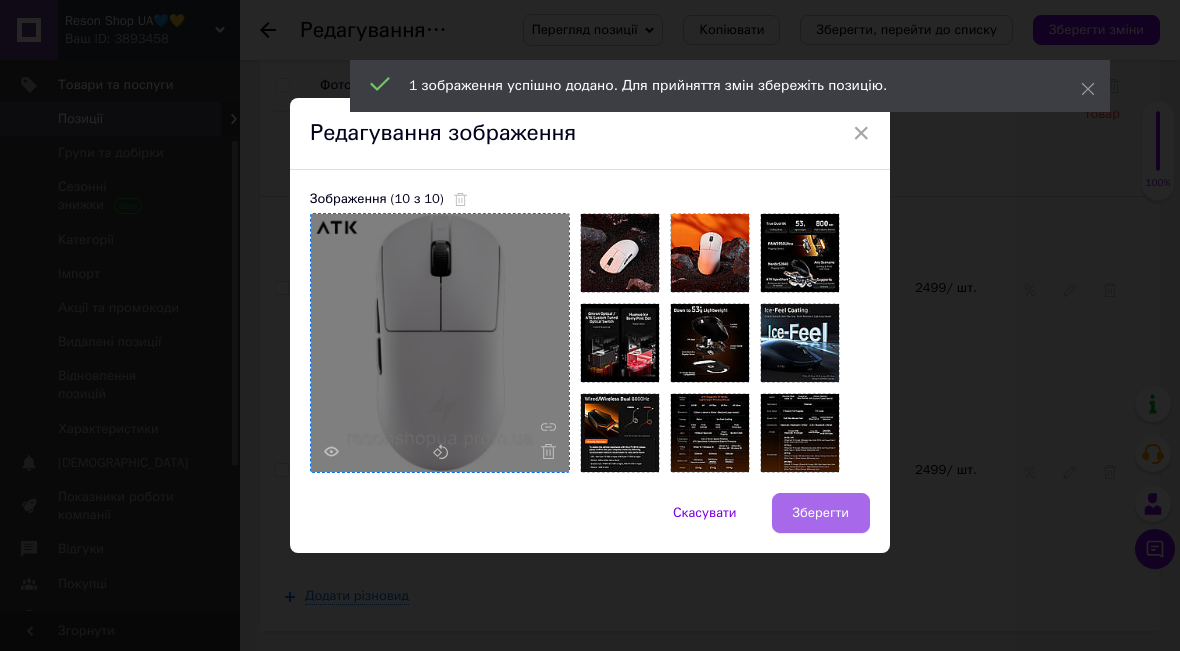 click on "Зберегти" at bounding box center [821, 513] 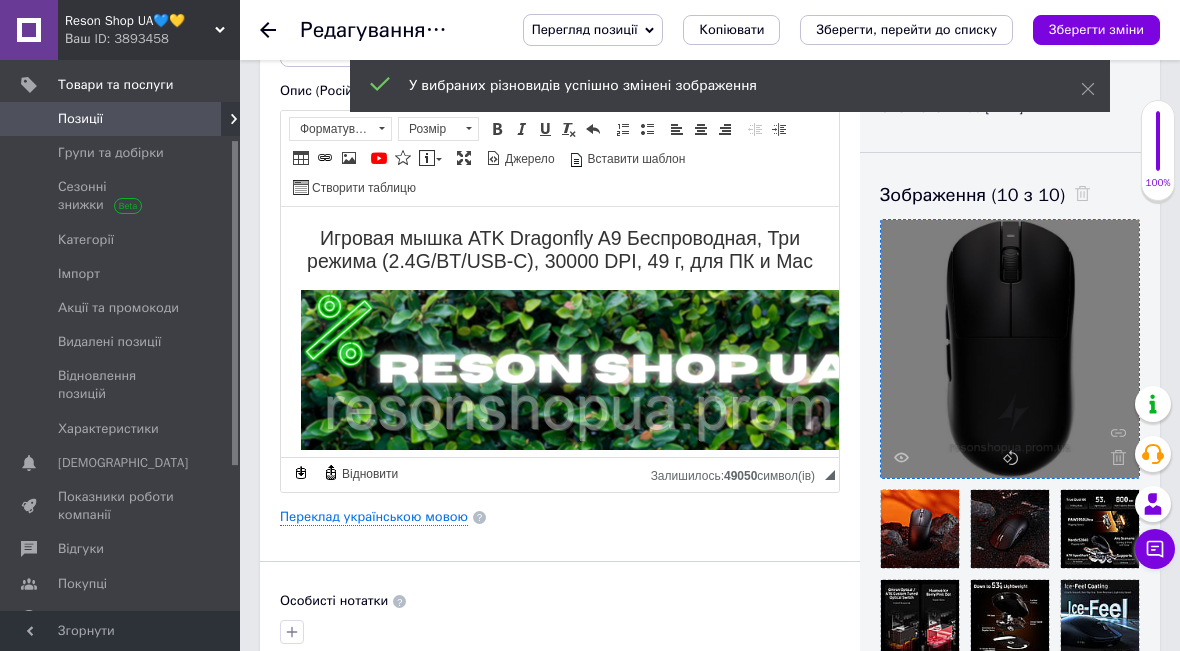 scroll, scrollTop: 298, scrollLeft: 0, axis: vertical 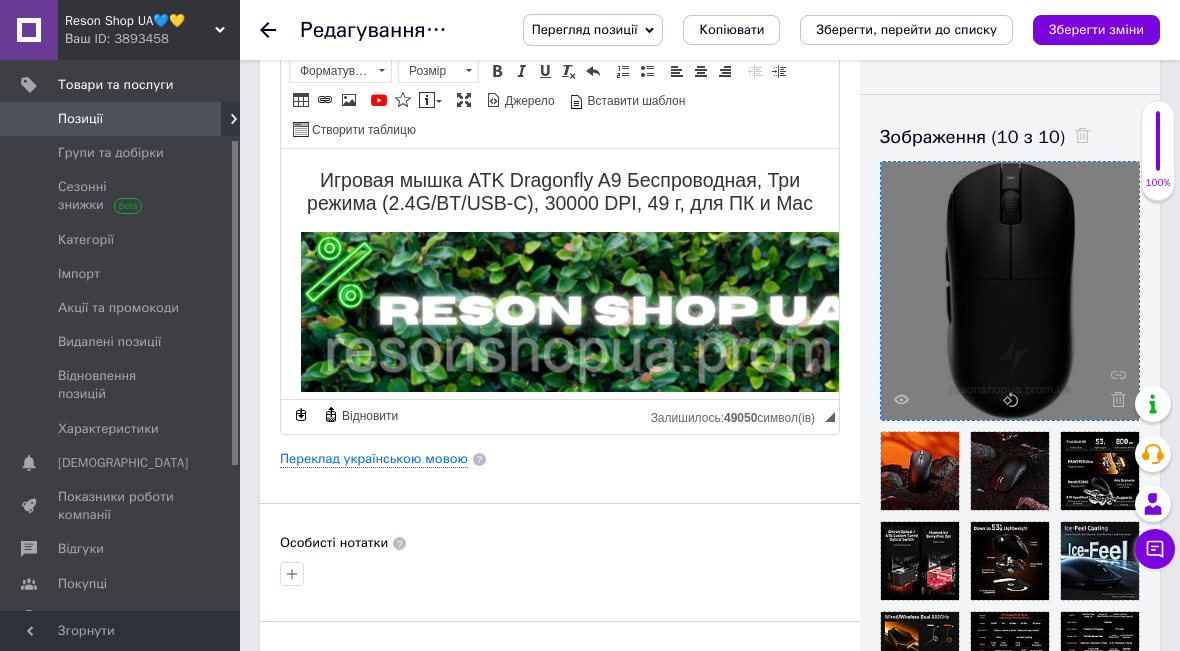 click 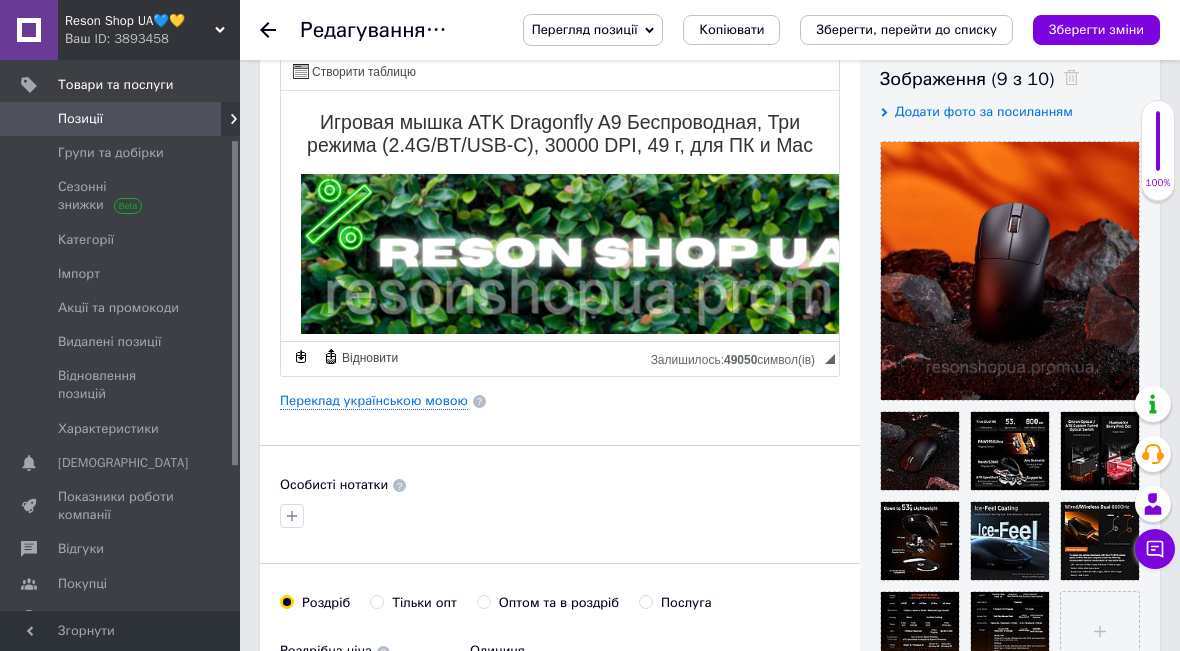 scroll, scrollTop: 438, scrollLeft: 0, axis: vertical 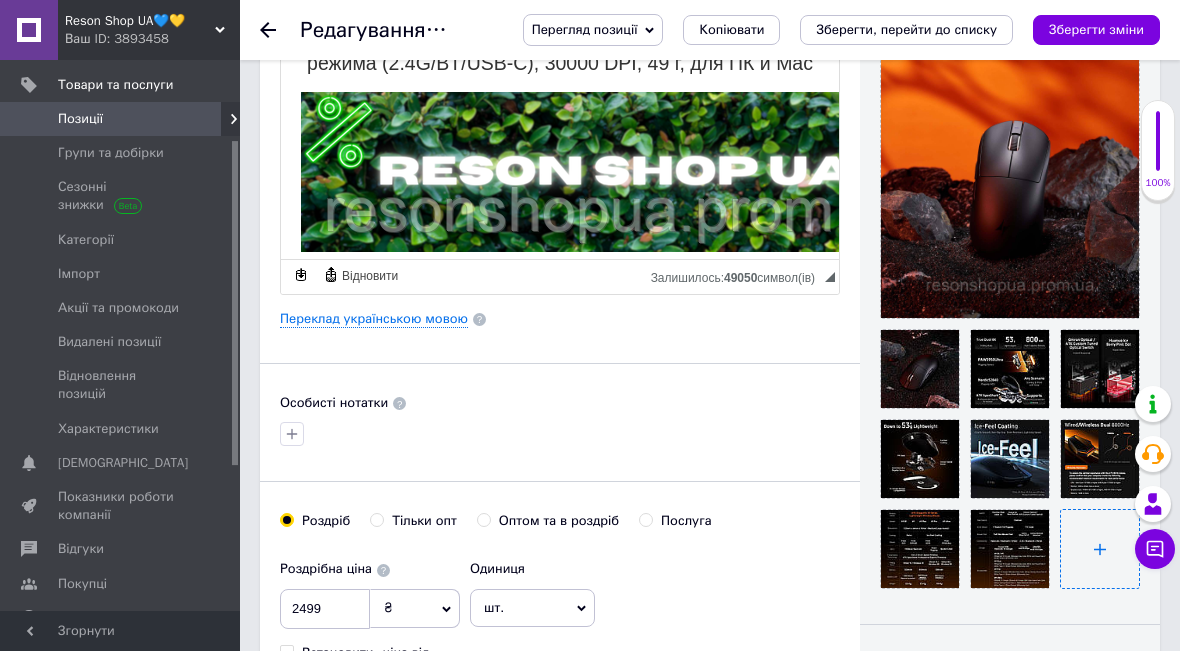 click at bounding box center [1100, 549] 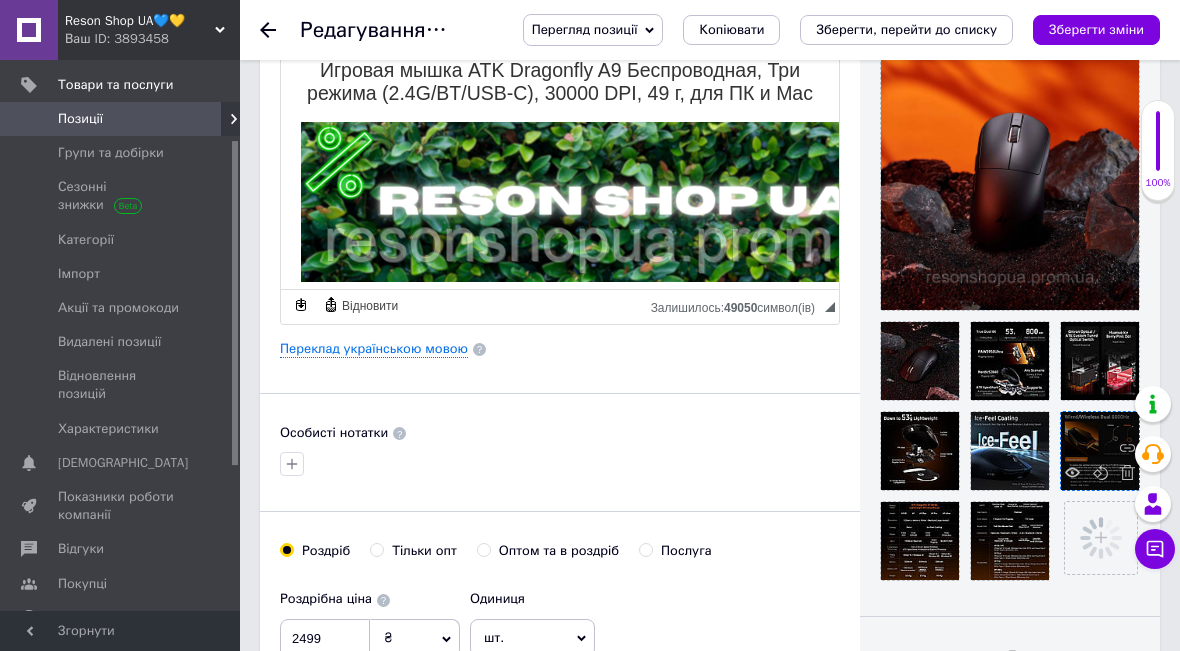 scroll, scrollTop: 407, scrollLeft: 0, axis: vertical 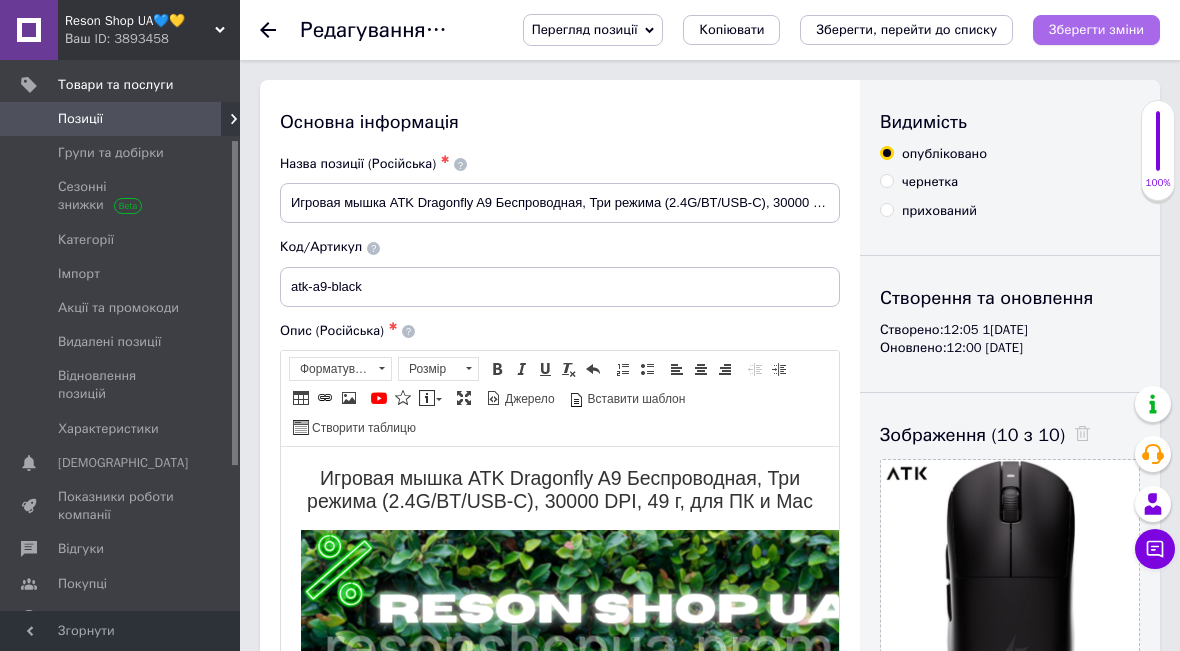 click on "Зберегти зміни" at bounding box center (1096, 29) 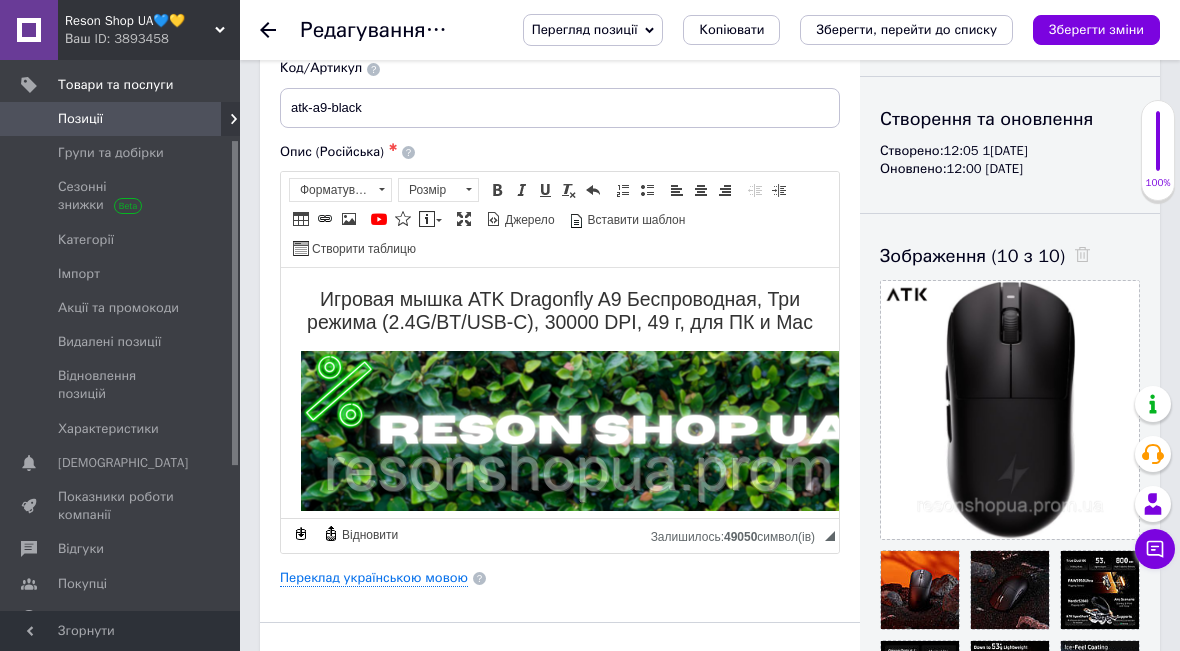 scroll, scrollTop: 0, scrollLeft: 0, axis: both 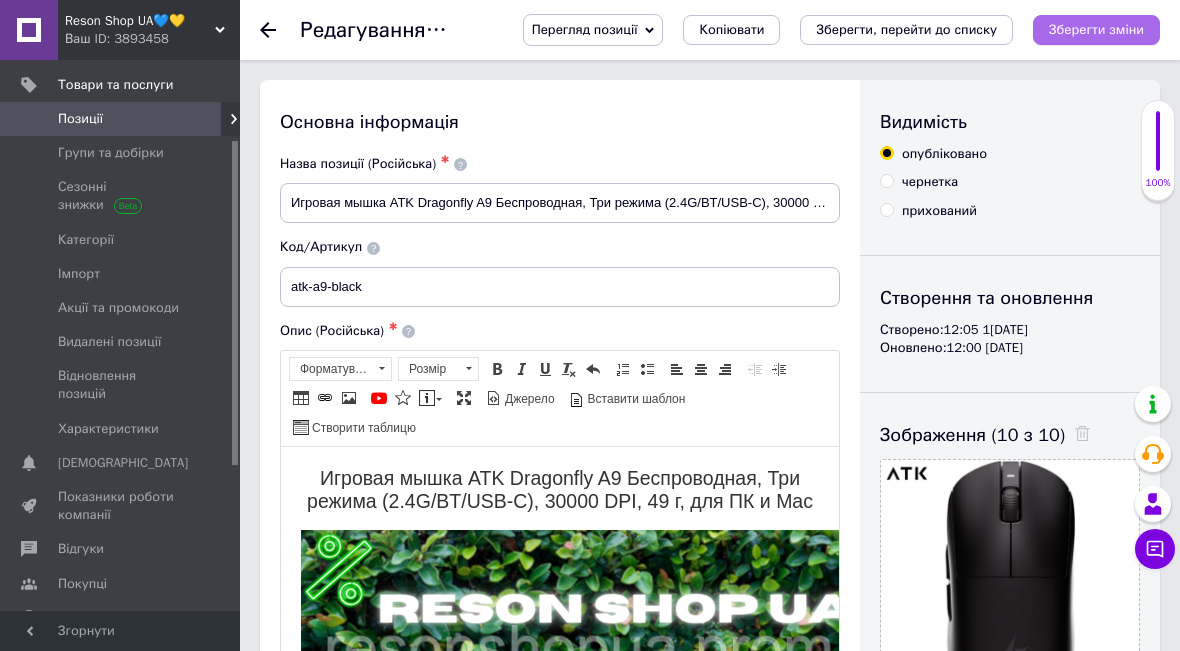 click on "Зберегти зміни" at bounding box center (1096, 29) 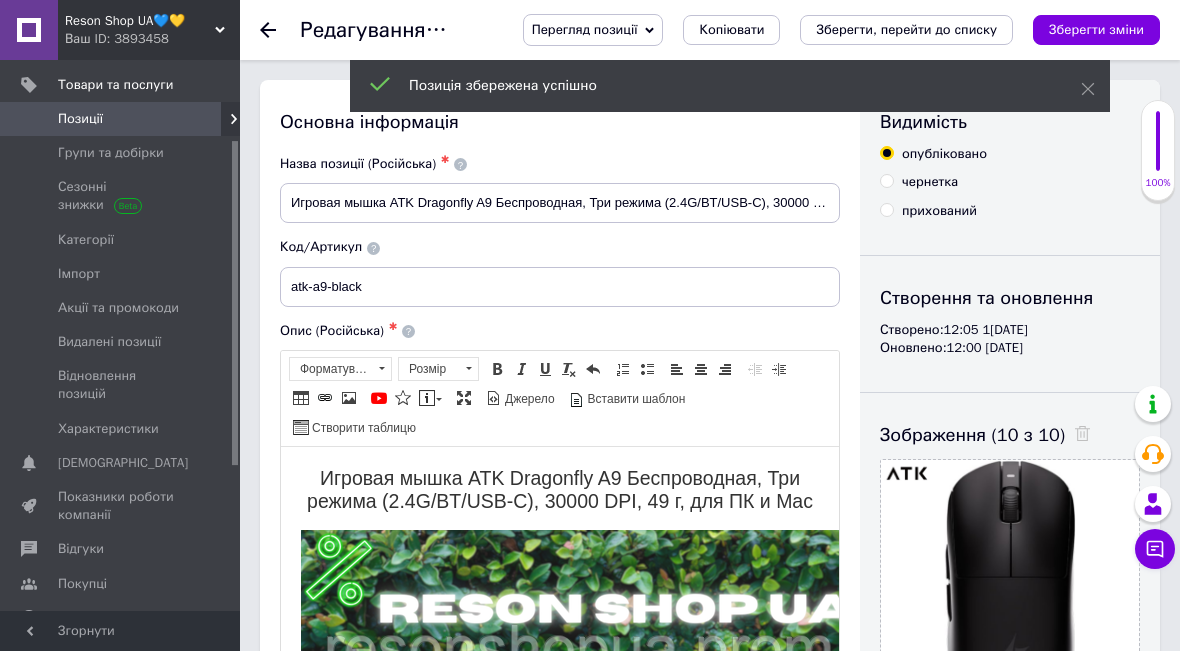 scroll, scrollTop: 312, scrollLeft: 0, axis: vertical 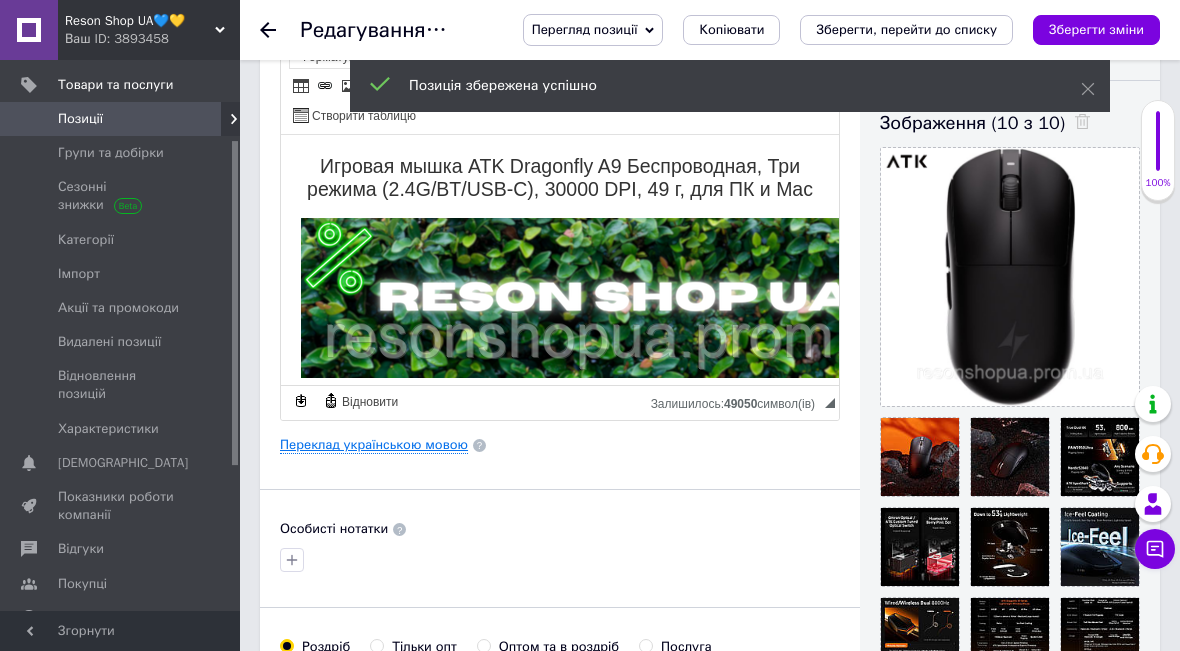 click on "Переклад українською мовою" at bounding box center [374, 445] 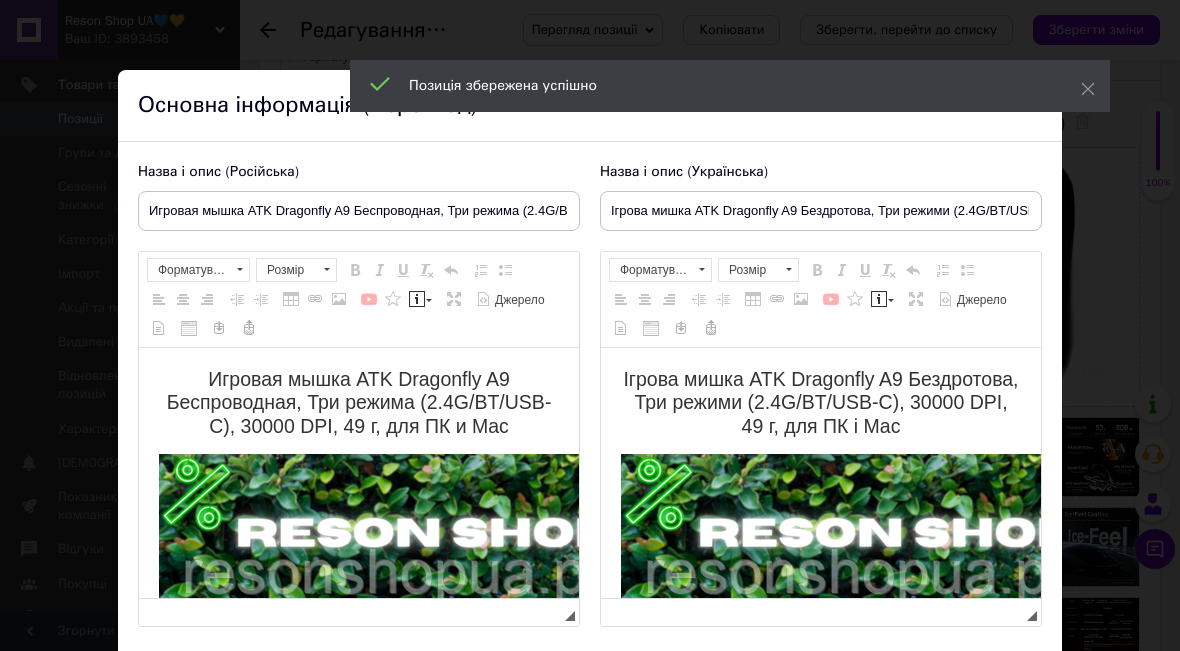 scroll, scrollTop: 0, scrollLeft: 0, axis: both 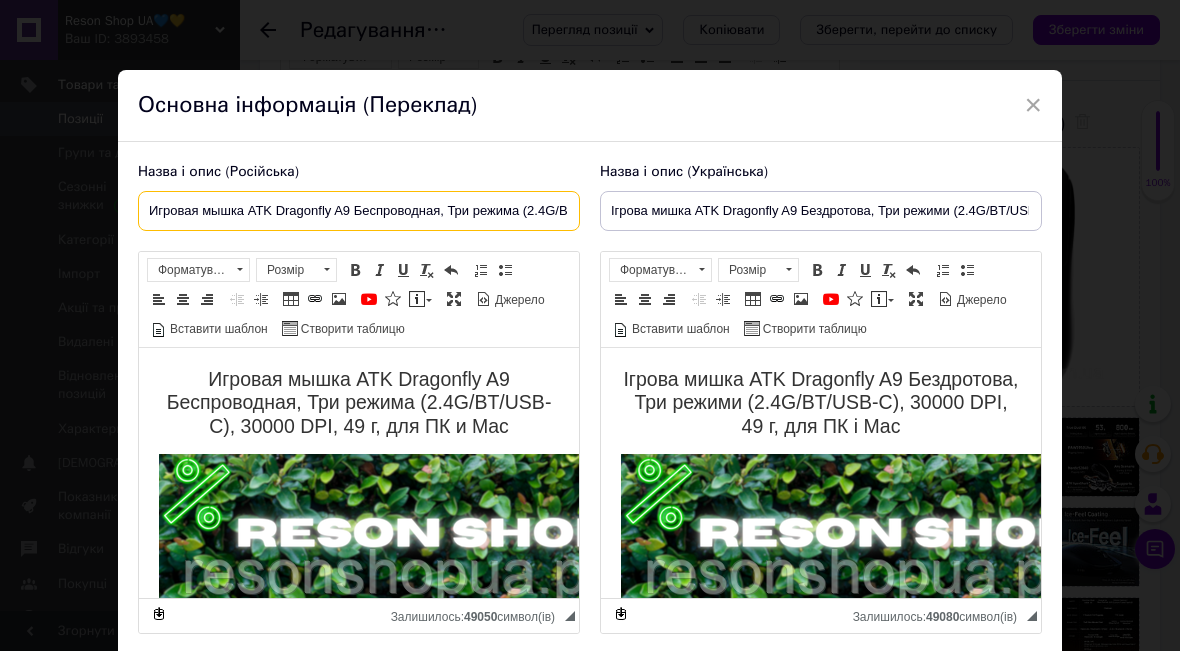 click on "Игровая мышка ATK Dragonfly A9 Беспроводная, Три режима (2.4G/BT/USB-C), 30000 DPI, 49 г, для ПК и Mac" at bounding box center (359, 211) 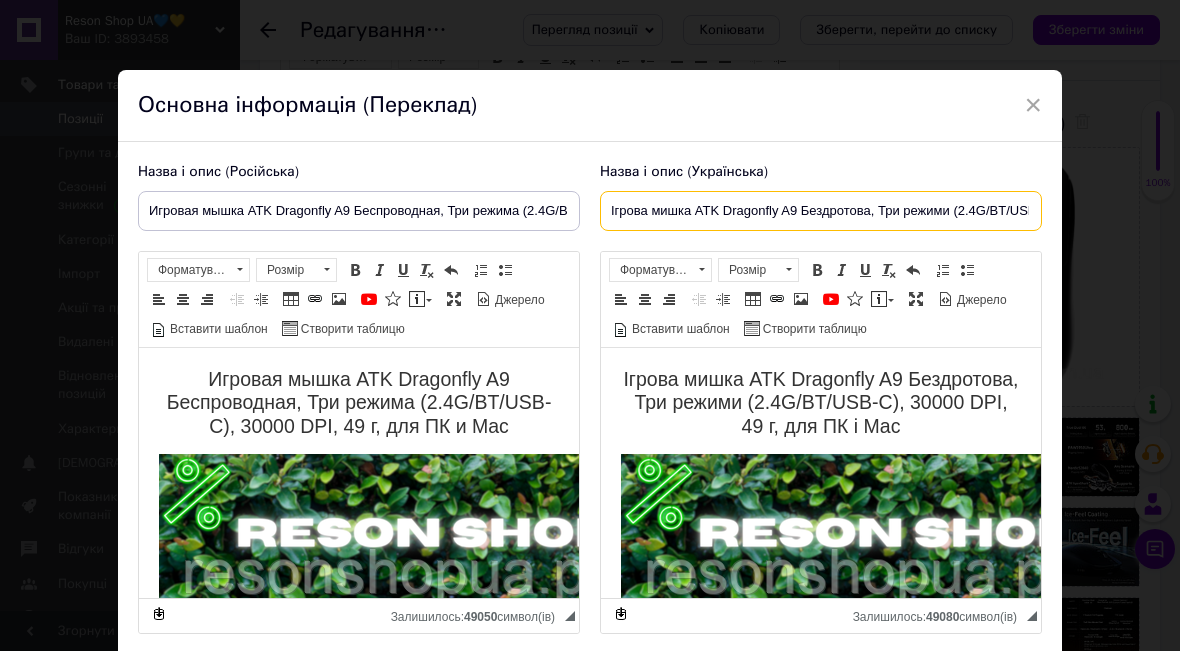 click on "Ігрова мишка ATK Dragonfly A9 Бездротова, Три режими (2.4G/BT/USB-C), 30000 DPI, 49 г, для ПК і Mac" at bounding box center [821, 211] 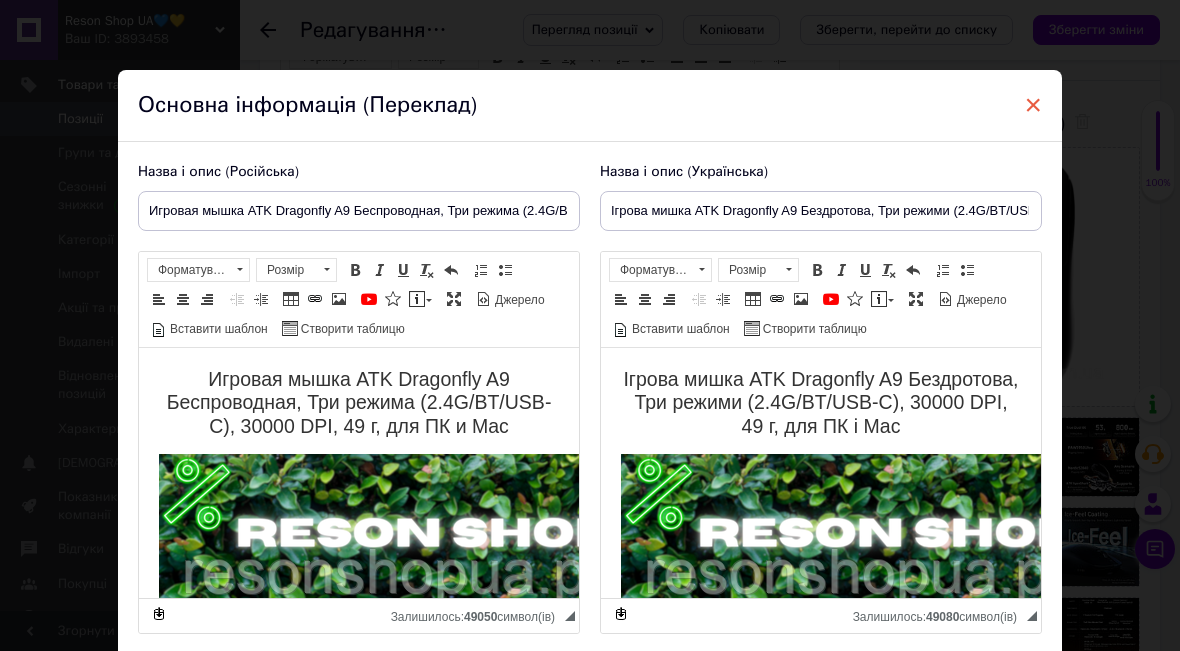 click on "×" at bounding box center [1033, 105] 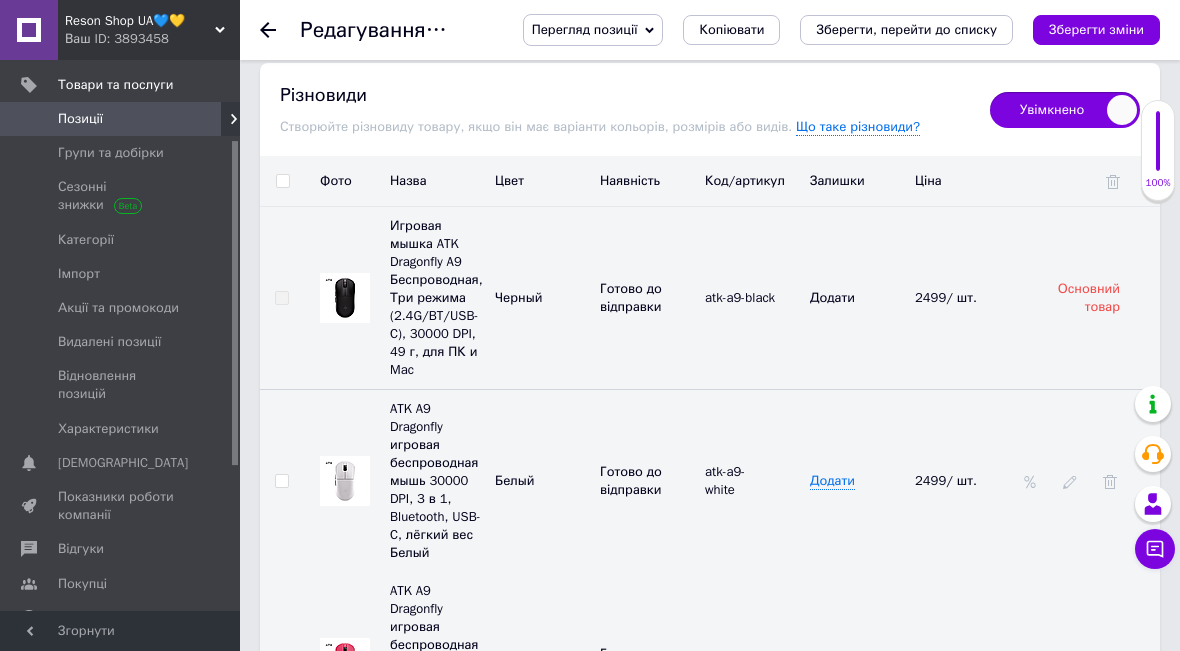 scroll, scrollTop: 3458, scrollLeft: 0, axis: vertical 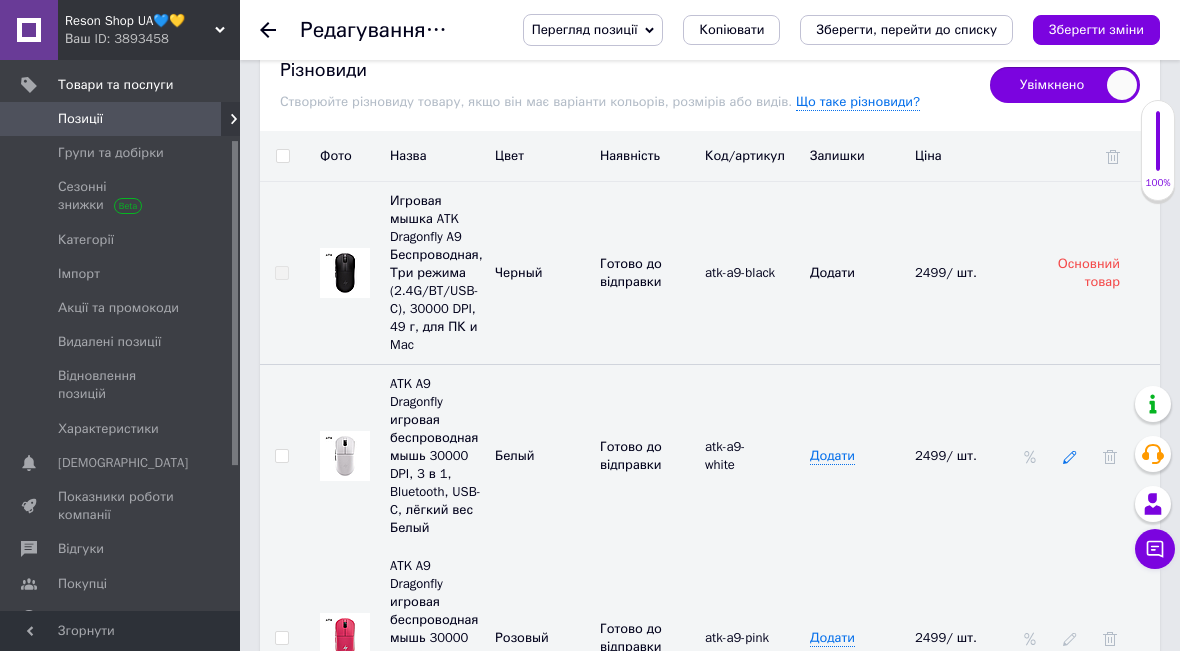 click 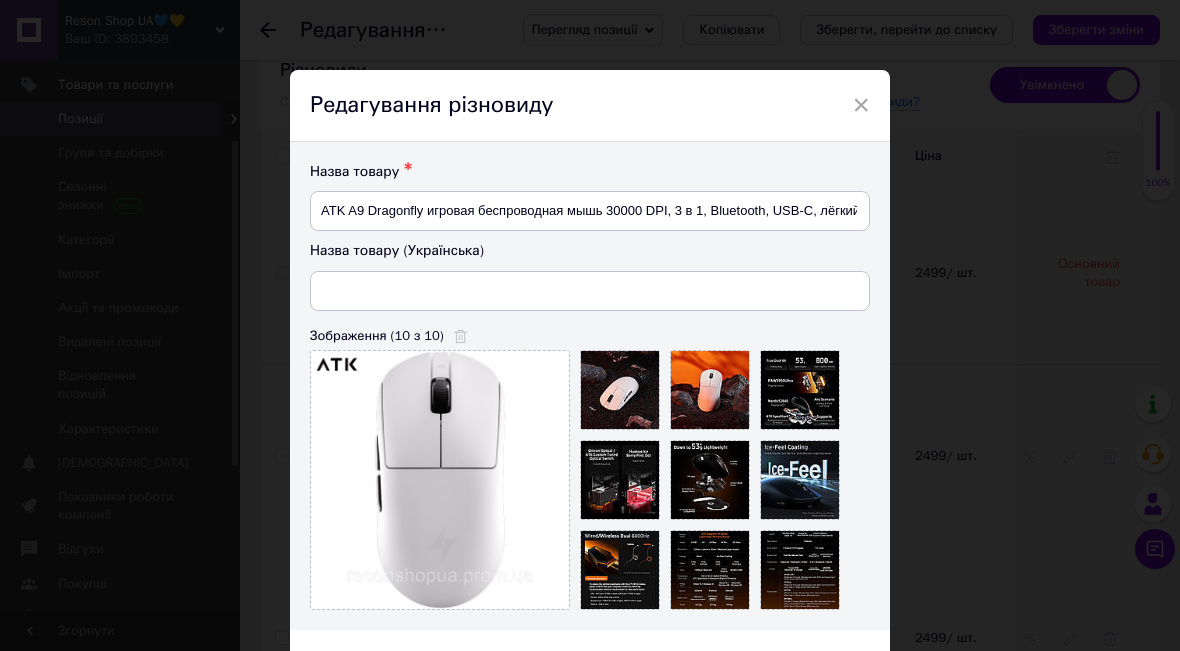 type on "ATK A9 Dragonfly ігрова бездротова [PERSON_NAME] 30000 DPI, 3 в 1, Bluetooth, USB-C, легка вага Білий" 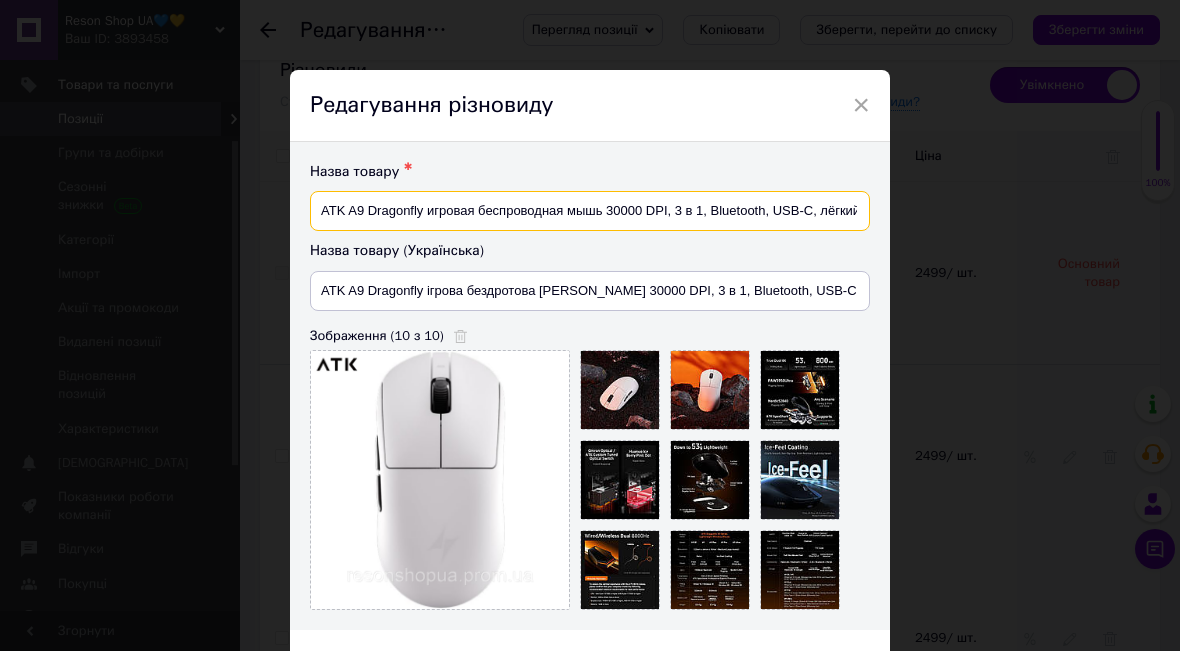 click on "ATK A9 Dragonfly игровая беспроводная мышь 30000 DPI, 3 в 1, Bluetooth, USB-C, лёгкий вес Белый" at bounding box center [590, 211] 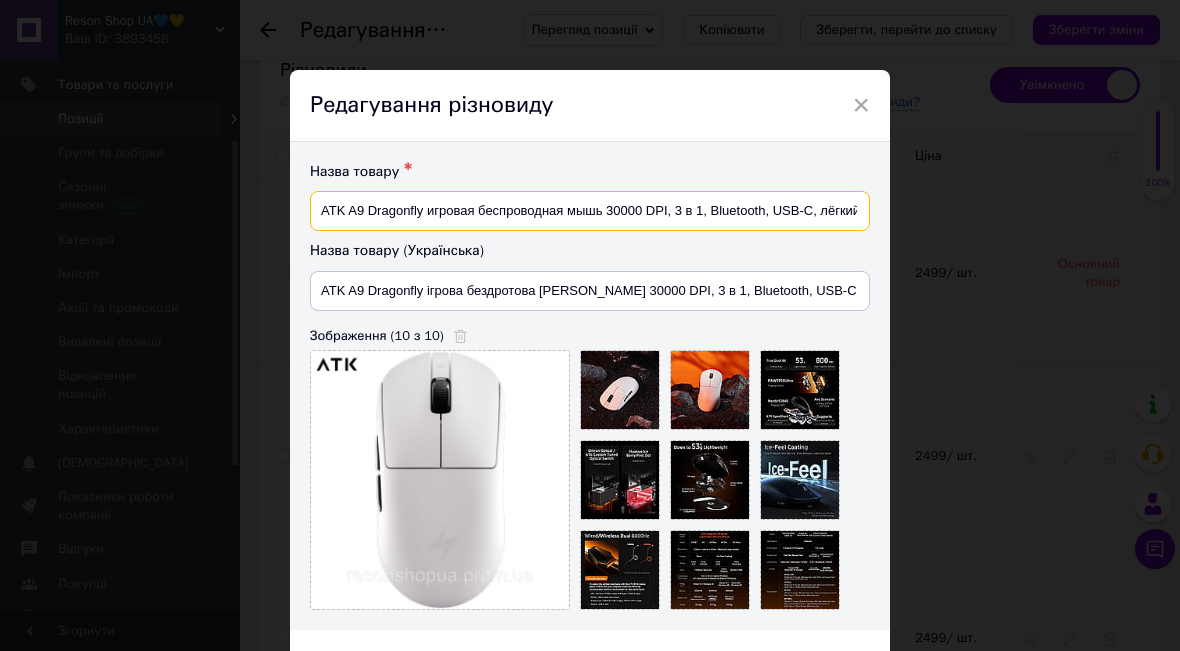 paste on "Ігрова мишка ATK Dragonfly A9 Бездротова, Три режими (2.4G/BT/USB-C), 30000 DPI, 49 г, для ПК і Mac" 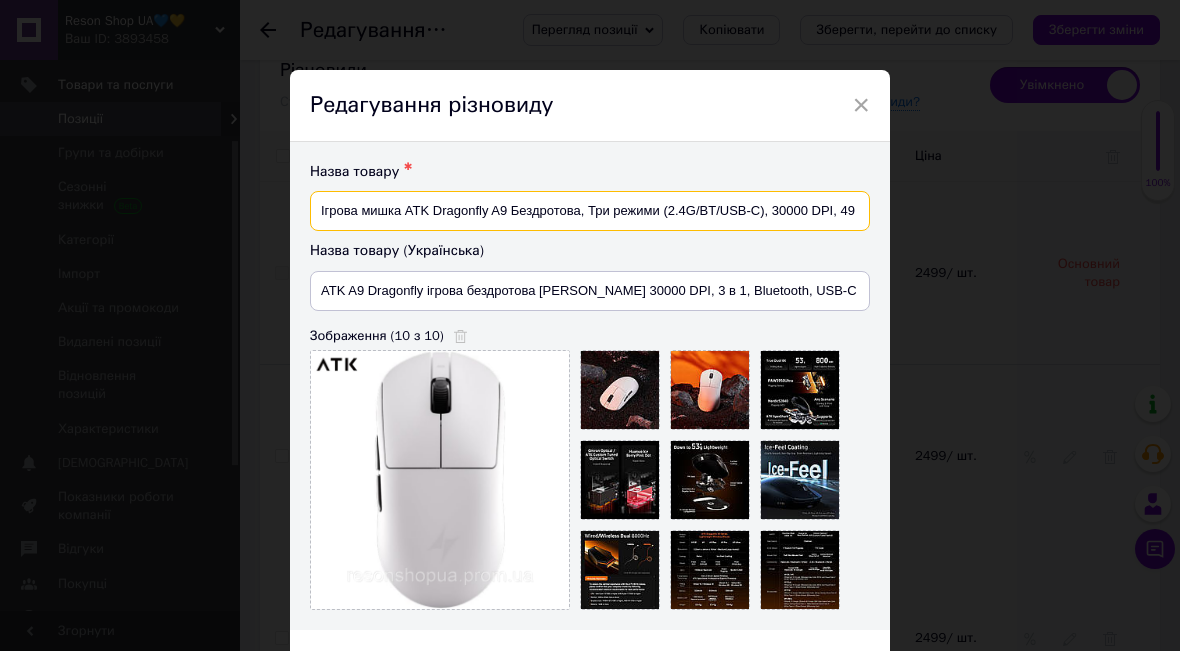 scroll, scrollTop: 0, scrollLeft: 89, axis: horizontal 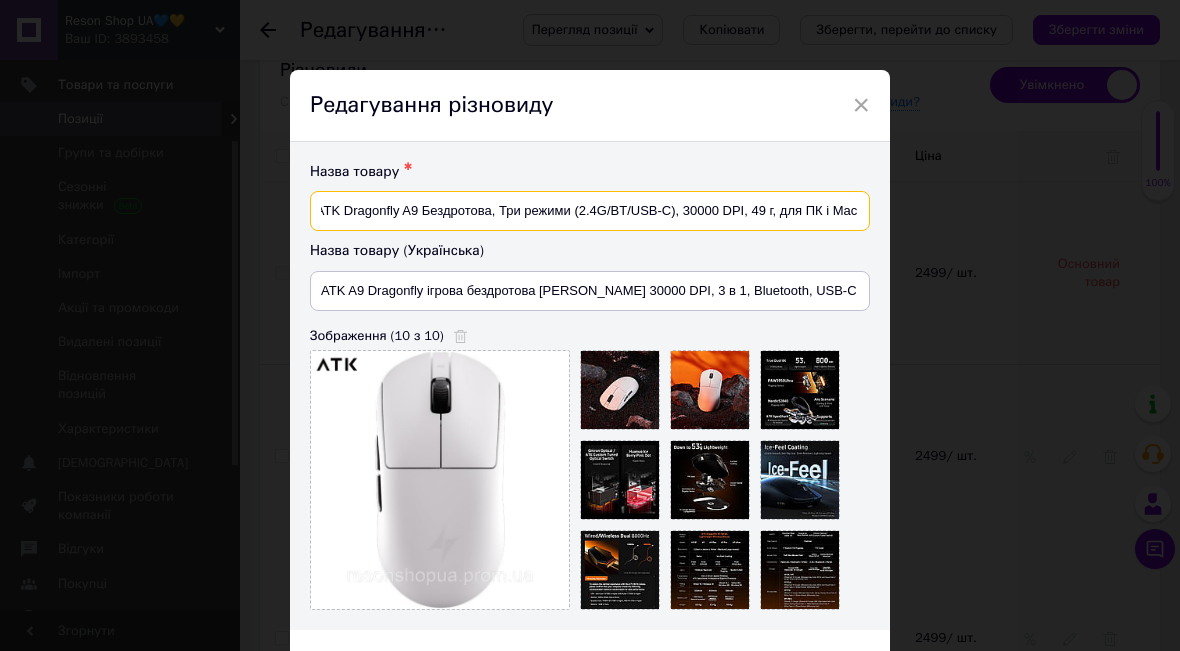 type on "Ігрова мишка ATK Dragonfly A9 Бездротова, Три режими (2.4G/BT/USB-C), 30000 DPI, 49 г, для ПК і Mac" 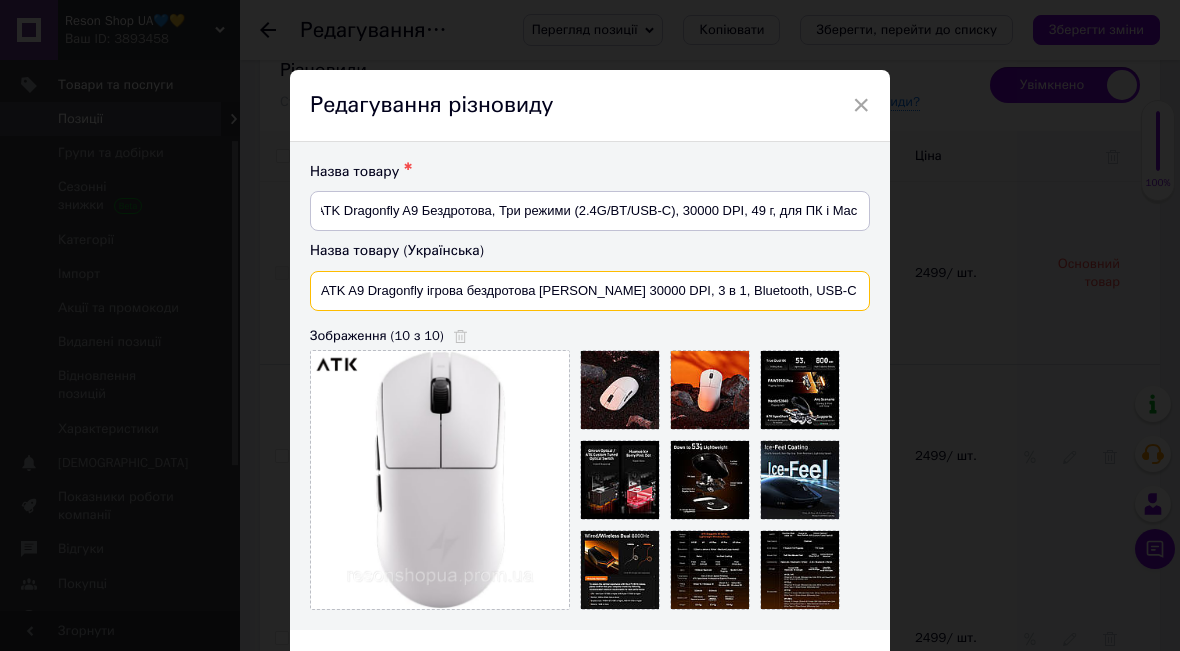 click on "ATK A9 Dragonfly ігрова бездротова [PERSON_NAME] 30000 DPI, 3 в 1, Bluetooth, USB-C, легка вага Білий" at bounding box center (590, 291) 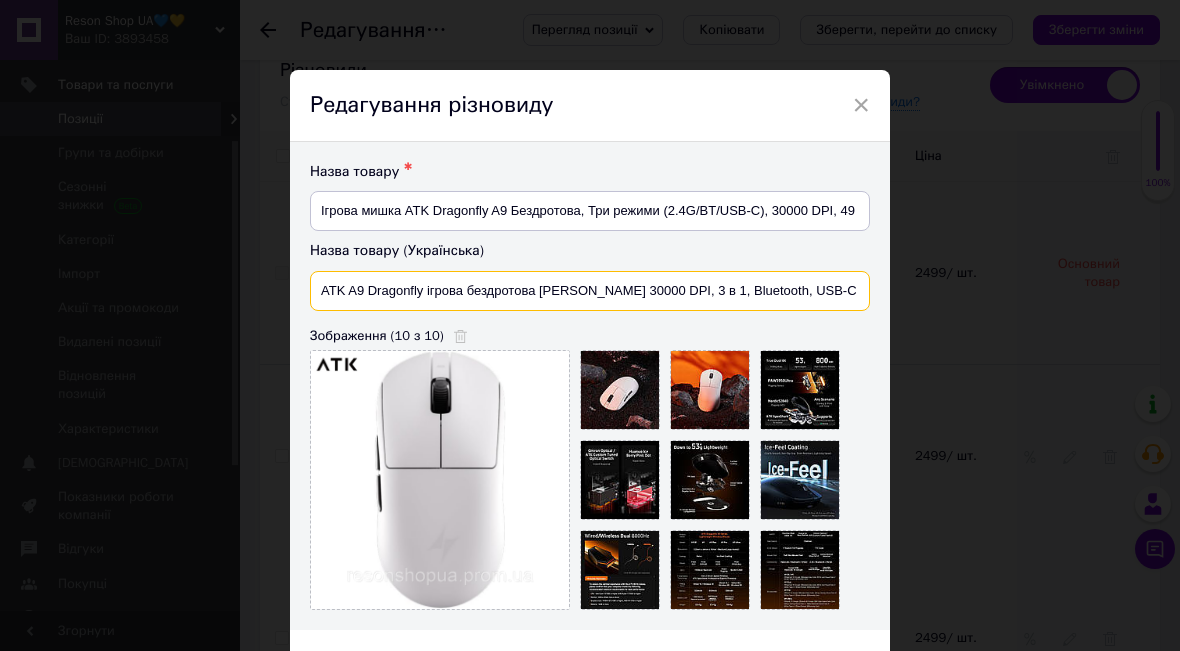 click on "ATK A9 Dragonfly ігрова бездротова [PERSON_NAME] 30000 DPI, 3 в 1, Bluetooth, USB-C, легка вага Білий" at bounding box center [590, 291] 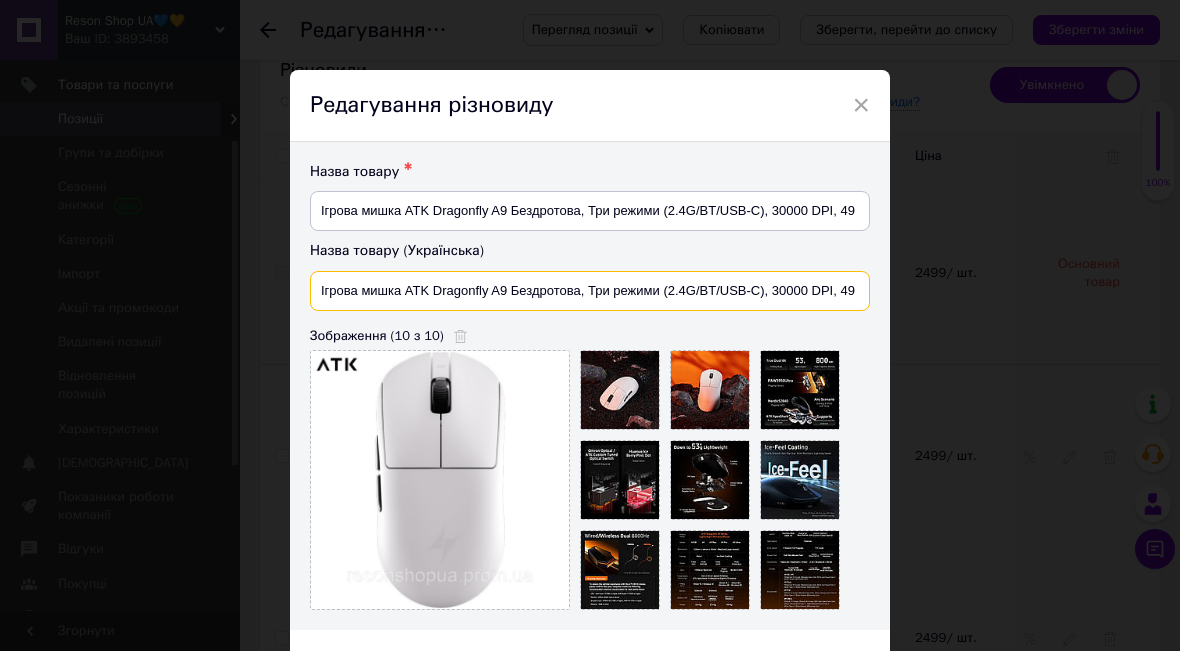 scroll, scrollTop: 0, scrollLeft: 89, axis: horizontal 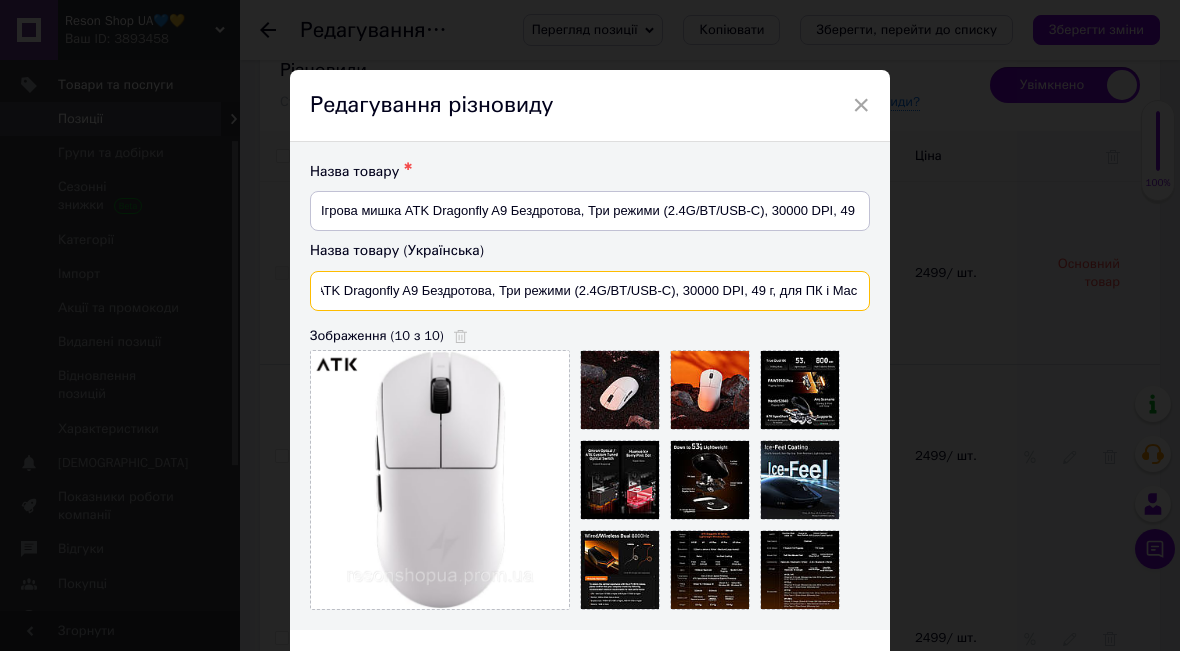 type on "Ігрова мишка ATK Dragonfly A9 Бездротова, Три режими (2.4G/BT/USB-C), 30000 DPI, 49 г, для ПК і Mac" 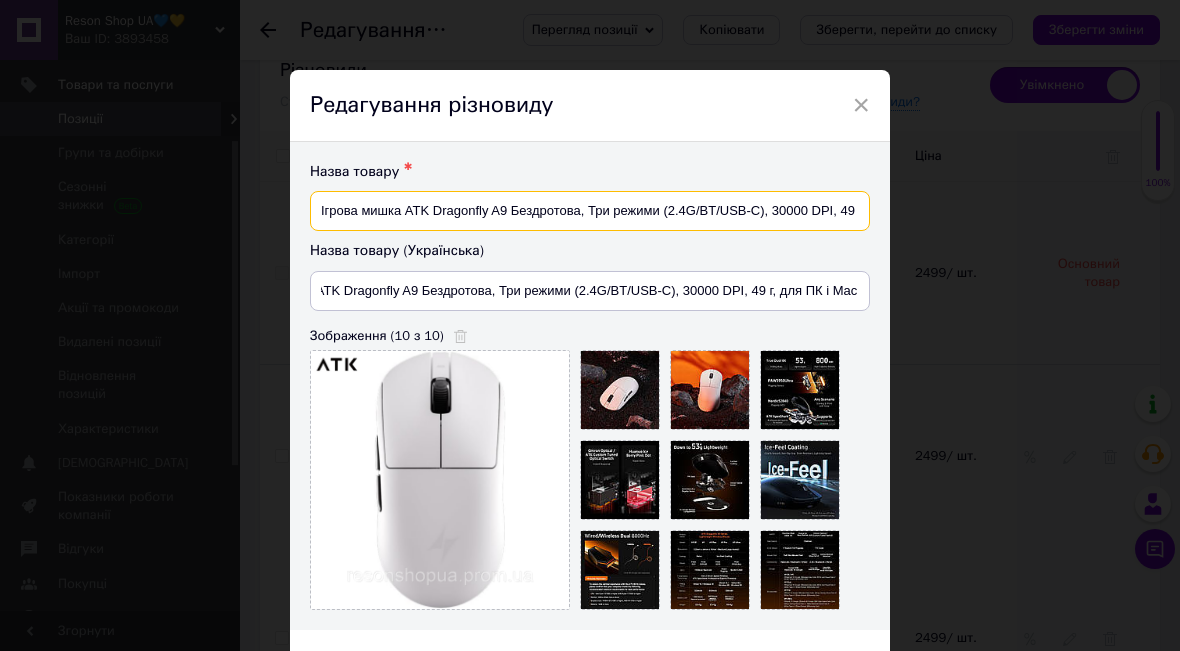 click on "Ігрова мишка ATK Dragonfly A9 Бездротова, Три режими (2.4G/BT/USB-C), 30000 DPI, 49 г, для ПК і Mac" at bounding box center (590, 211) 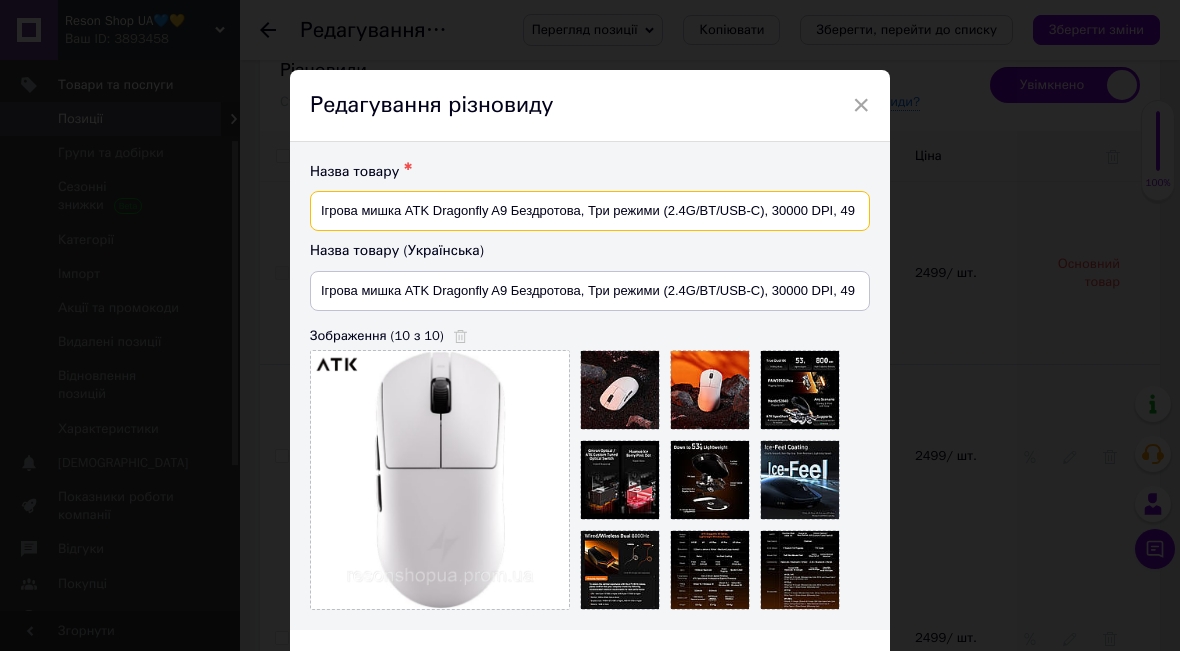click on "Ігрова мишка ATK Dragonfly A9 Бездротова, Три режими (2.4G/BT/USB-C), 30000 DPI, 49 г, для ПК і Mac" at bounding box center [590, 211] 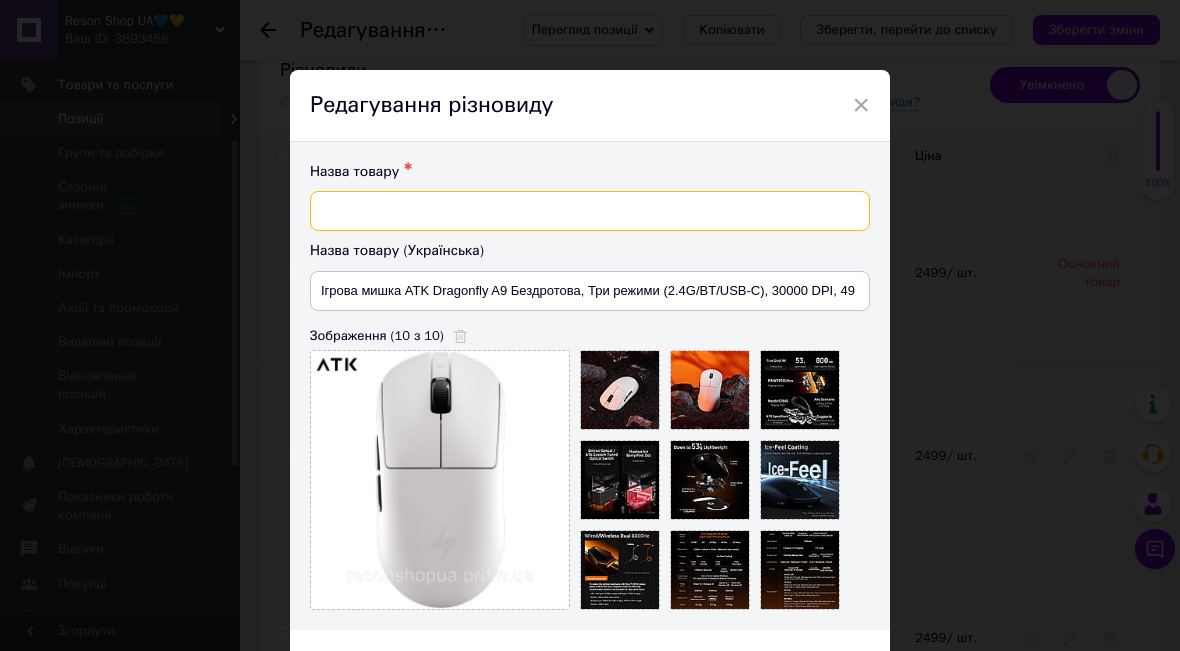 paste on "Игровая мышка ATK Dragonfly A9 Беспроводная, Три режима (2.4G/BT/USB-C), 30000 DPI, 49 г, для ПК и Mac" 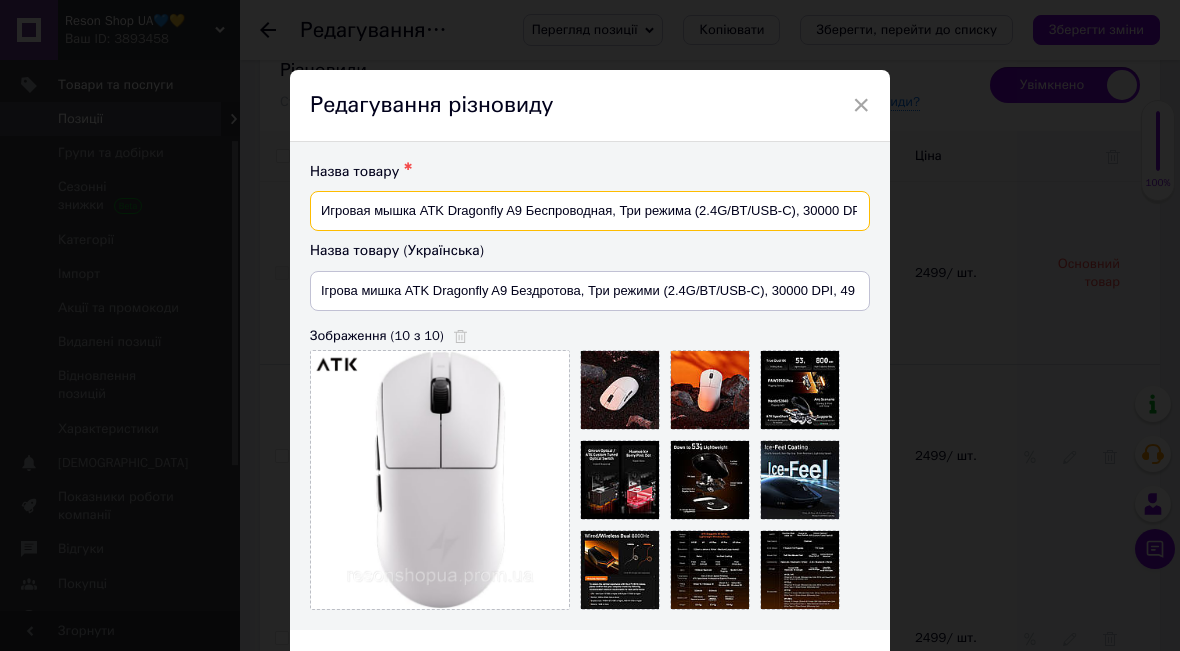 scroll, scrollTop: 0, scrollLeft: 125, axis: horizontal 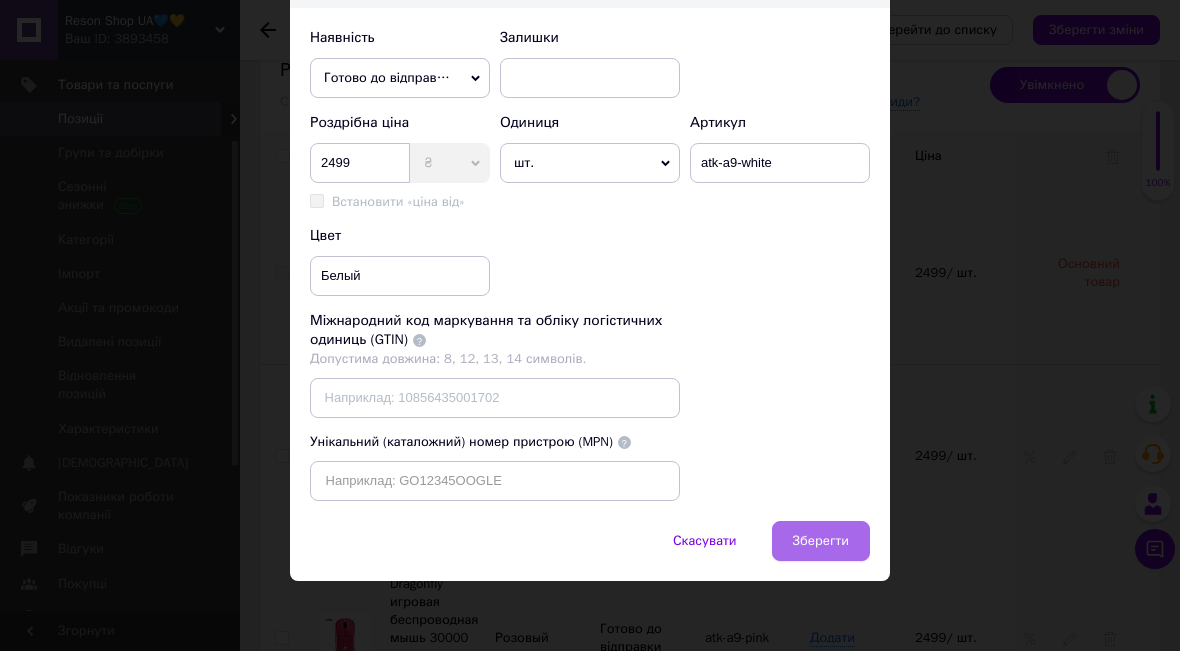 type on "Игровая мышка ATK Dragonfly A9 Беспроводная, Три режима (2.4G/BT/USB-C), 30000 DPI, 49 г, для ПК и Mac" 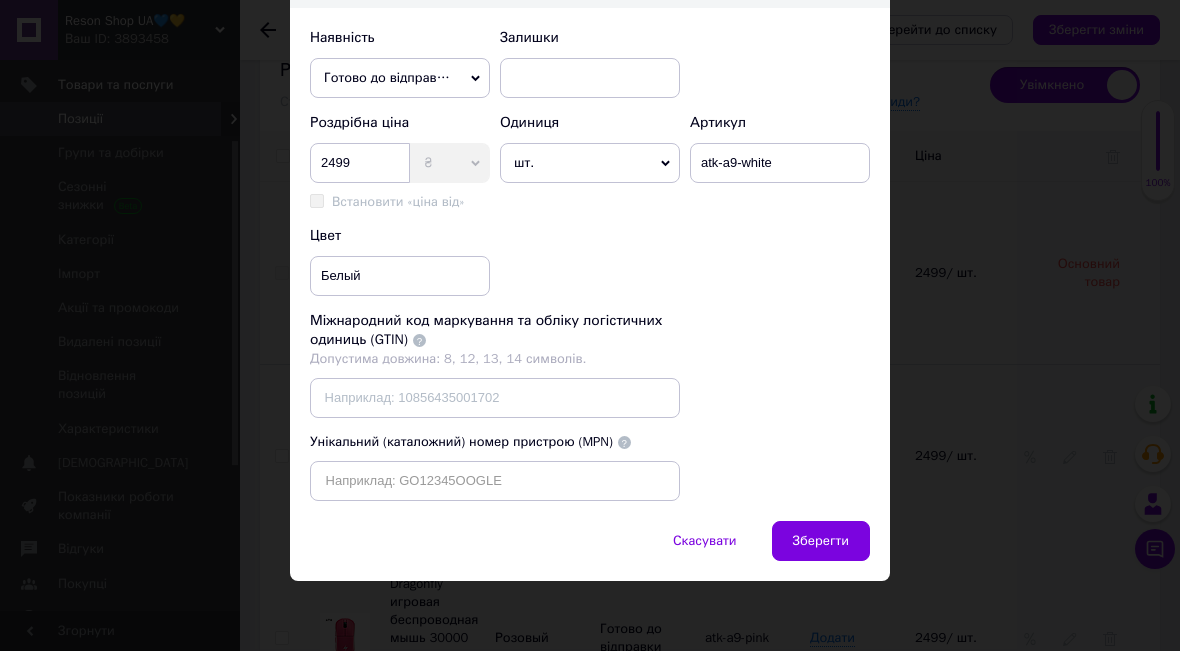 scroll, scrollTop: 0, scrollLeft: 0, axis: both 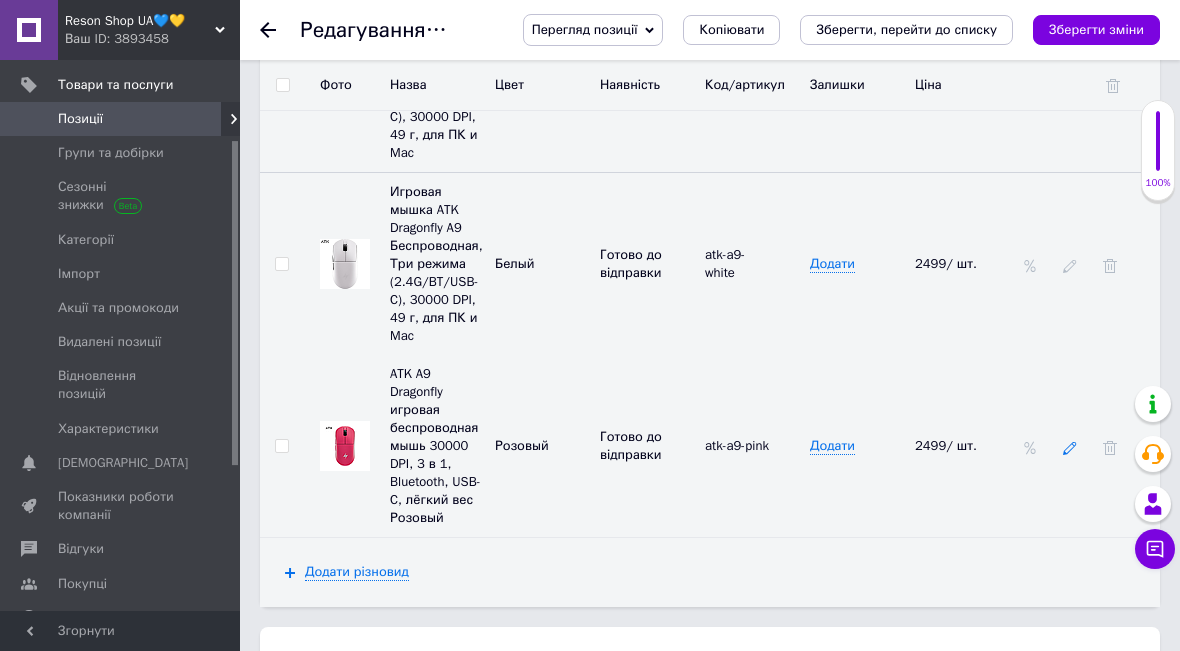 click 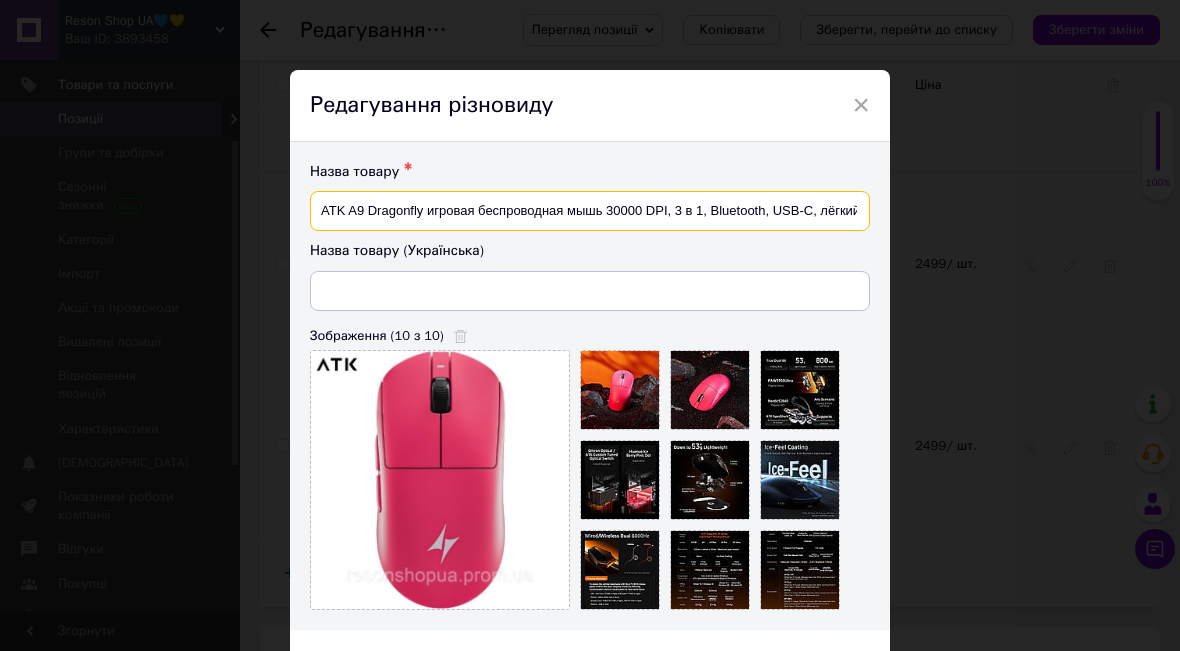 click on "ATK A9 Dragonfly игровая беспроводная мышь 30000 DPI, 3 в 1, Bluetooth, USB-C, лёгкий вес Розовый" at bounding box center [590, 211] 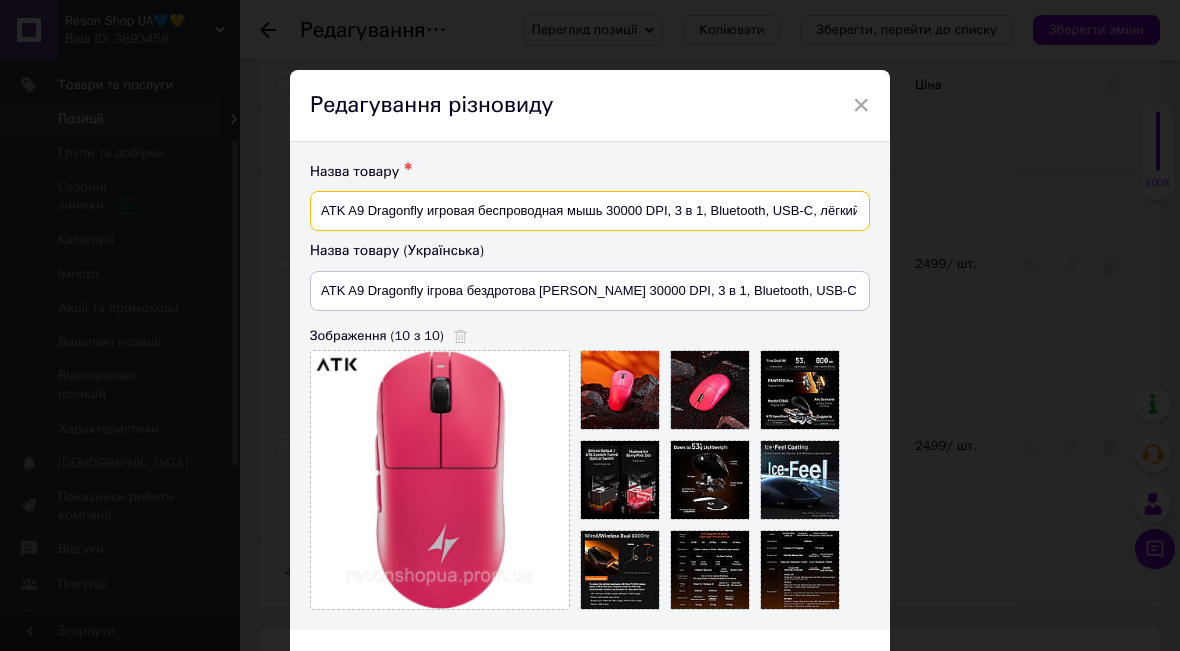 click on "ATK A9 Dragonfly игровая беспроводная мышь 30000 DPI, 3 в 1, Bluetooth, USB-C, лёгкий вес Розовый" at bounding box center [590, 211] 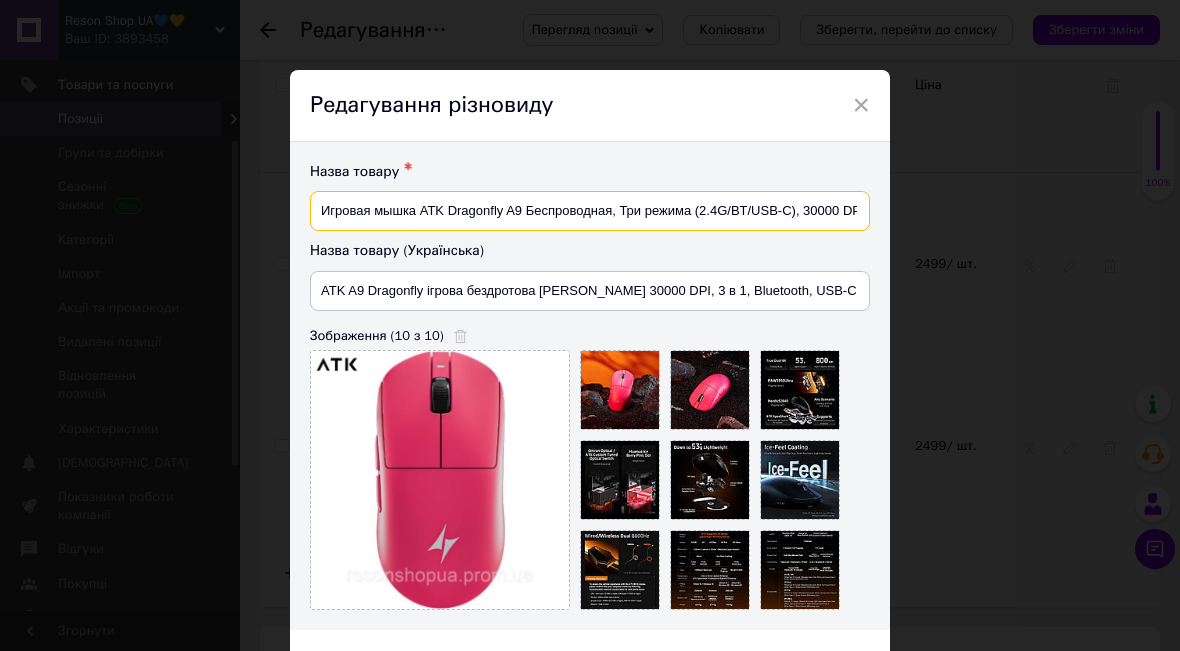 scroll, scrollTop: 0, scrollLeft: 125, axis: horizontal 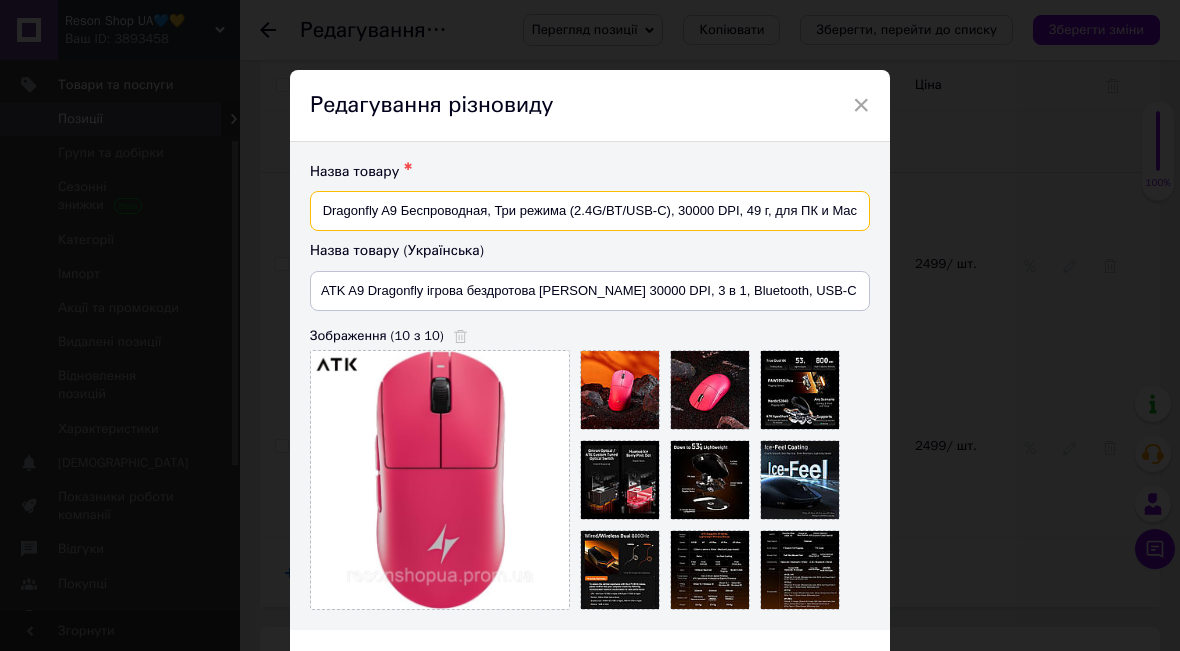 type on "Игровая мышка ATK Dragonfly A9 Беспроводная, Три режима (2.4G/BT/USB-C), 30000 DPI, 49 г, для ПК и Mac" 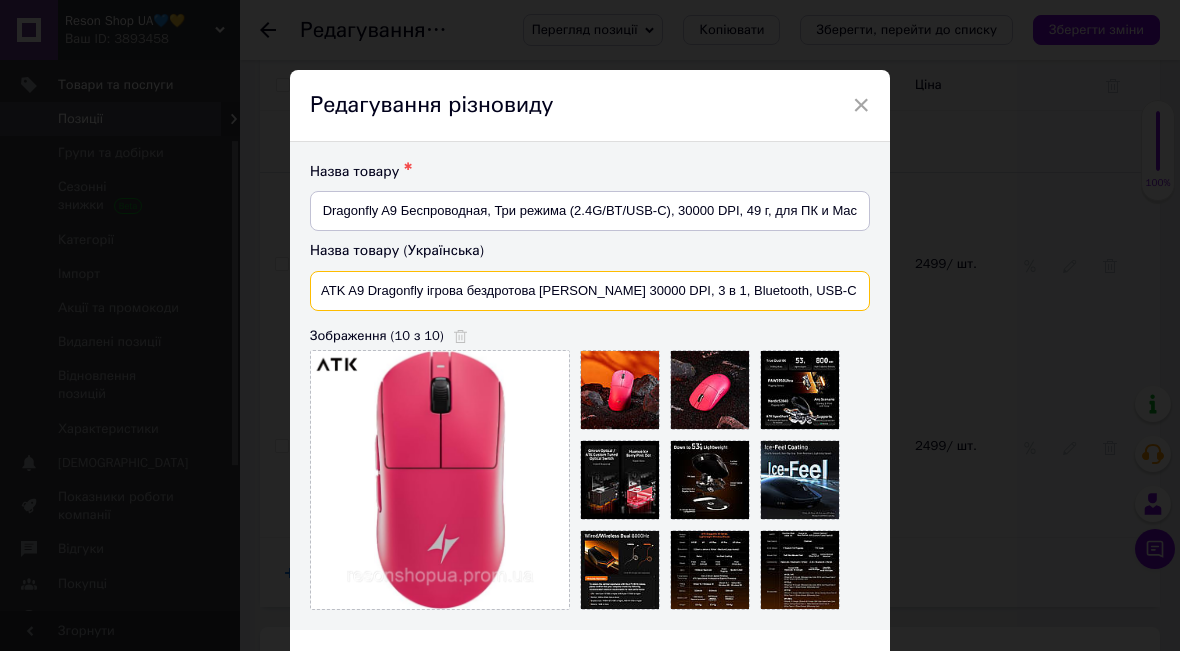 click on "ATK A9 Dragonfly ігрова бездротова [PERSON_NAME] 30000 DPI, 3 в 1, Bluetooth, USB-C, легка вага Рожевий" at bounding box center (590, 291) 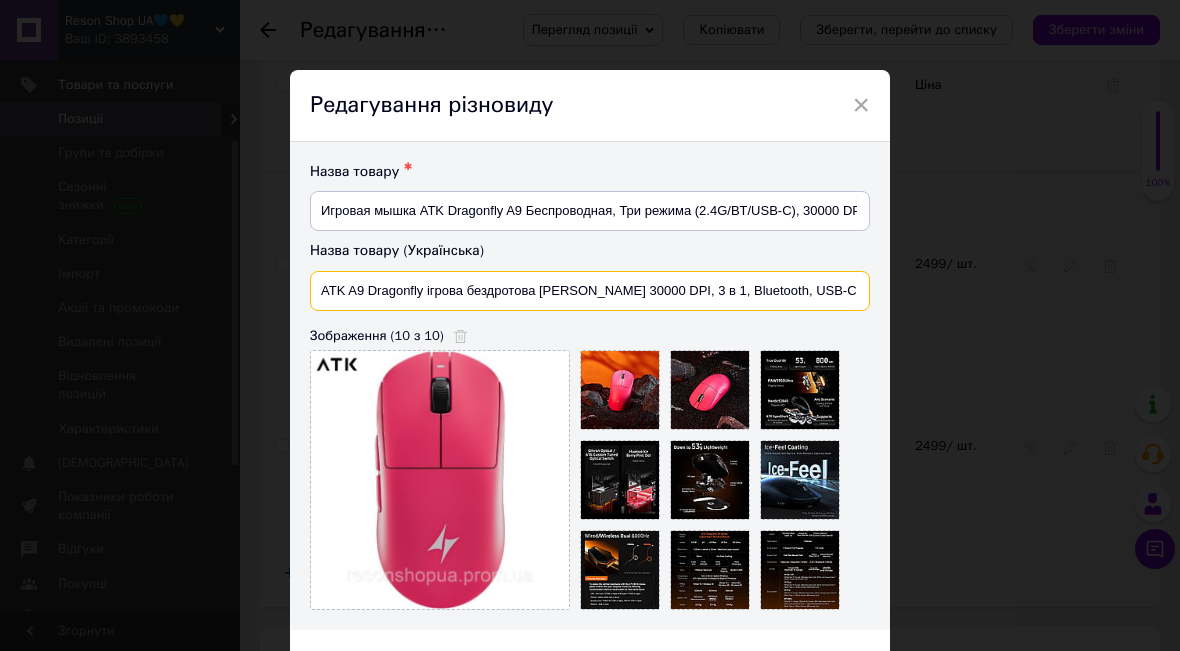 click on "ATK A9 Dragonfly ігрова бездротова [PERSON_NAME] 30000 DPI, 3 в 1, Bluetooth, USB-C, легка вага Рожевий" at bounding box center (590, 291) 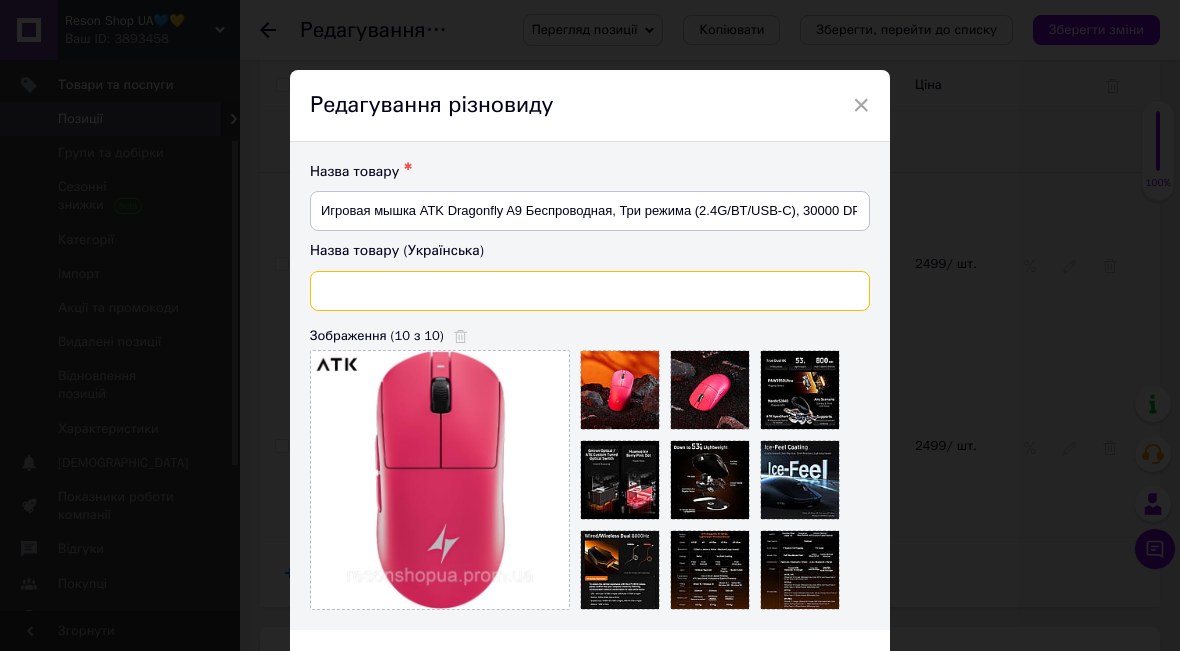 paste on "Ігрова мишка ATK Dragonfly A9 Бездротова, Три режими (2.4G/BT/USB-C), 30000 DPI, 49 г, для ПК і Mac" 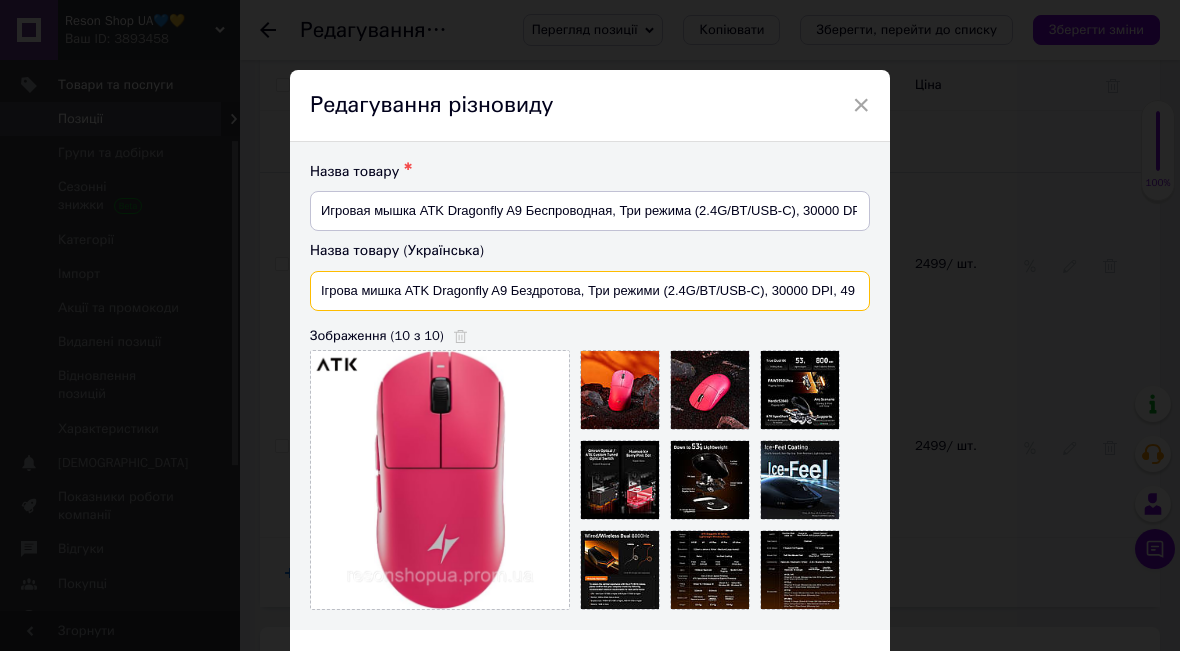 scroll, scrollTop: 0, scrollLeft: 89, axis: horizontal 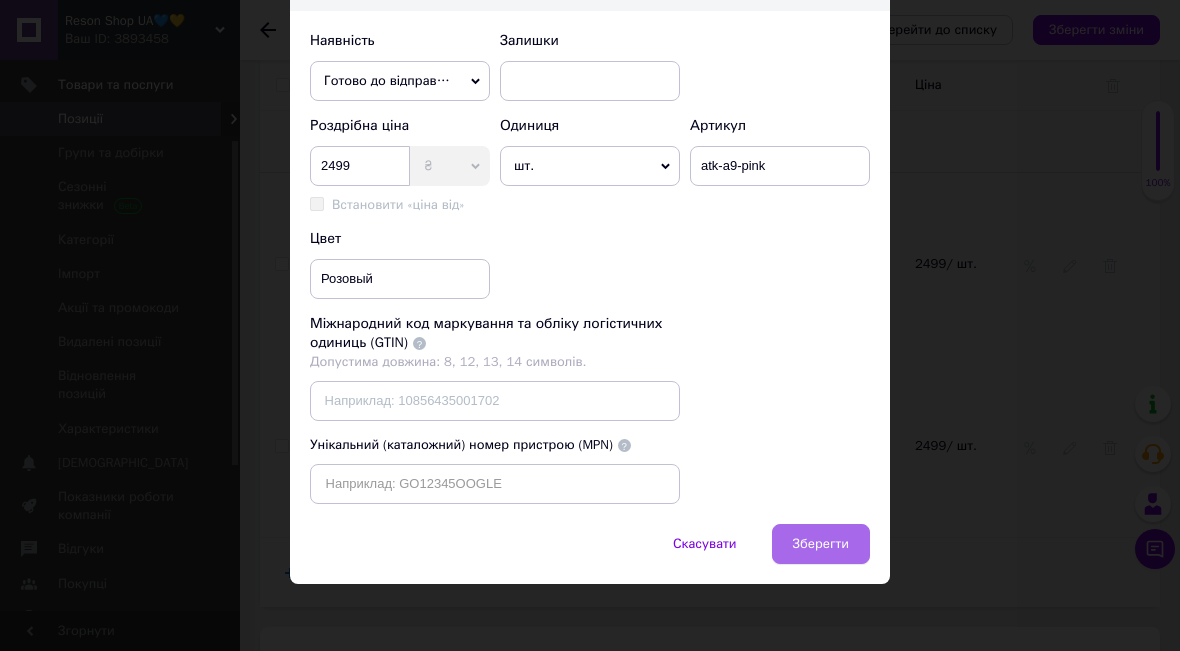 type on "Ігрова мишка ATK Dragonfly A9 Бездротова, Три режими (2.4G/BT/USB-C), 30000 DPI, 49 г, для ПК і Mac" 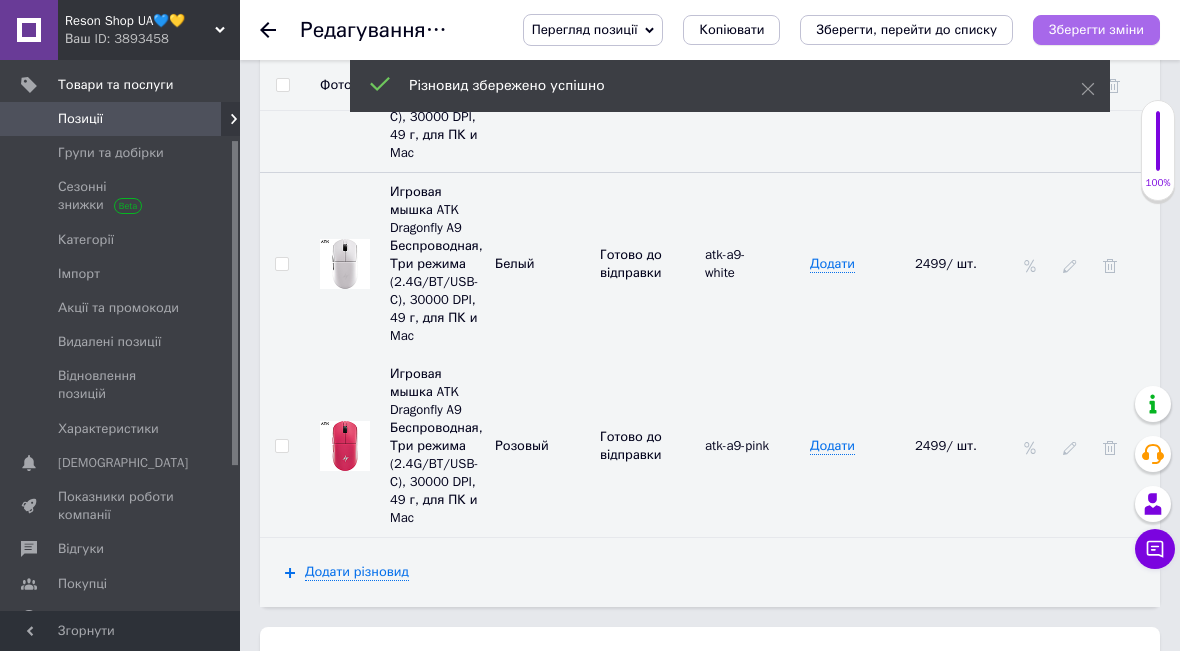 click on "Зберегти зміни" at bounding box center [1096, 29] 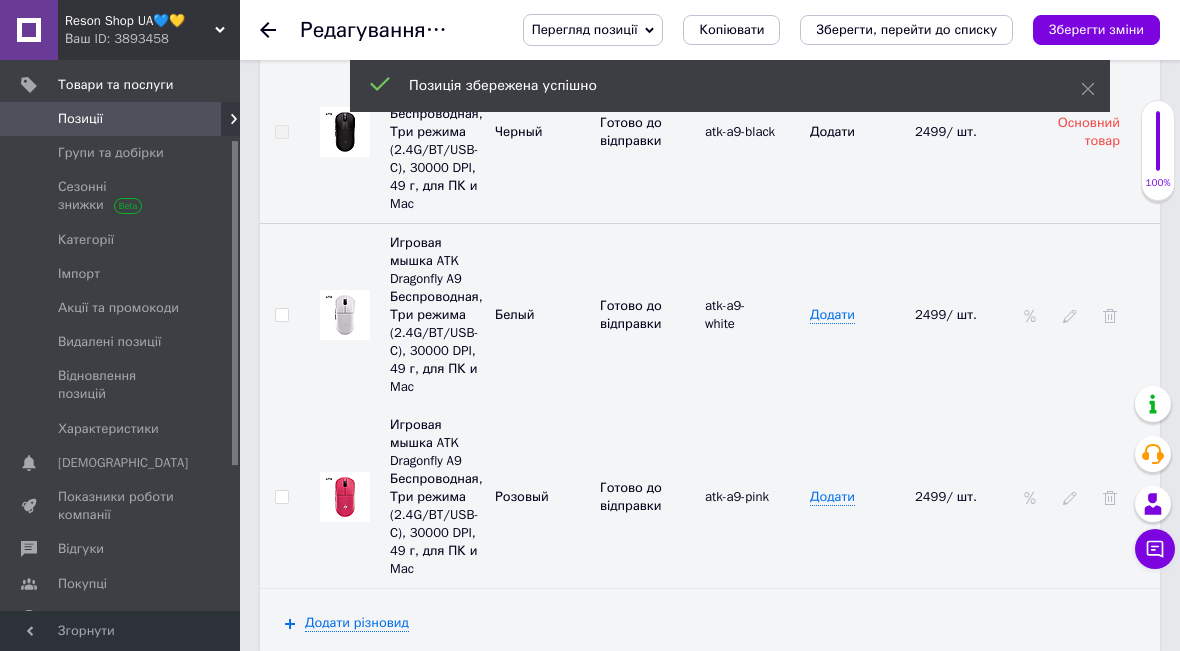 click on "Позиції" at bounding box center [121, 119] 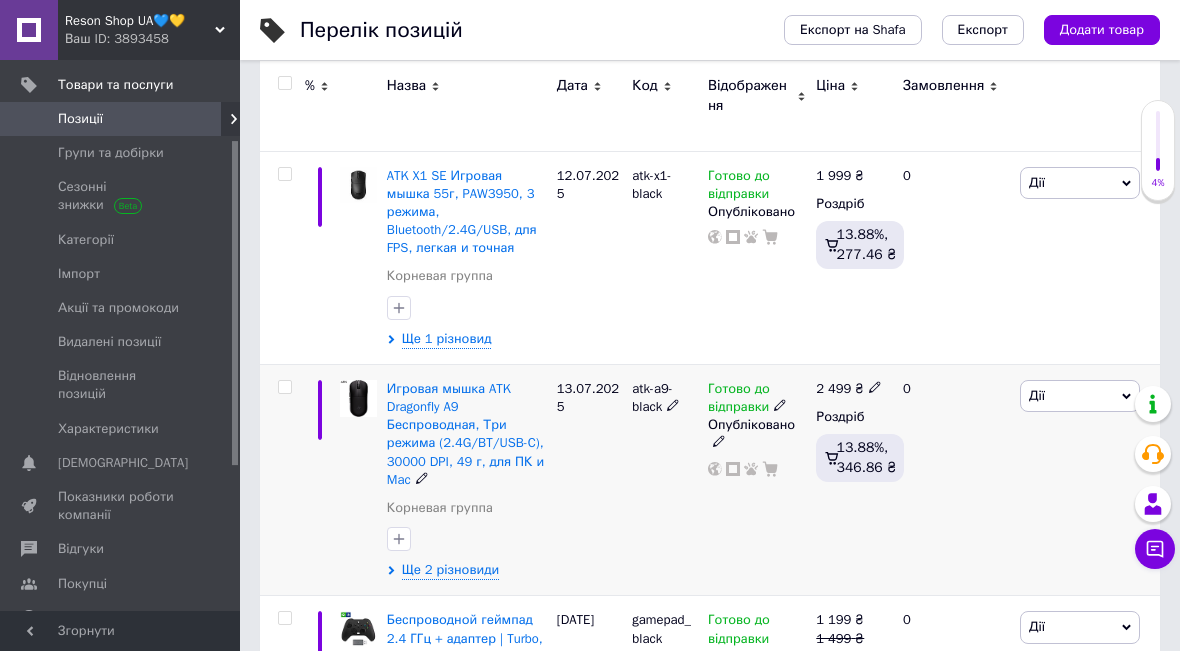 scroll, scrollTop: 153, scrollLeft: 0, axis: vertical 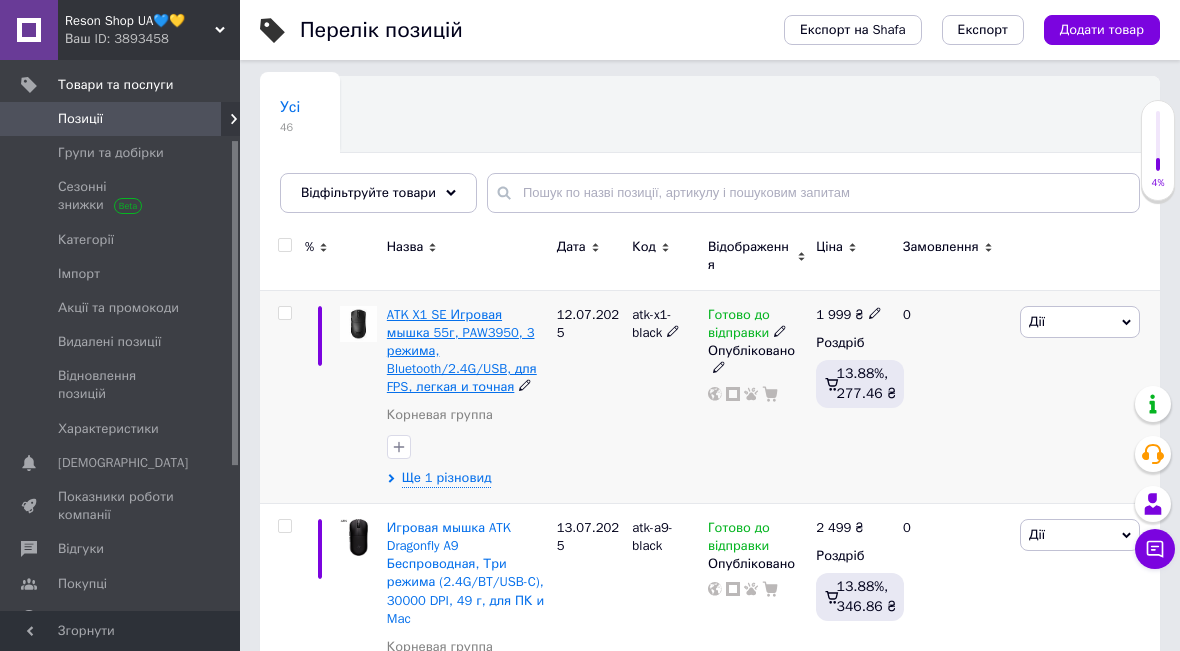 click on "ATK X1 SE Игровая мышка 55г, PAW3950, 3 режима, Bluetooth/2.4G/USB, для FPS, легкая и точная" at bounding box center (462, 351) 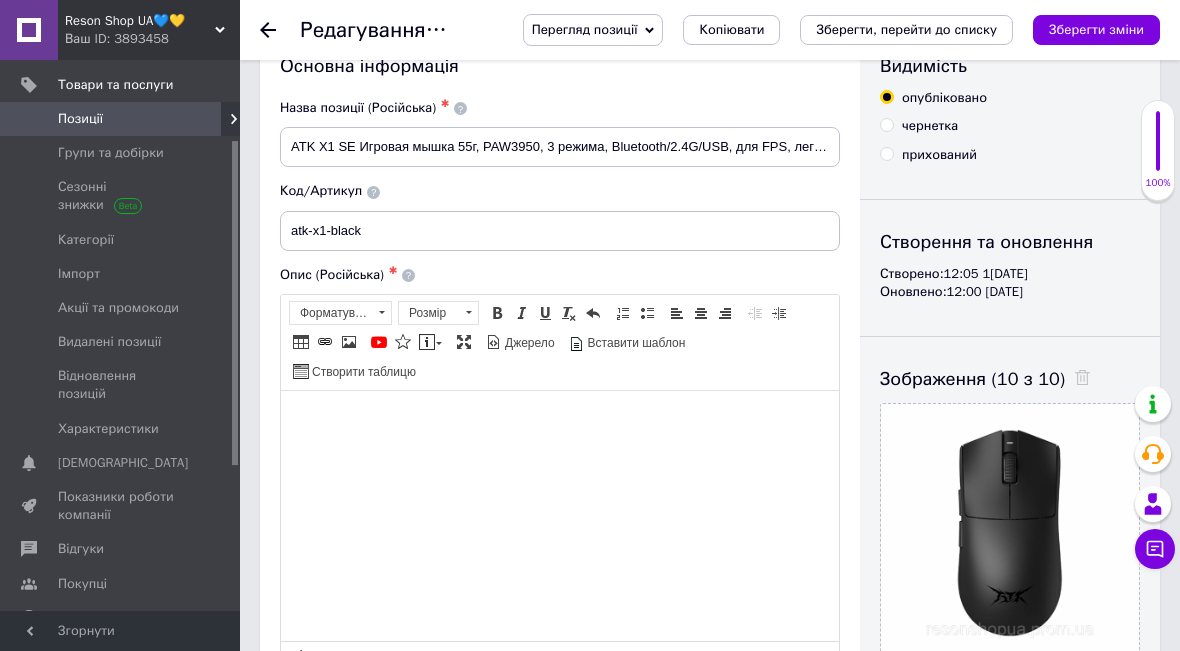 scroll, scrollTop: 285, scrollLeft: 0, axis: vertical 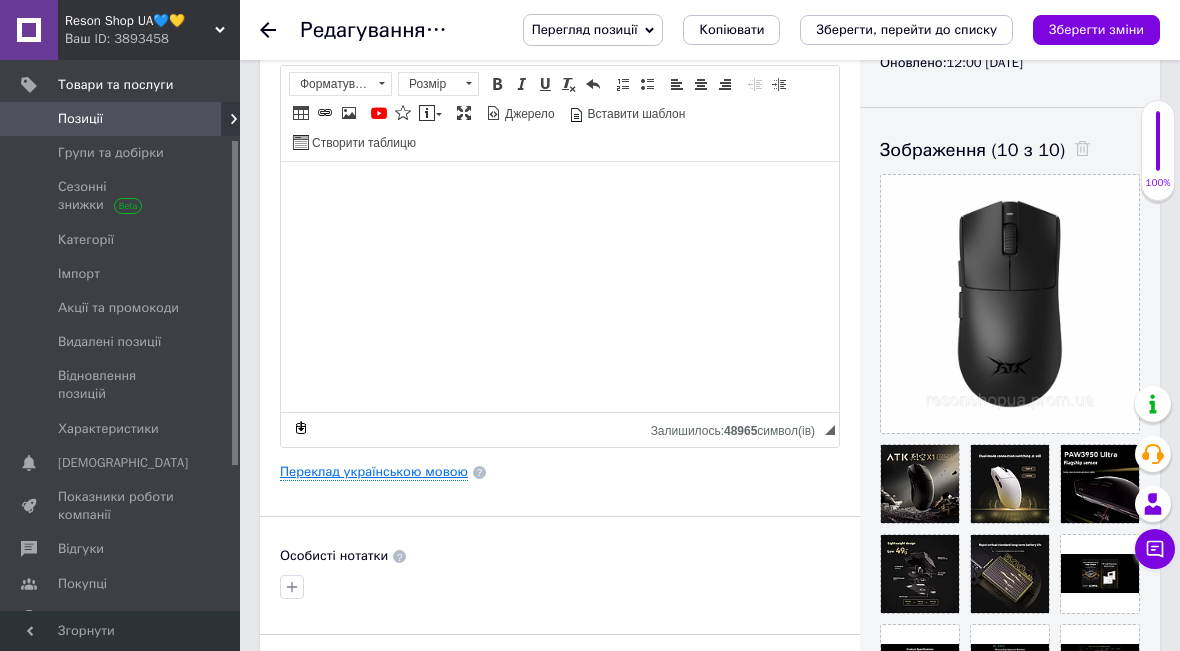 click on "Переклад українською мовою" at bounding box center [374, 472] 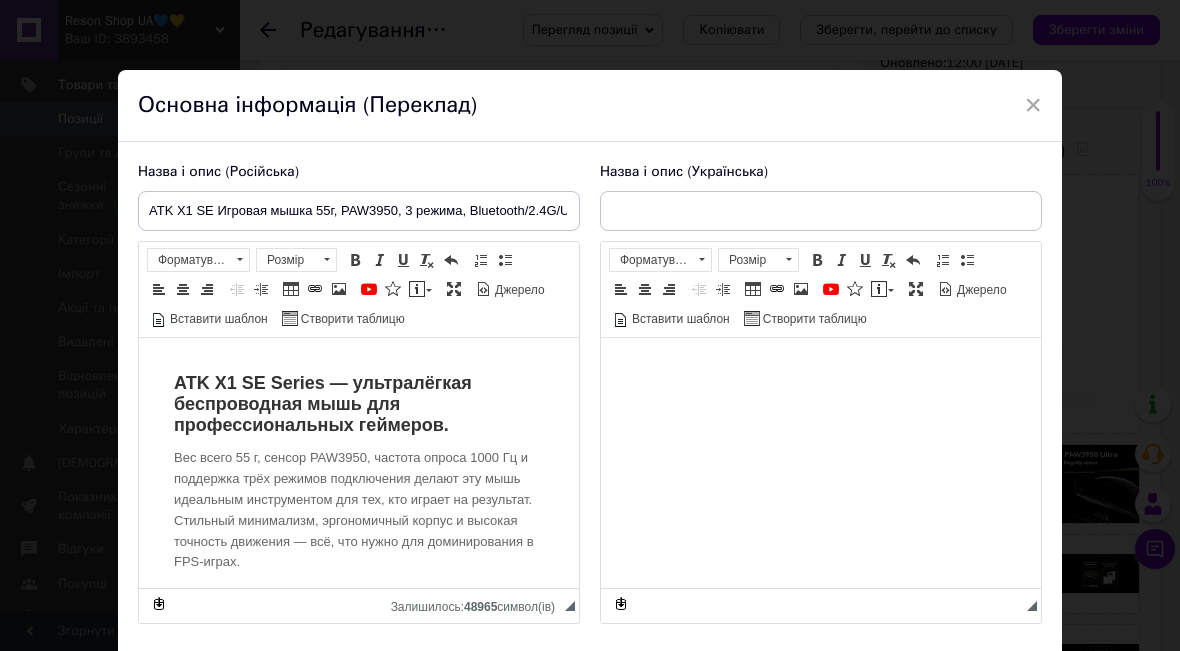 scroll, scrollTop: 0, scrollLeft: 0, axis: both 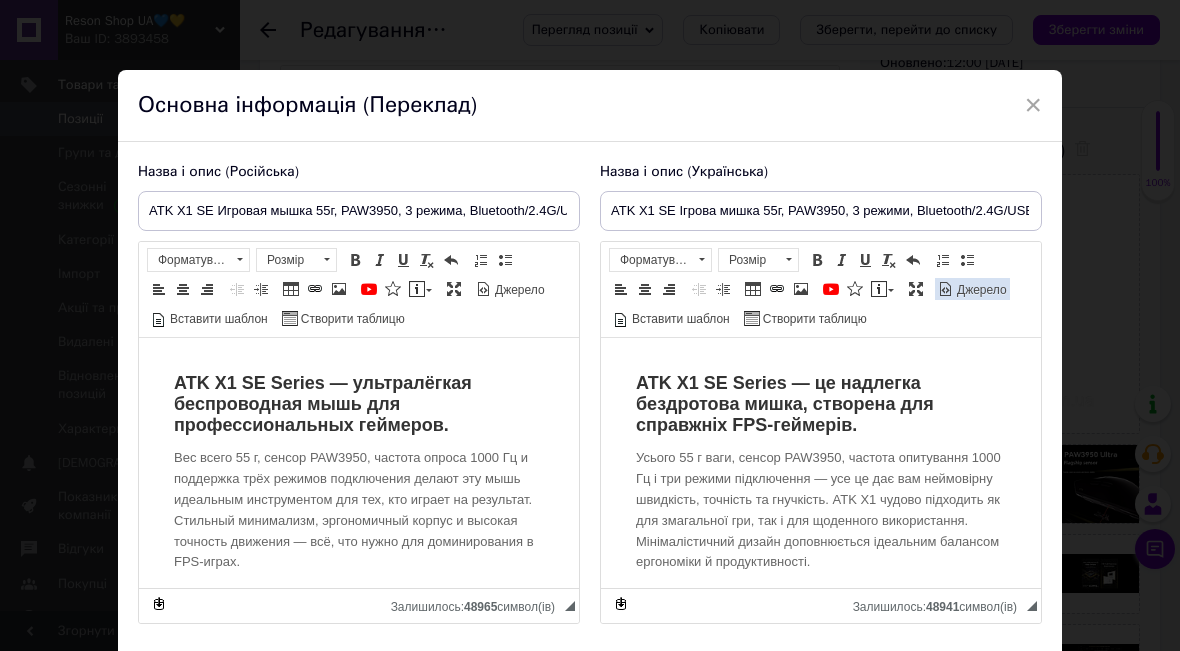 click on "Джерело" at bounding box center [980, 290] 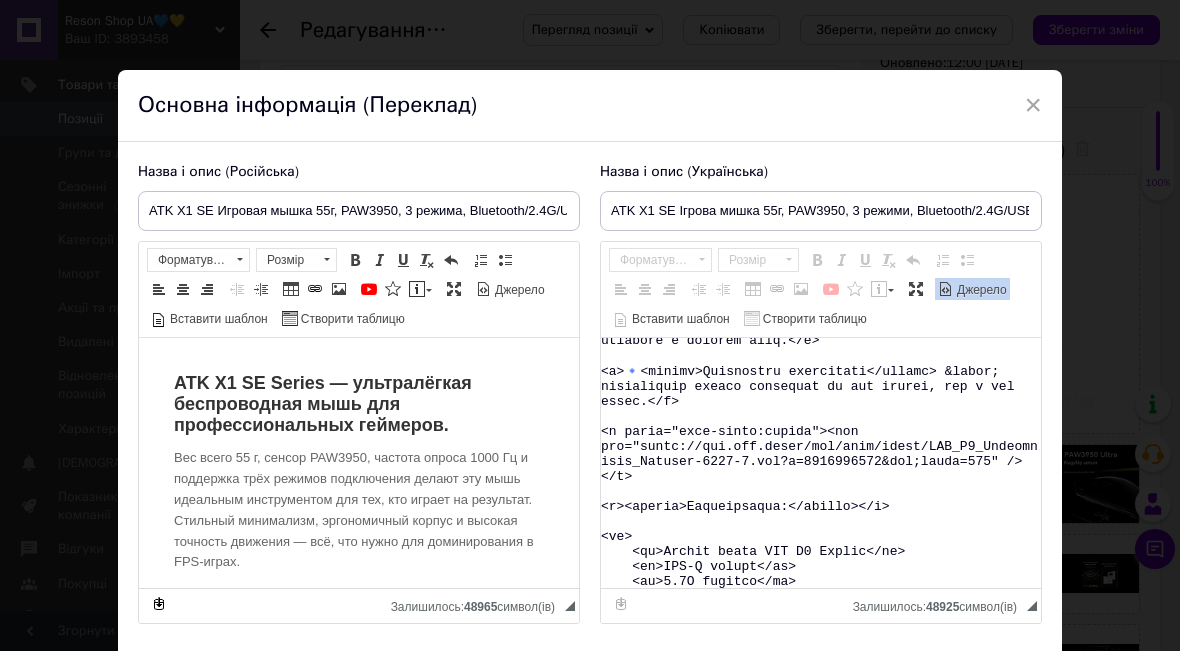 scroll, scrollTop: 600, scrollLeft: 0, axis: vertical 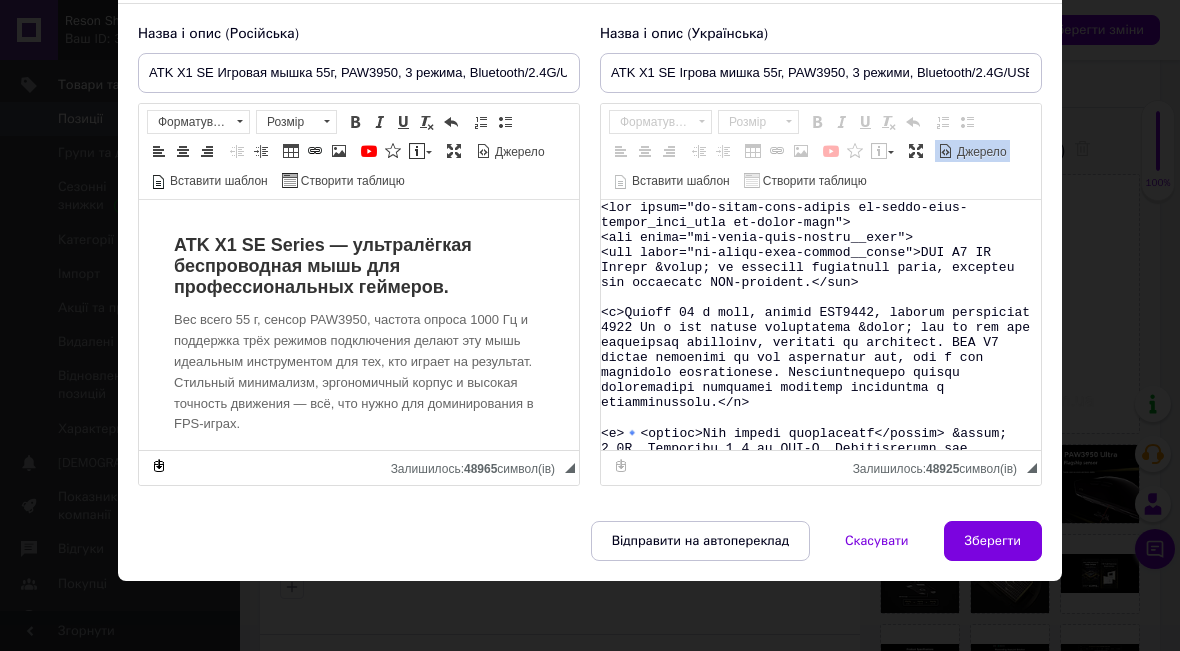drag, startPoint x: 672, startPoint y: 428, endPoint x: 464, endPoint y: 35, distance: 444.6493 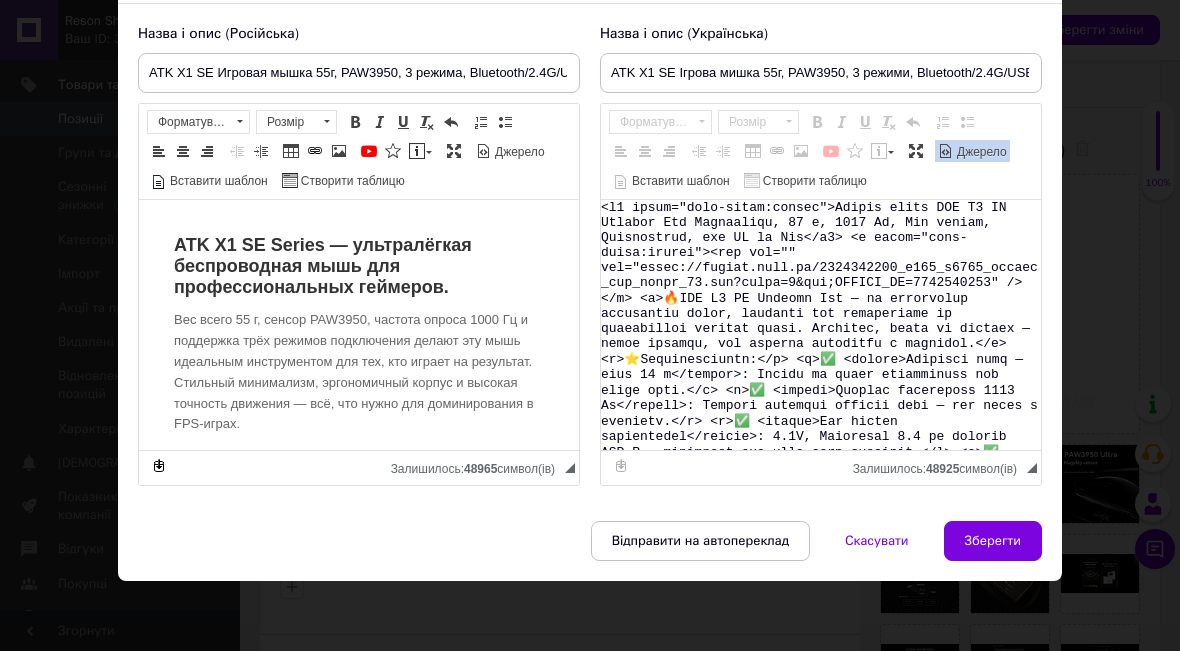 scroll, scrollTop: 244, scrollLeft: 0, axis: vertical 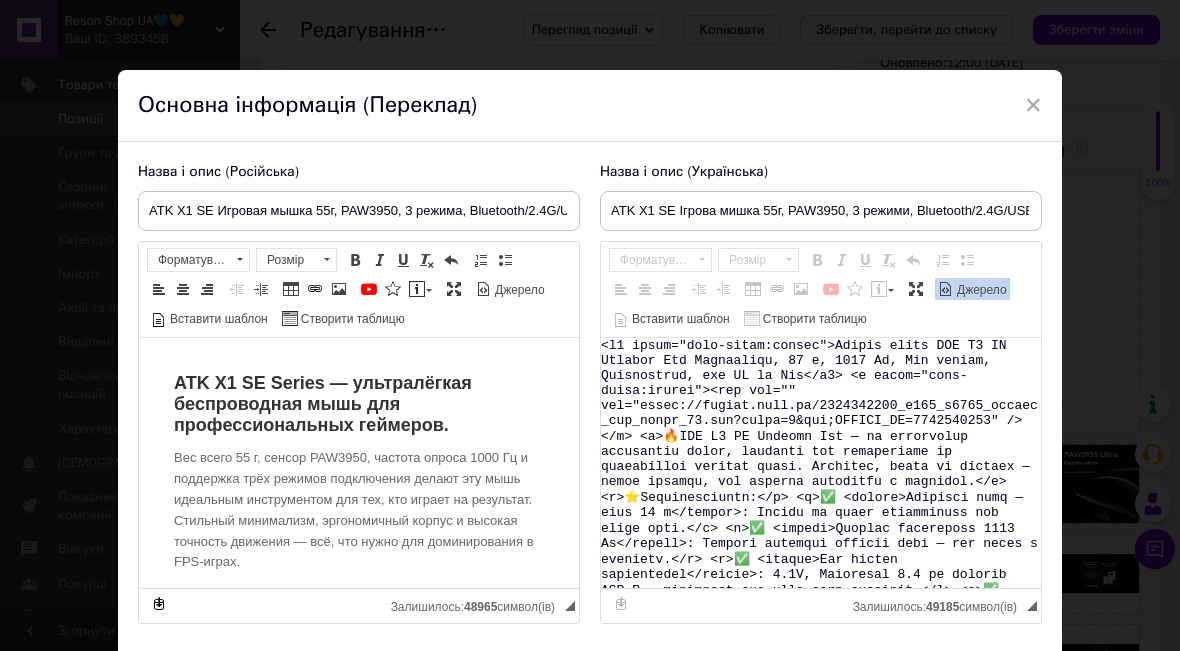 click on "Джерело" at bounding box center [980, 290] 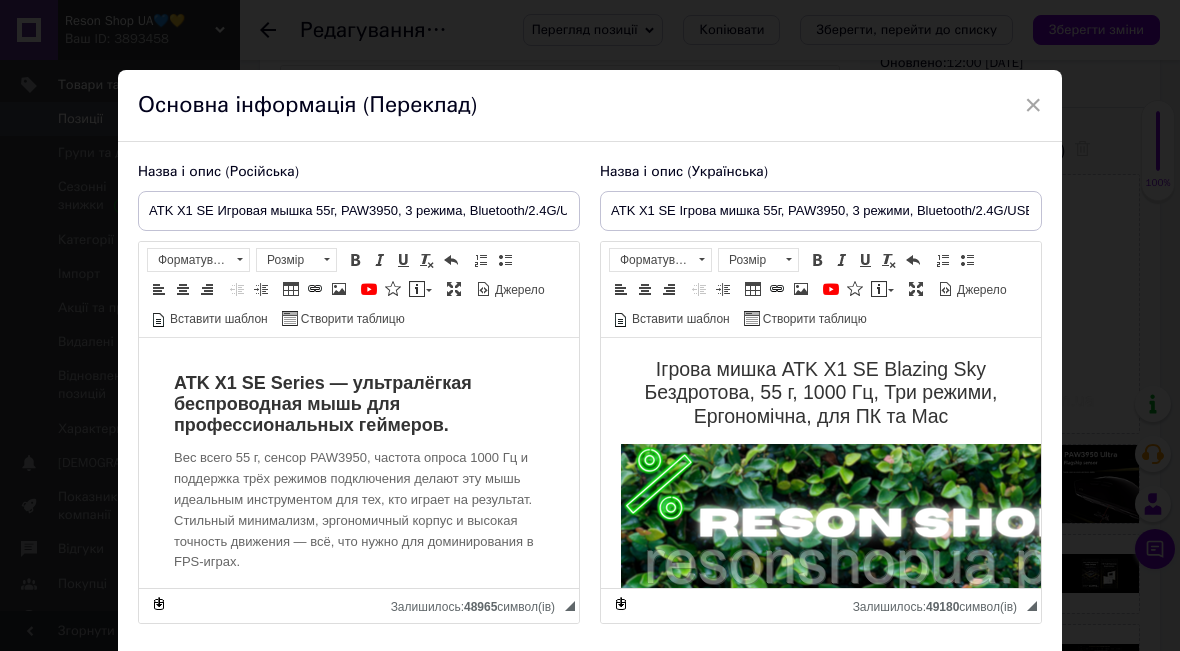 scroll, scrollTop: 0, scrollLeft: 0, axis: both 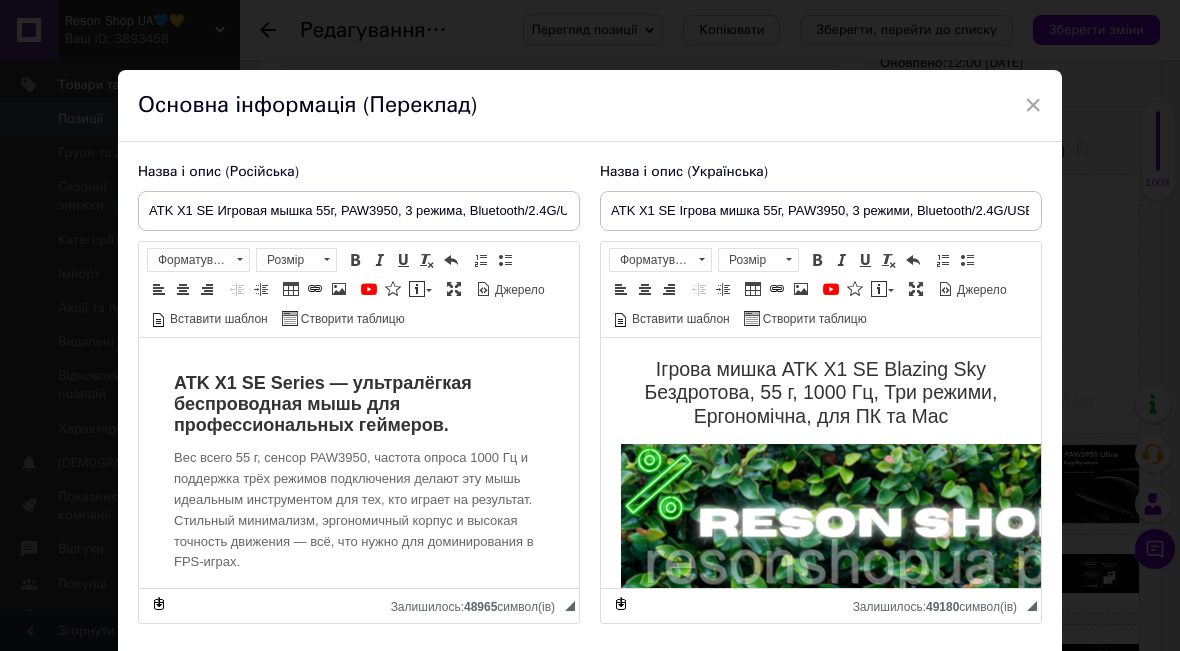 click on "Ігрова мишка ATK X1 SE Blazing Sky Бездротова, 55 г, 1000 Гц, Три режими, Ергономічна, для ПК та Mac" at bounding box center (821, 393) 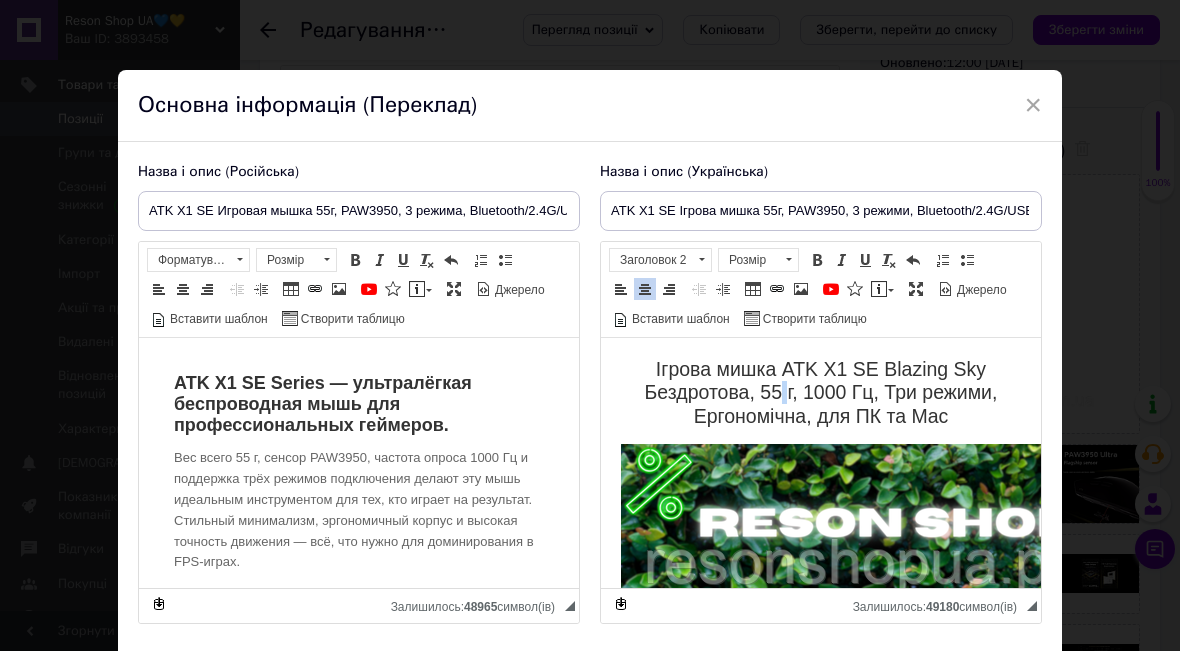 click on "Ігрова мишка ATK X1 SE Blazing Sky Бездротова, 55 г, 1000 Гц, Три режими, Ергономічна, для ПК та Mac" at bounding box center (821, 393) 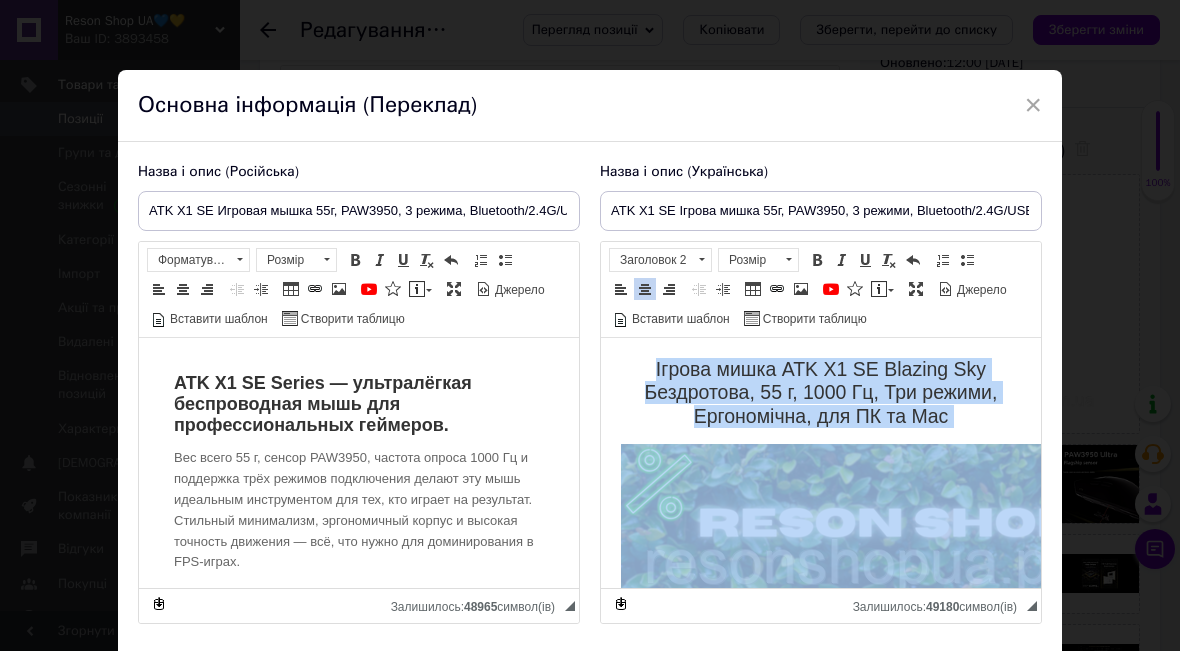click on "Ігрова мишка ATK X1 SE Blazing Sky Бездротова, 55 г, 1000 Гц, Три режими, Ергономічна, для ПК та Mac" at bounding box center (821, 393) 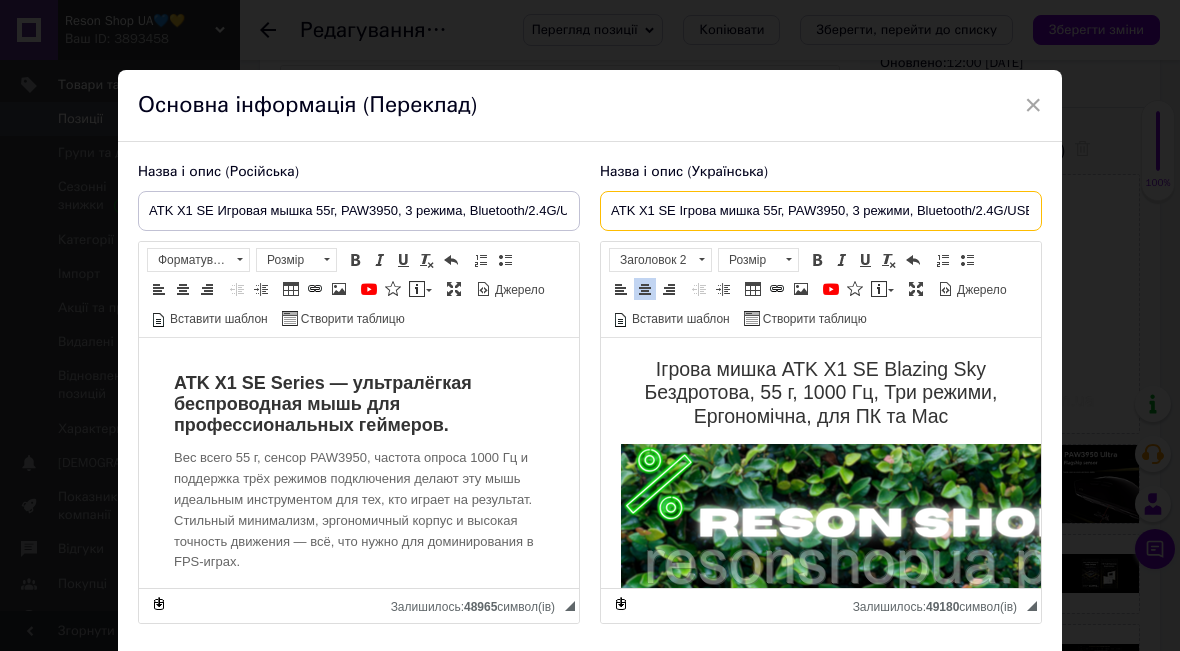 click on "ATK X1 SE Ігрова мишка 55г, PAW3950, 3 режими, Bluetooth/2.4G/USB, для FPS, легка та точна" at bounding box center (821, 211) 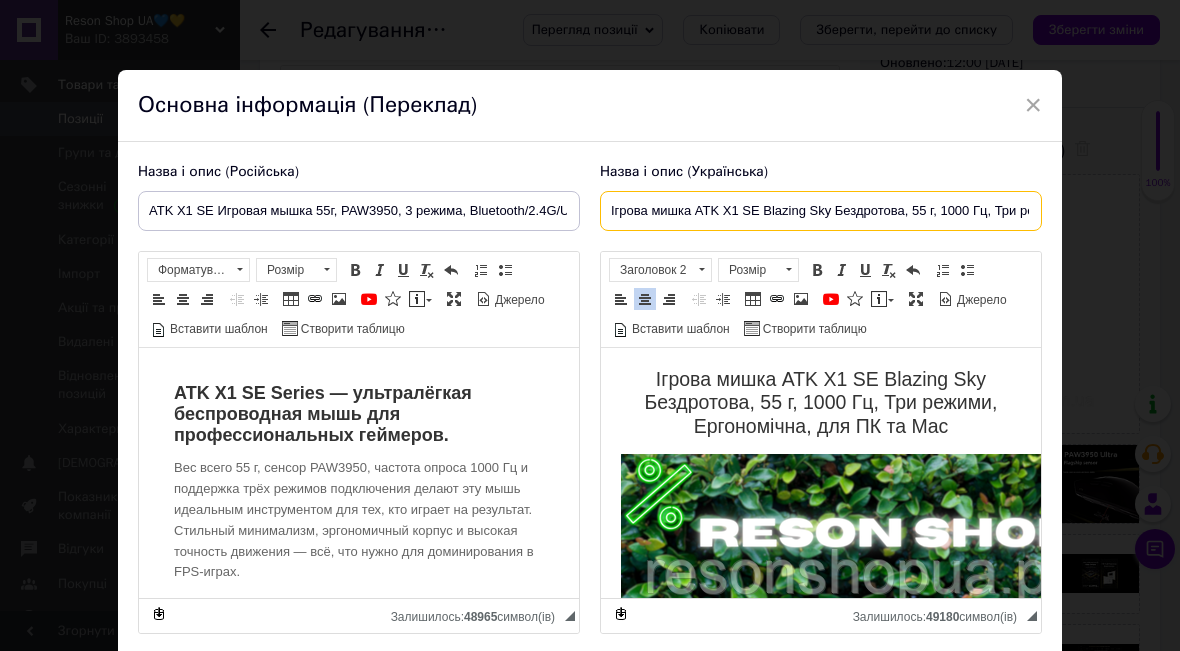 scroll, scrollTop: 0, scrollLeft: 216, axis: horizontal 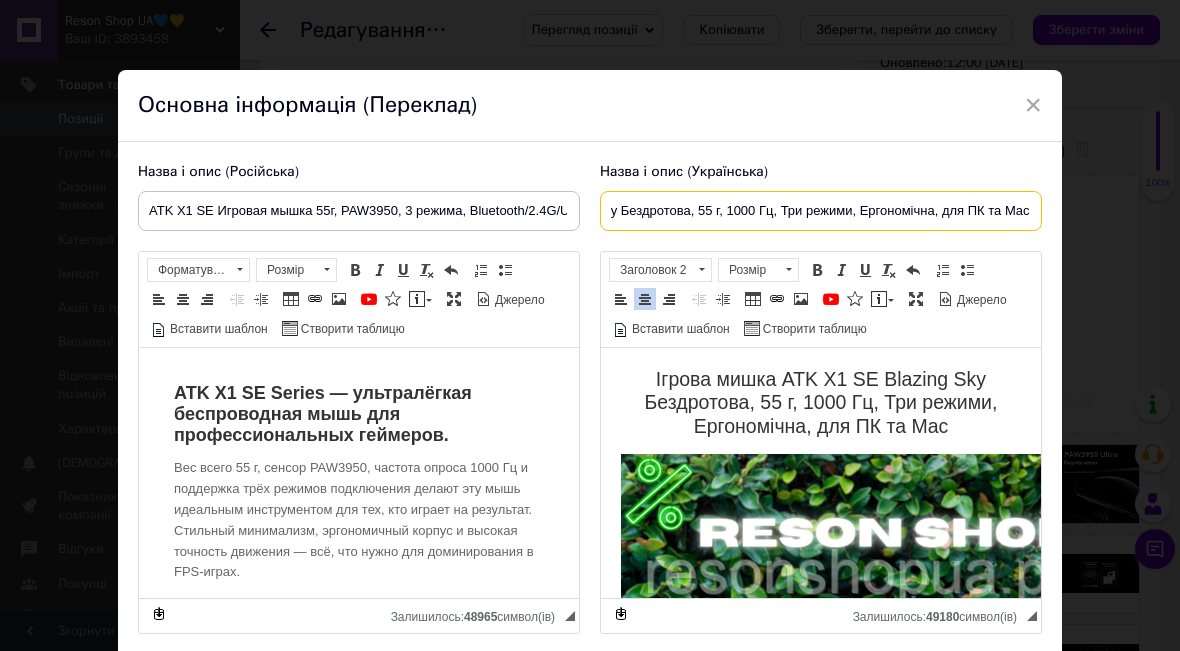 type on "Ігрова мишка ATK X1 SE Blazing Sky Бездротова, 55 г, 1000 Гц, Три режими, Ергономічна, для ПК та Mac" 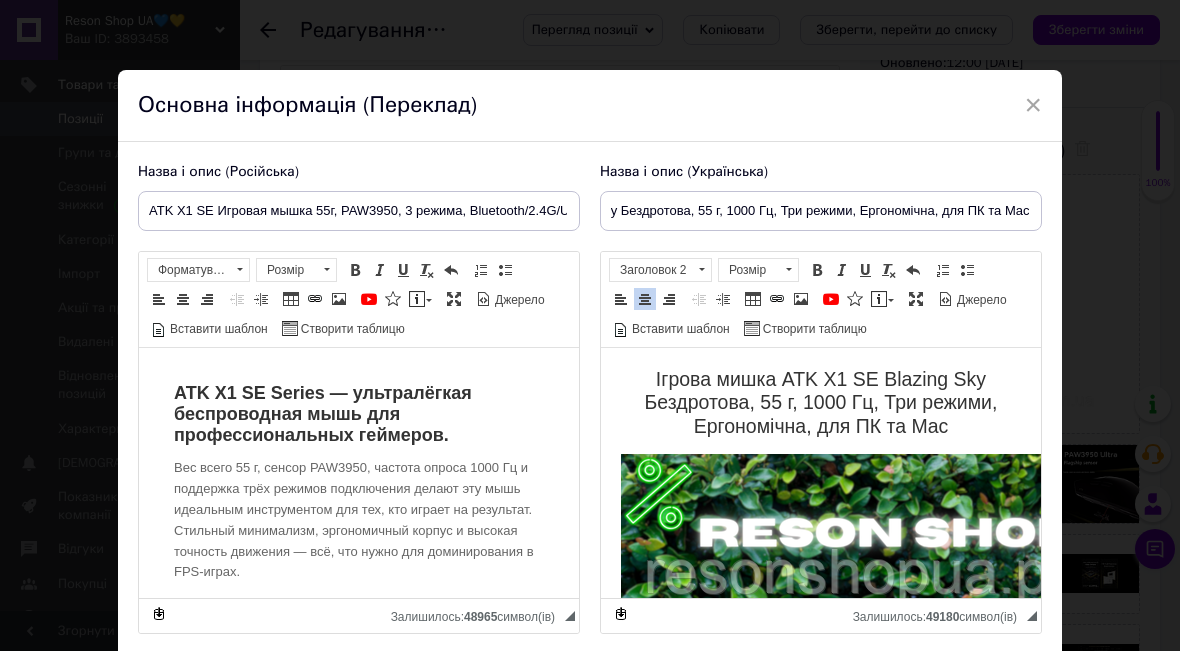 scroll, scrollTop: 0, scrollLeft: 0, axis: both 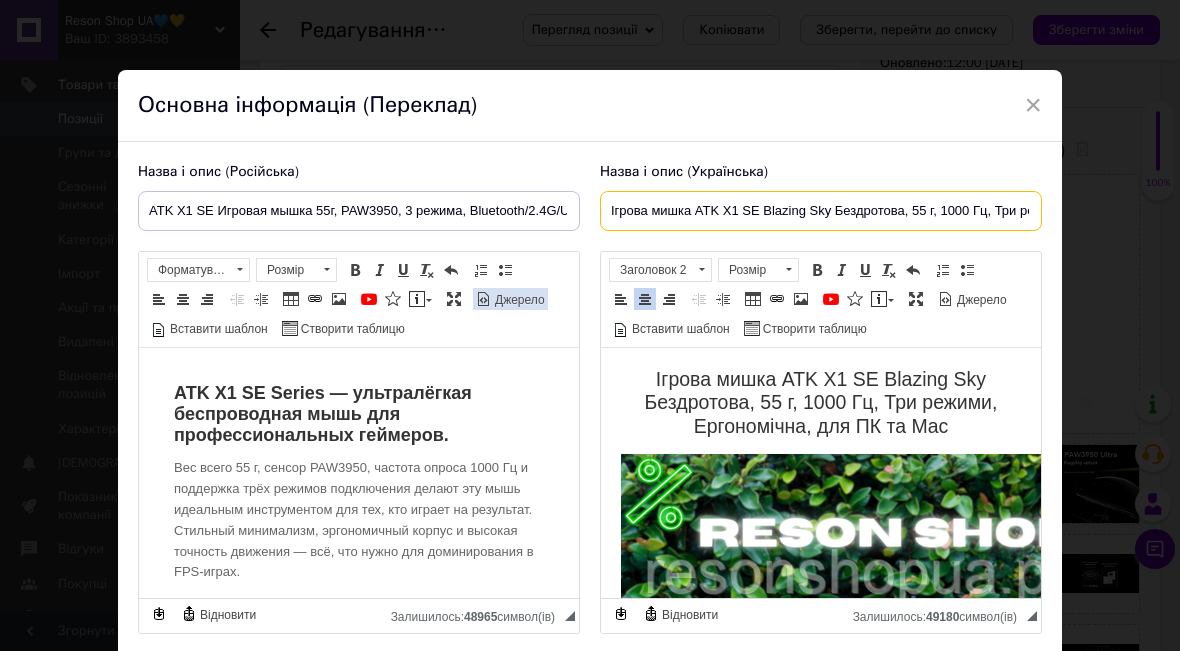 click on "Джерело" at bounding box center (518, 300) 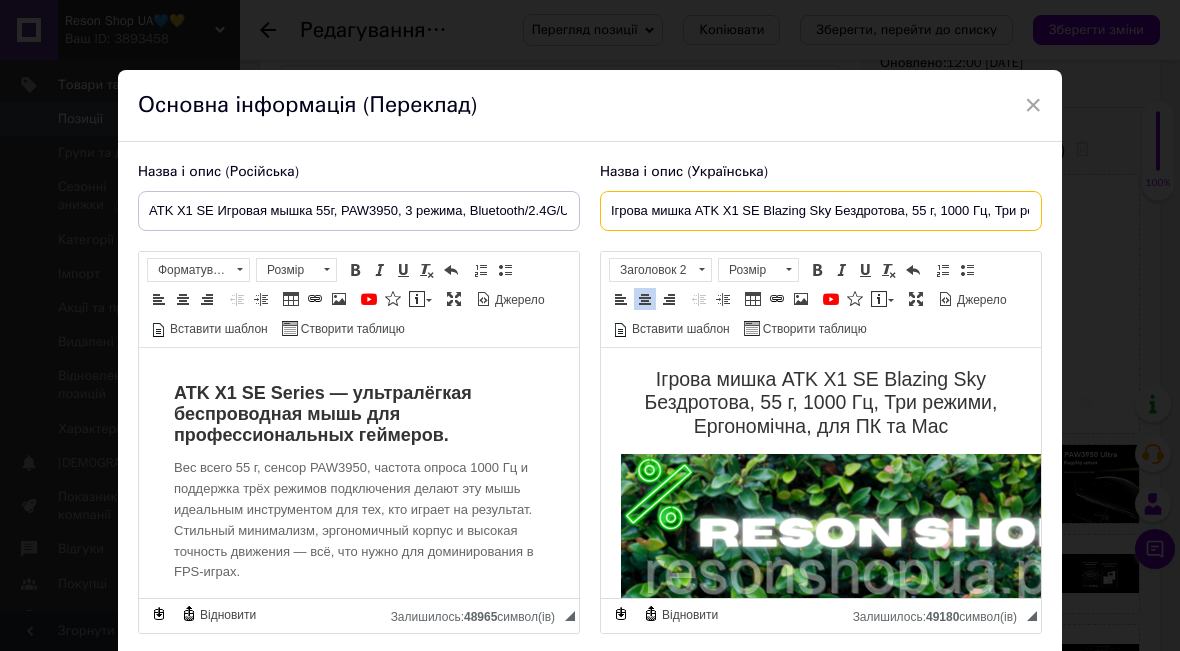 scroll, scrollTop: 0, scrollLeft: 0, axis: both 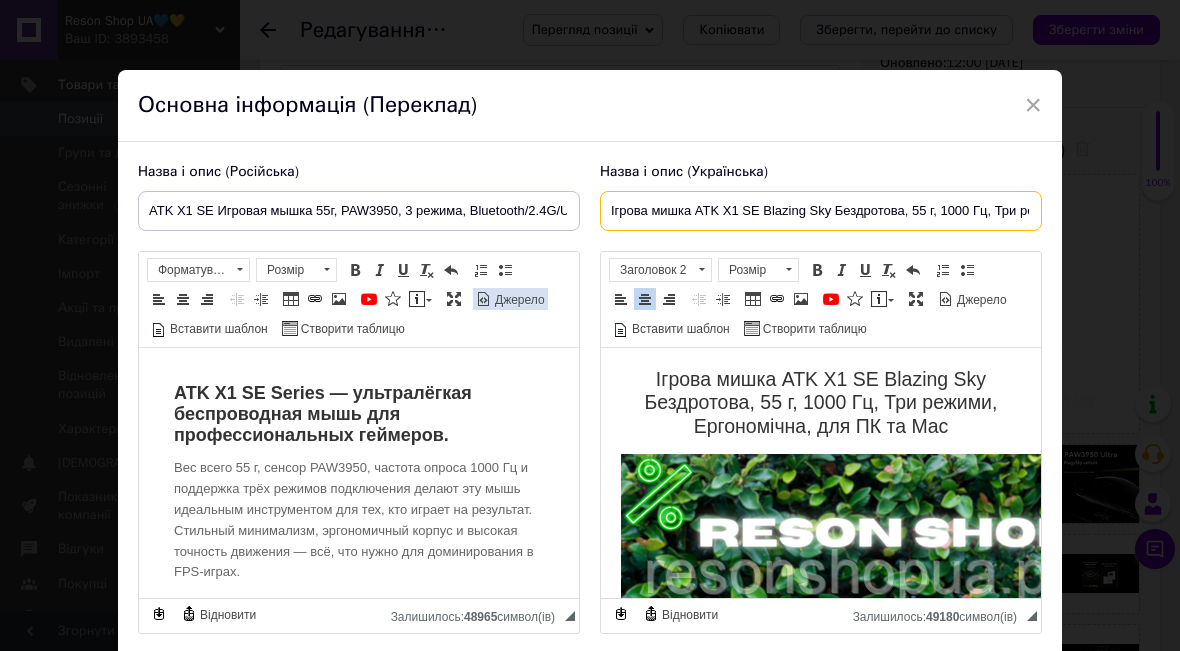 click on "Джерело" at bounding box center (518, 300) 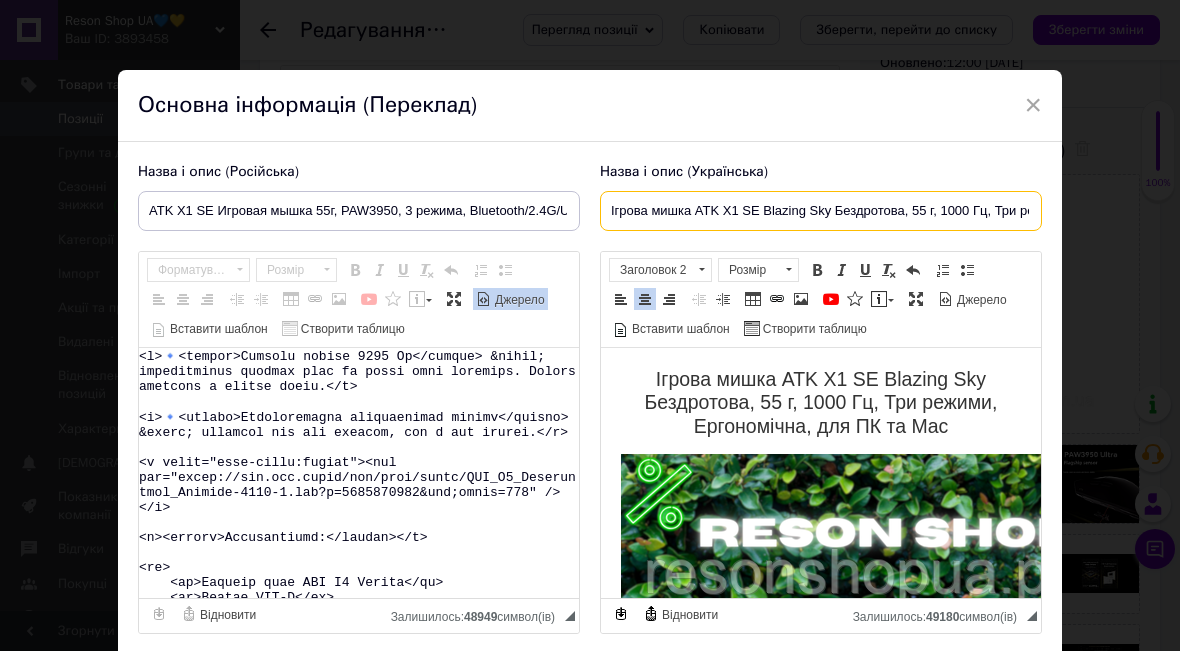 scroll, scrollTop: 570, scrollLeft: 0, axis: vertical 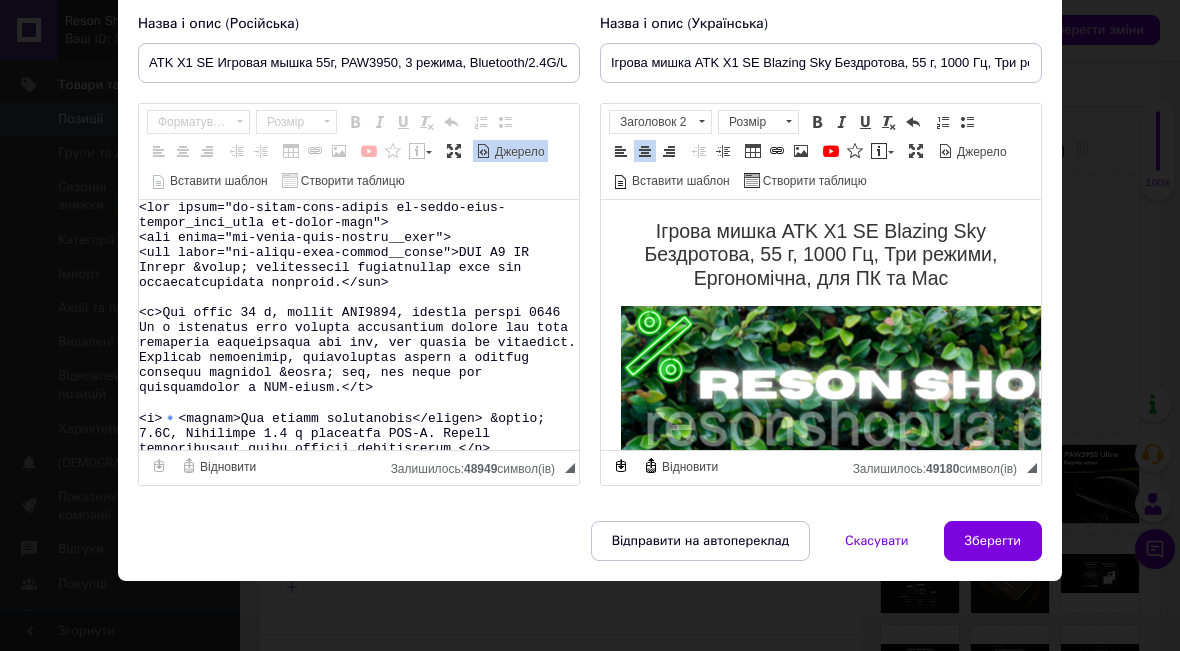 drag, startPoint x: 227, startPoint y: 425, endPoint x: 80, endPoint y: 89, distance: 366.74924 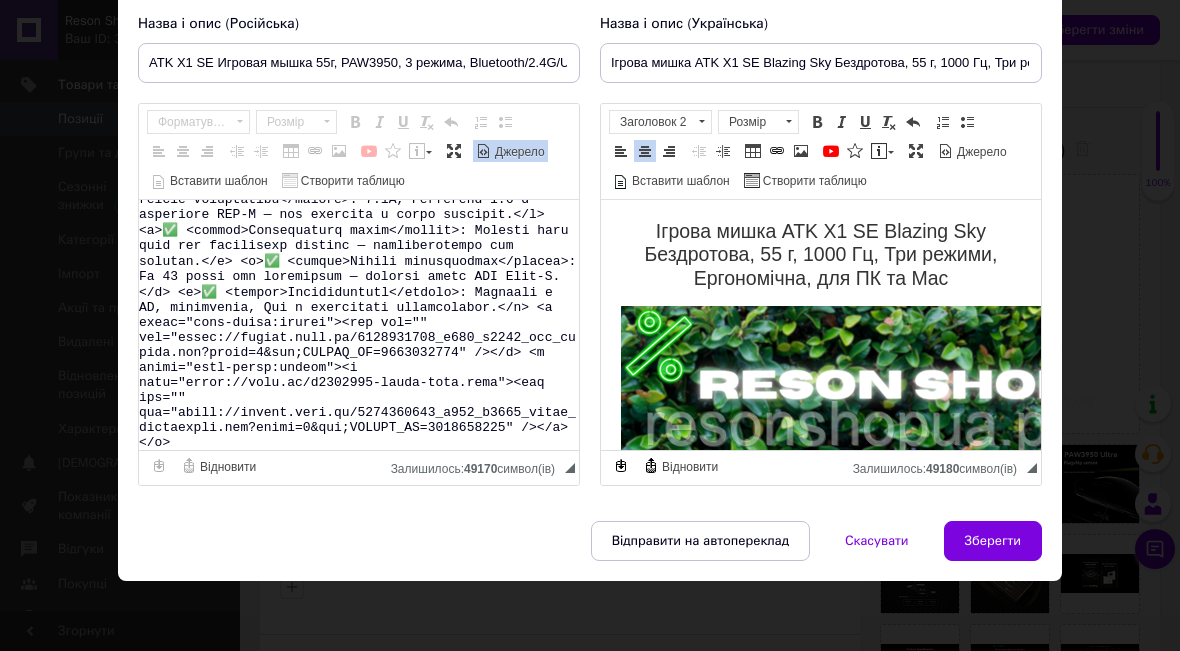 scroll, scrollTop: 0, scrollLeft: 0, axis: both 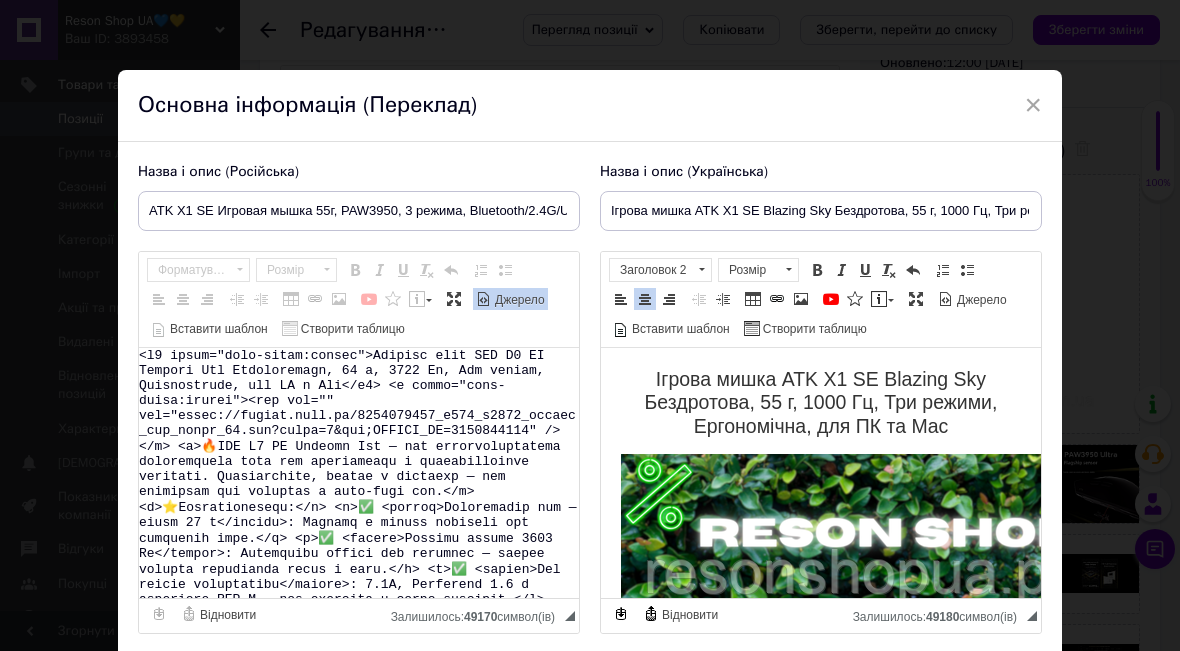 click on "Джерело" at bounding box center (518, 300) 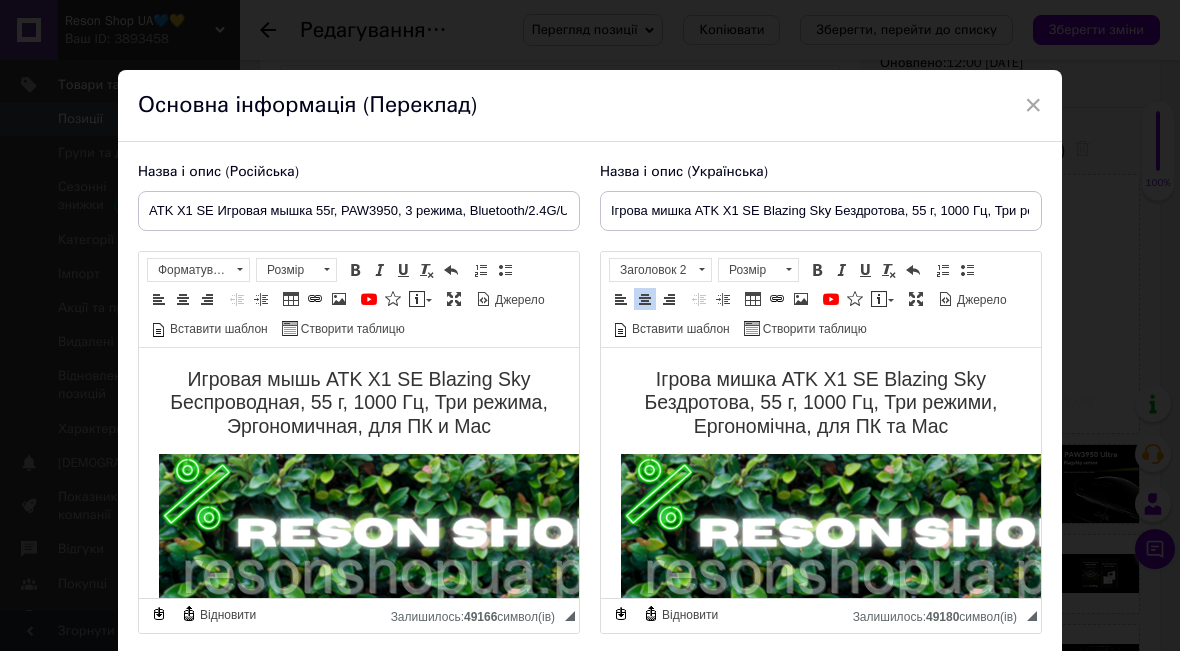 click on "Игровая мышь ATK X1 SE Blazing Sky Беспроводная, 55 г, 1000 Гц, Три режима, Эргономичная, для ПК и Mac" at bounding box center [359, 403] 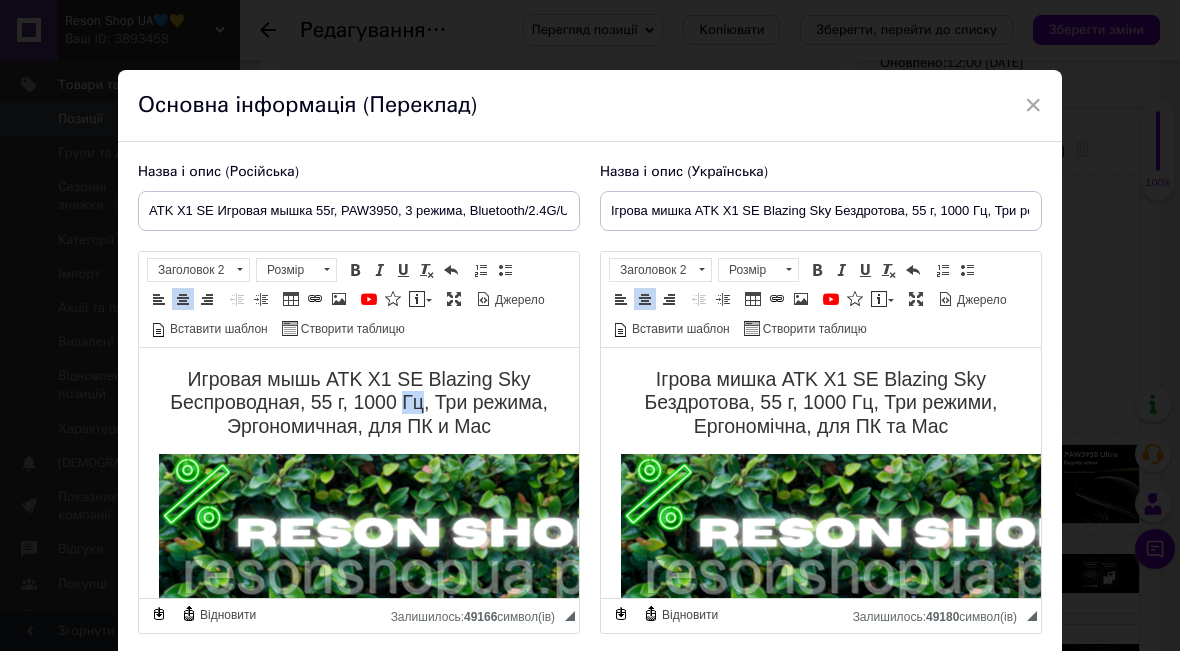 click on "Игровая мышь ATK X1 SE Blazing Sky Беспроводная, 55 г, 1000 Гц, Три режима, Эргономичная, для ПК и Mac" at bounding box center [359, 403] 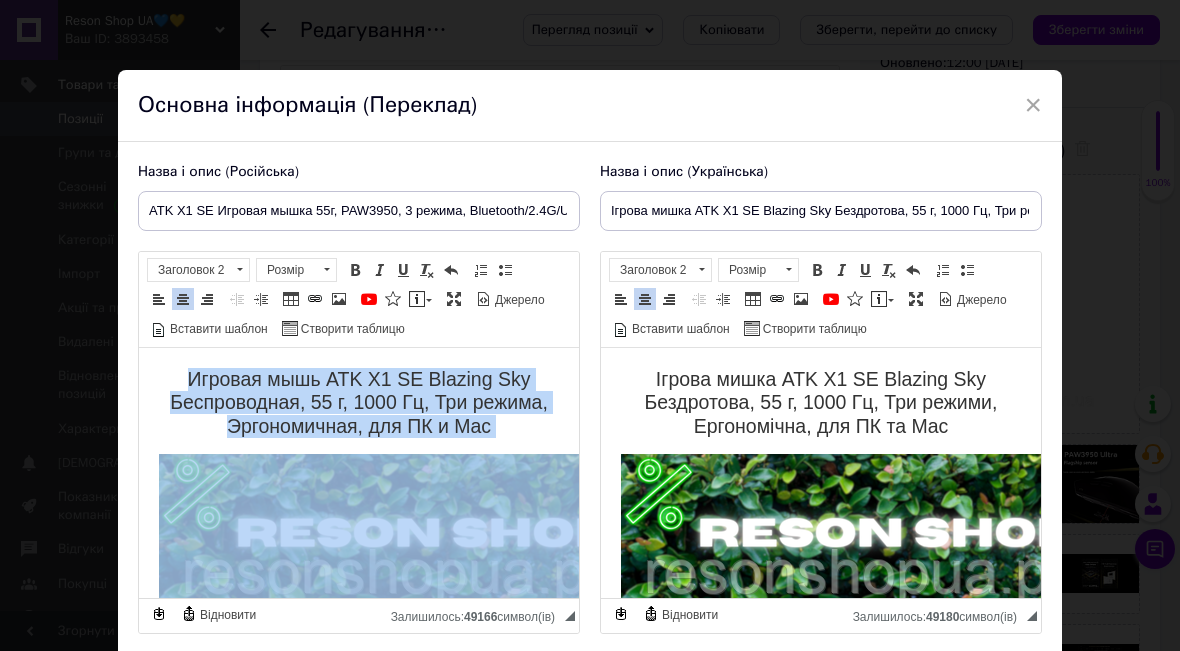 click on "Игровая мышь ATK X1 SE Blazing Sky Беспроводная, 55 г, 1000 Гц, Три режима, Эргономичная, для ПК и Mac" at bounding box center [359, 403] 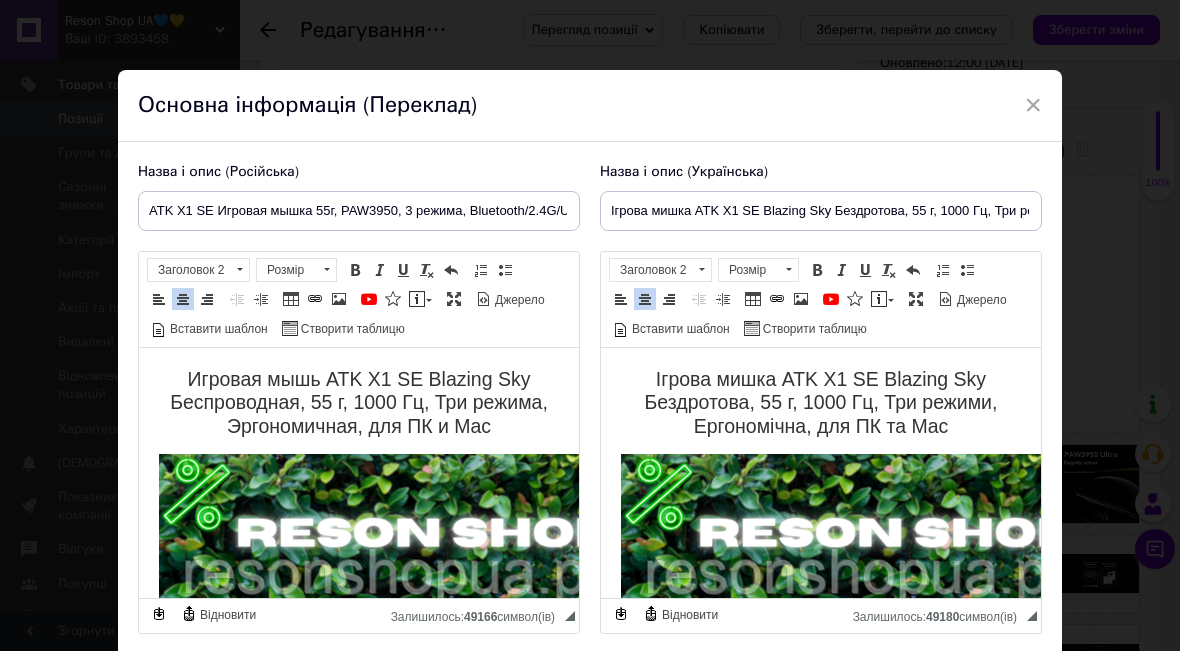 click on "ATK X1 SE Игровая мышка 55г, PAW3950, 3 режима, Bluetooth/2.4G/USB, для FPS, легкая и точная" at bounding box center (359, 211) 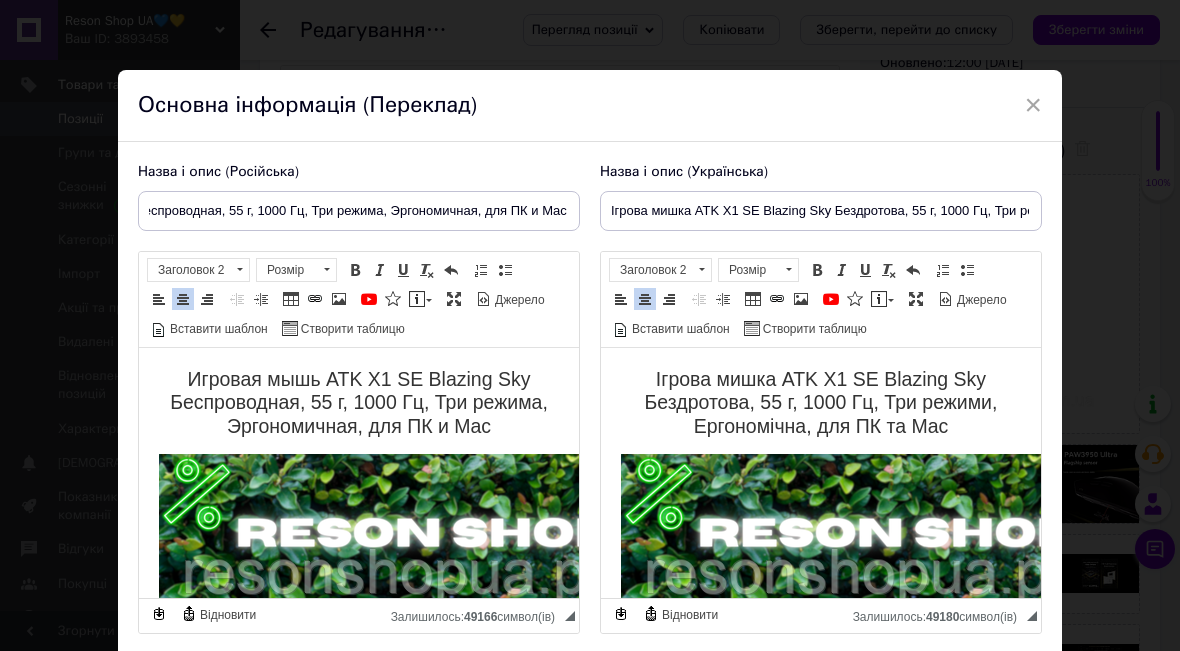 type on "Игровая мышь ATK X1 SE Blazing Sky Беспроводная, 55 г, 1000 Гц, Три режима, Эргономичная, для ПК и Mac" 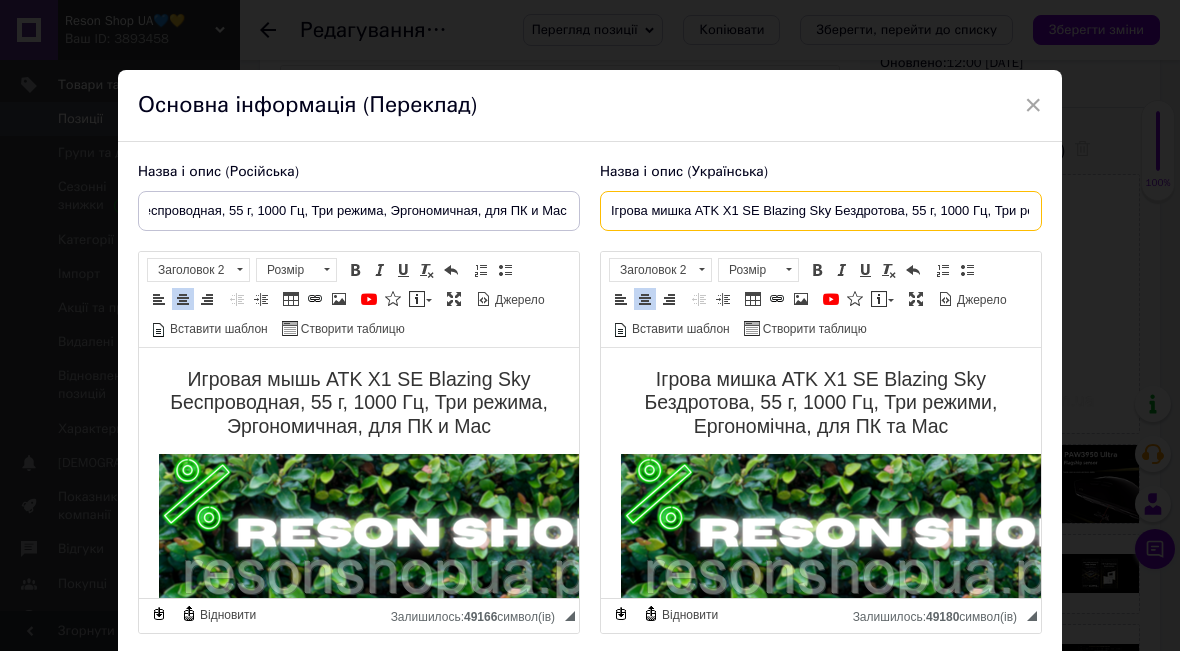 click on "Ігрова мишка ATK X1 SE Blazing Sky Бездротова, 55 г, 1000 Гц, Три режими, Ергономічна, для ПК та Mac" at bounding box center (821, 211) 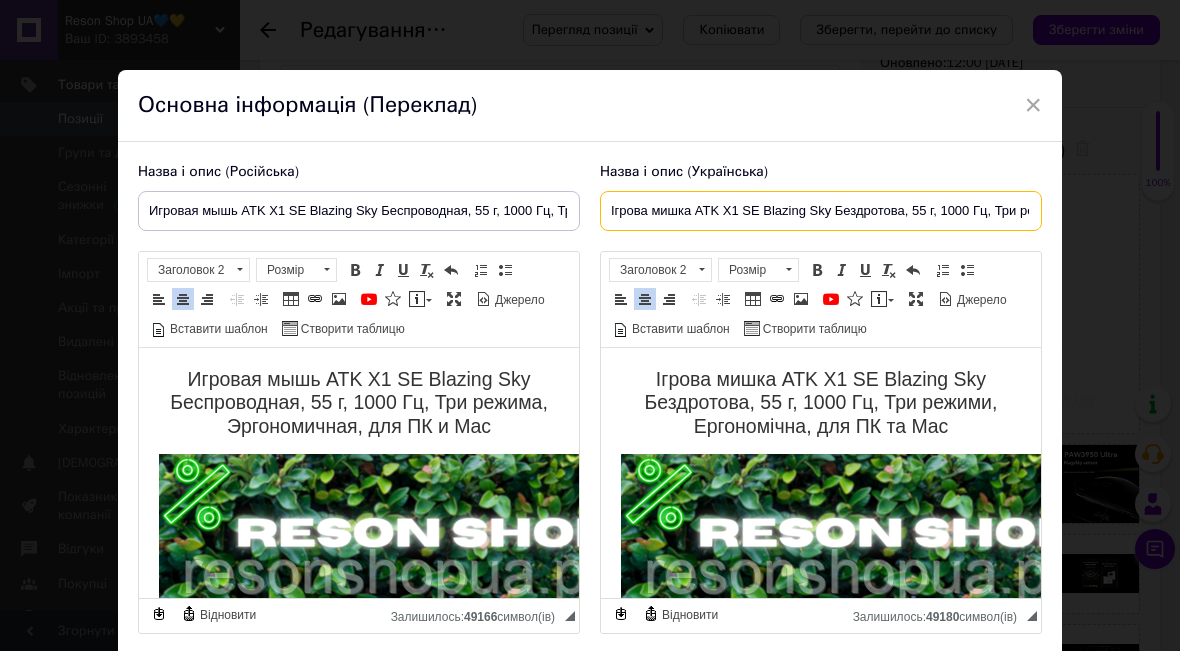 click on "Ігрова мишка ATK X1 SE Blazing Sky Бездротова, 55 г, 1000 Гц, Три режими, Ергономічна, для ПК та Mac" at bounding box center (821, 211) 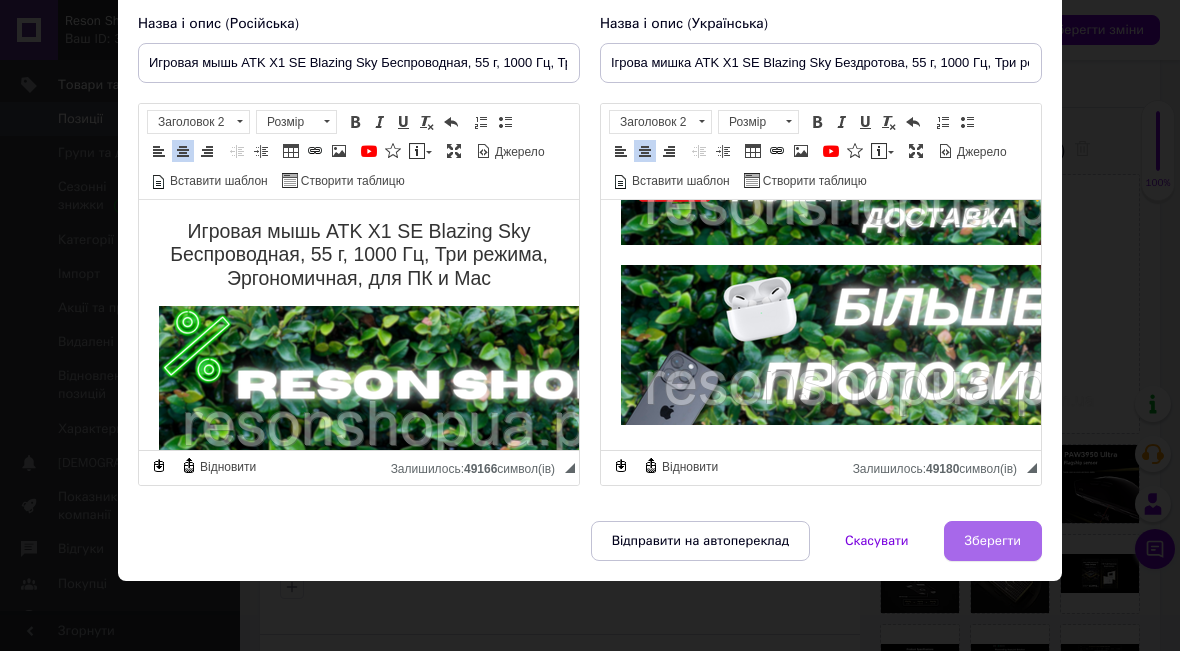 click on "Зберегти" at bounding box center (993, 541) 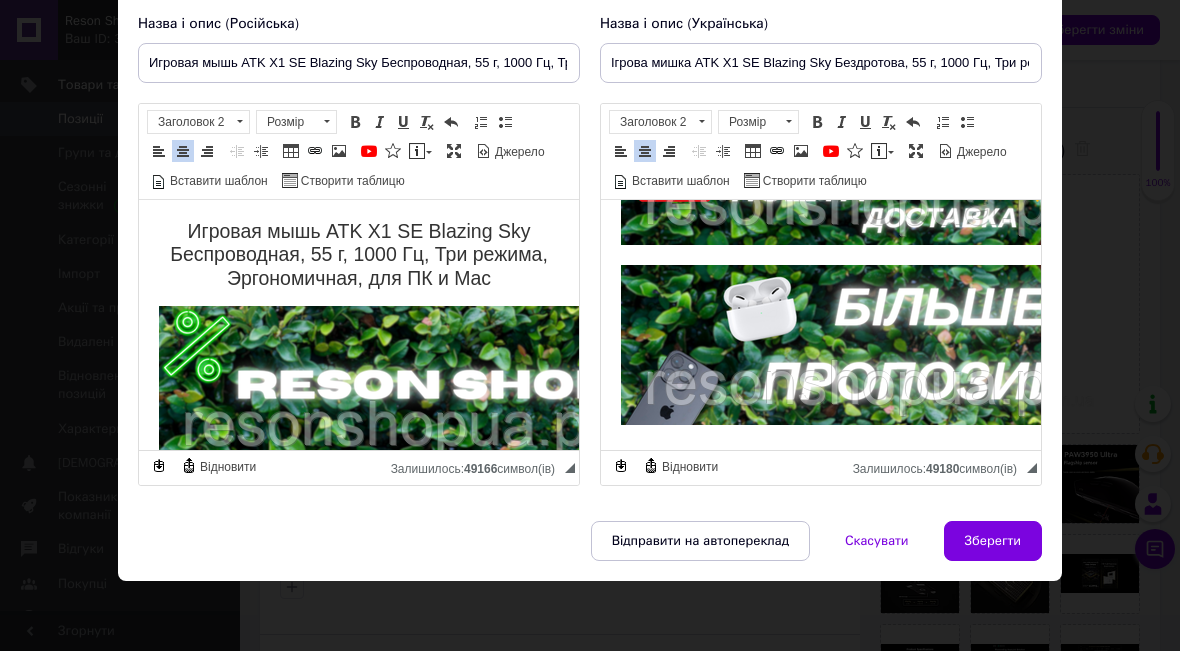 type on "Игровая мышь ATK X1 SE Blazing Sky Беспроводная, 55 г, 1000 Гц, Три режима, Эргономичная, для ПК и Mac" 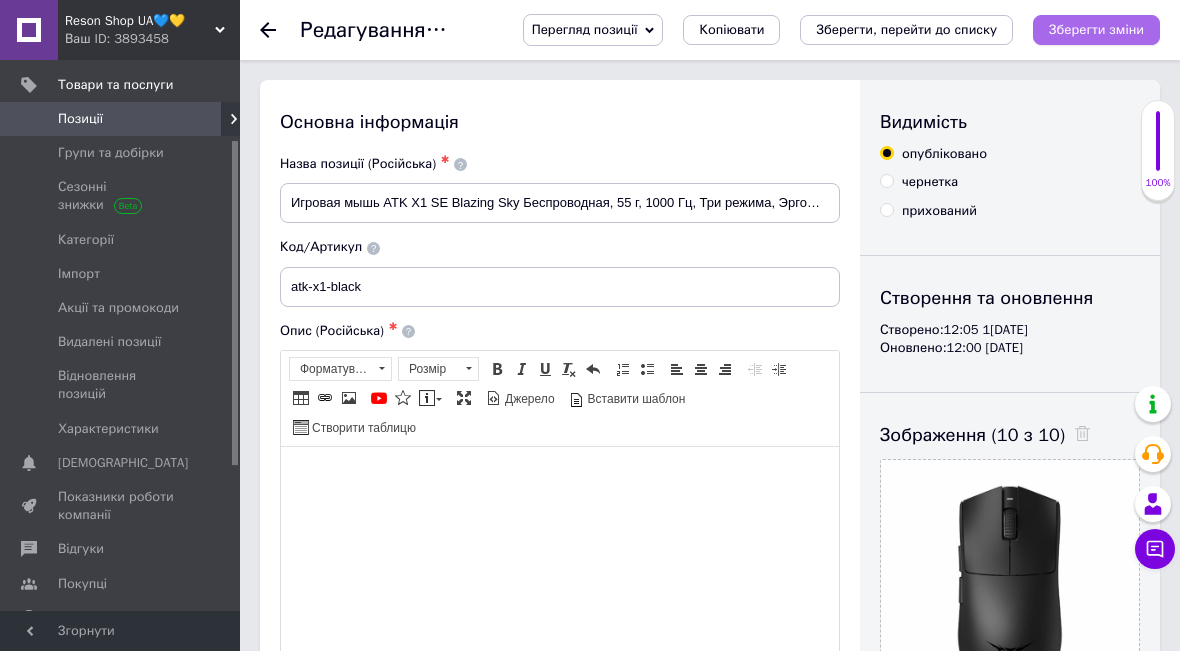 click on "Зберегти зміни" at bounding box center (1096, 30) 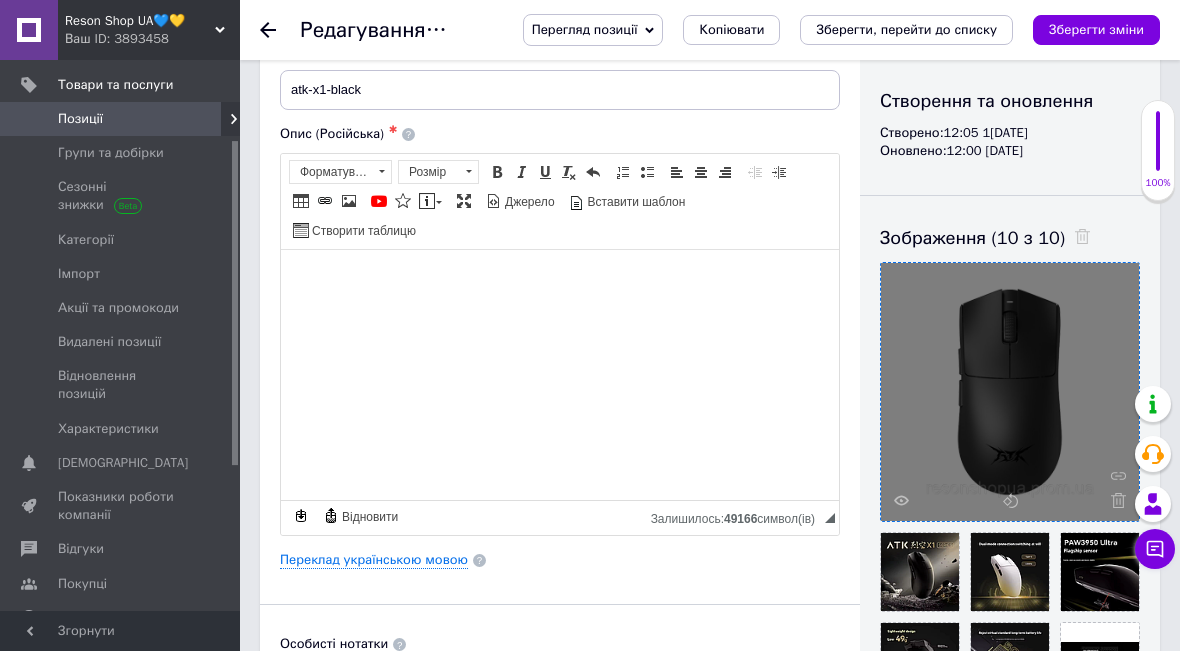 scroll, scrollTop: 291, scrollLeft: 0, axis: vertical 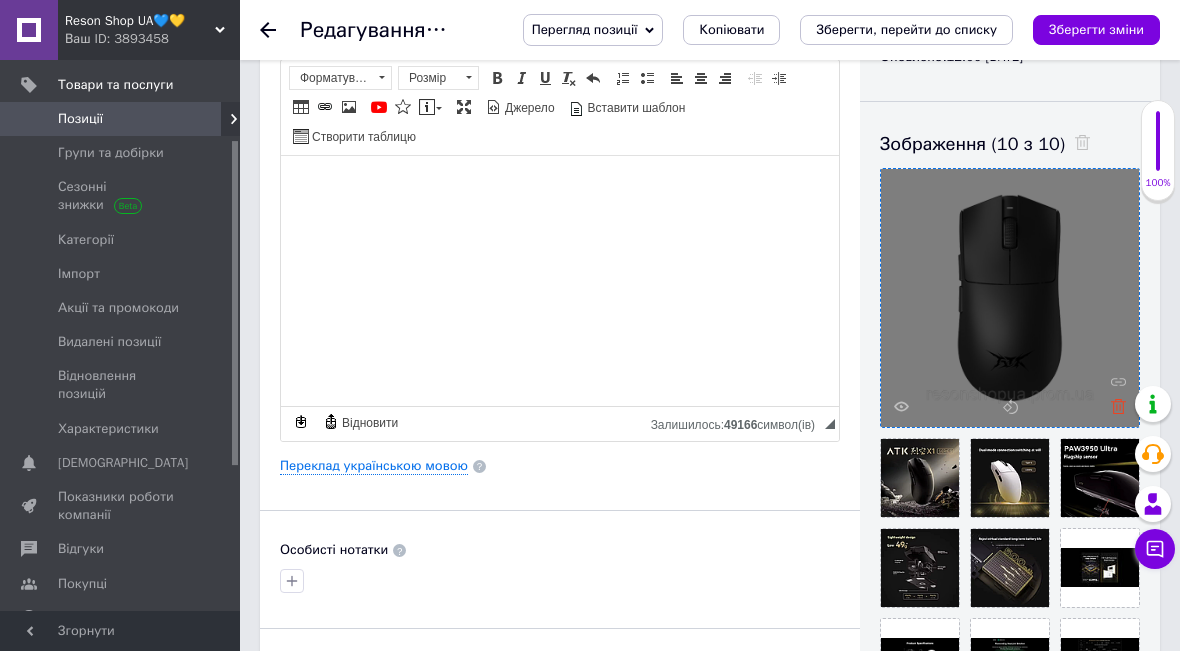 click 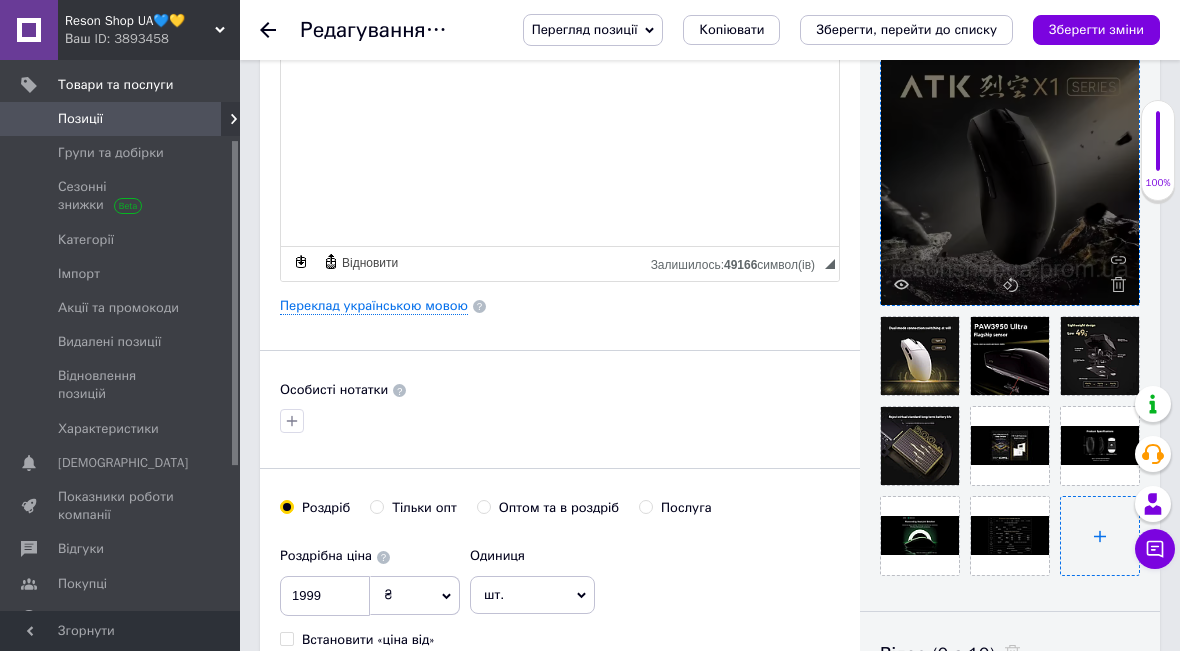 scroll, scrollTop: 579, scrollLeft: 0, axis: vertical 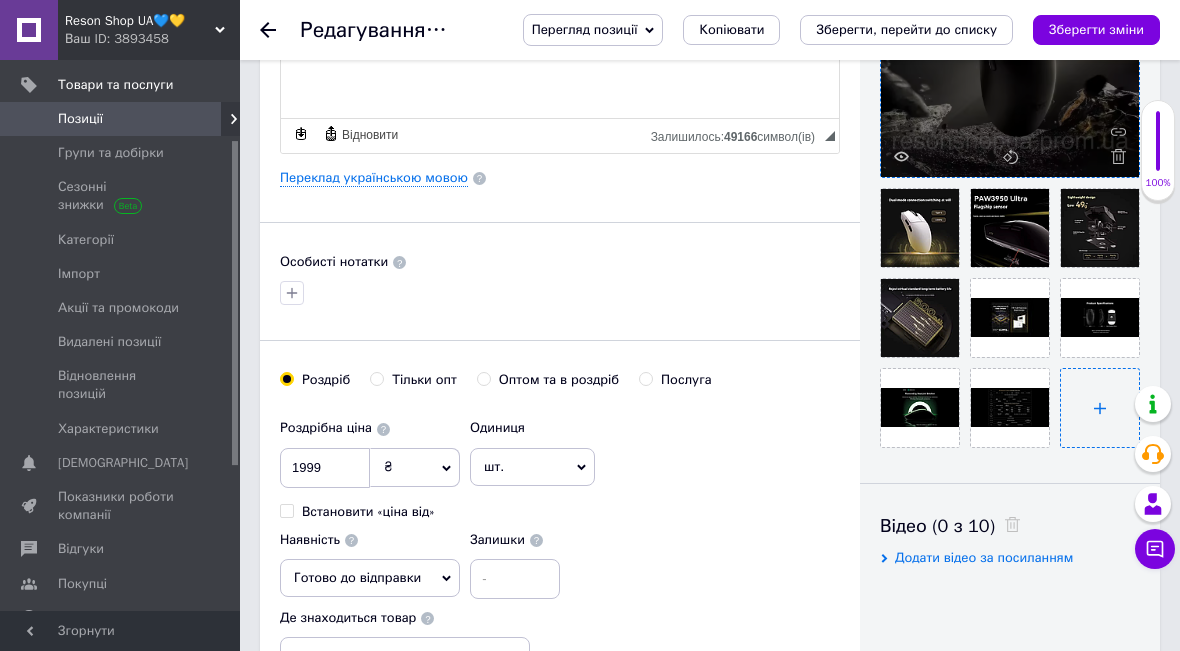 click at bounding box center (1100, 408) 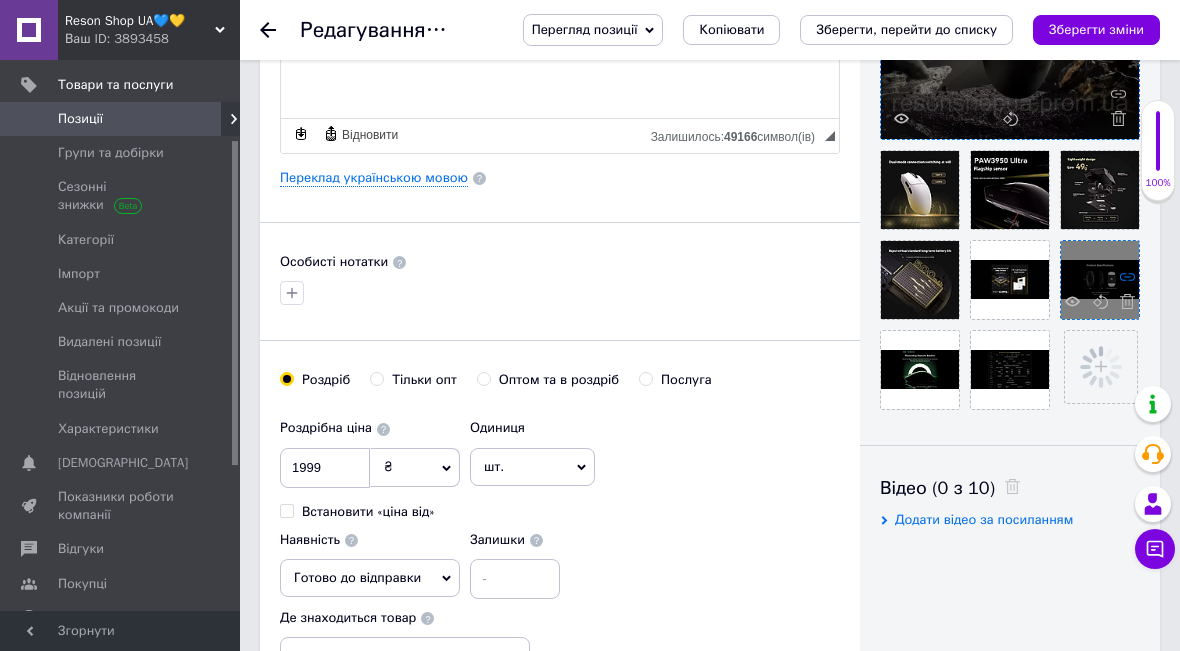 scroll, scrollTop: 446, scrollLeft: 0, axis: vertical 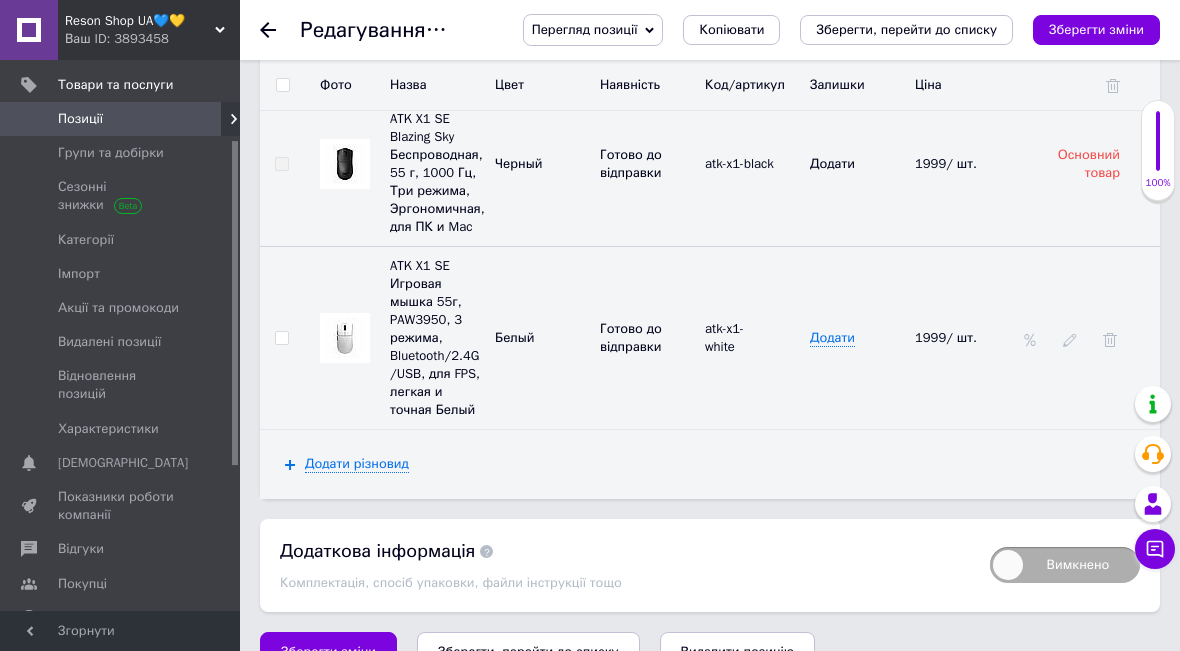 click at bounding box center [345, 338] 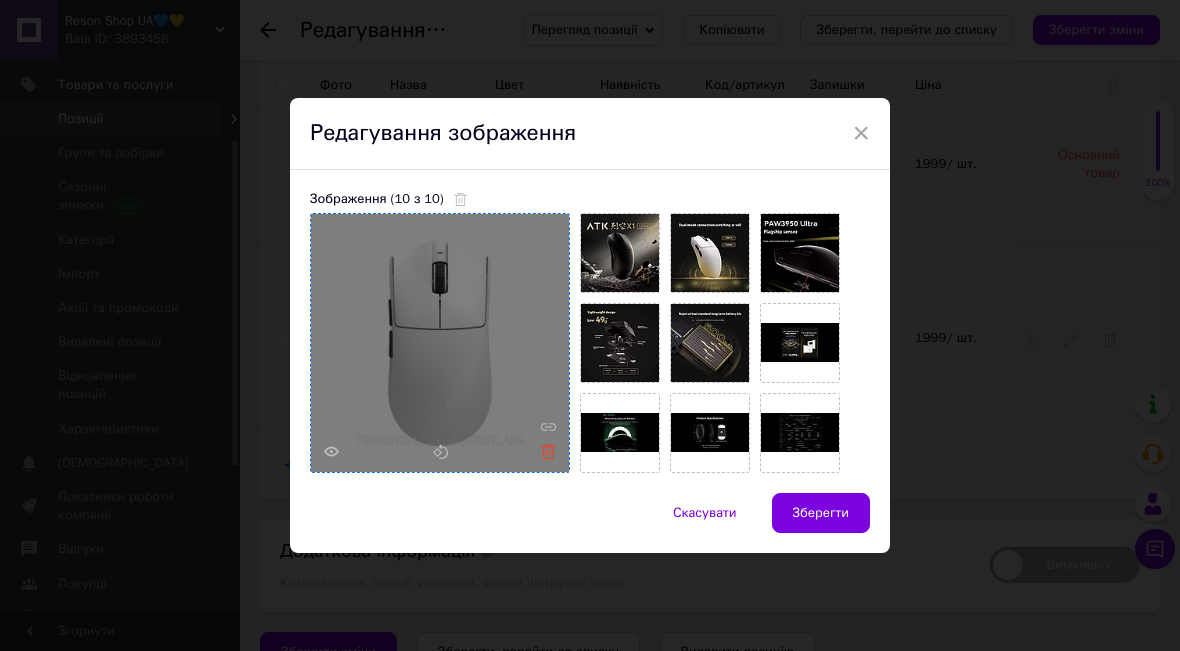 click 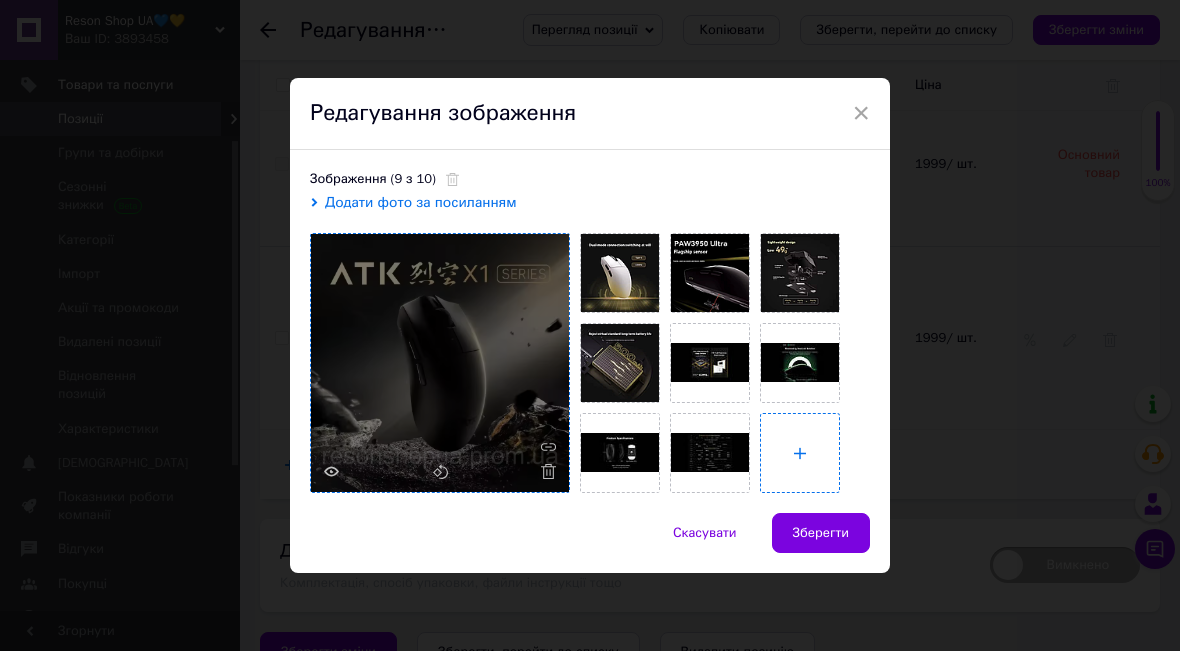 click at bounding box center [800, 453] 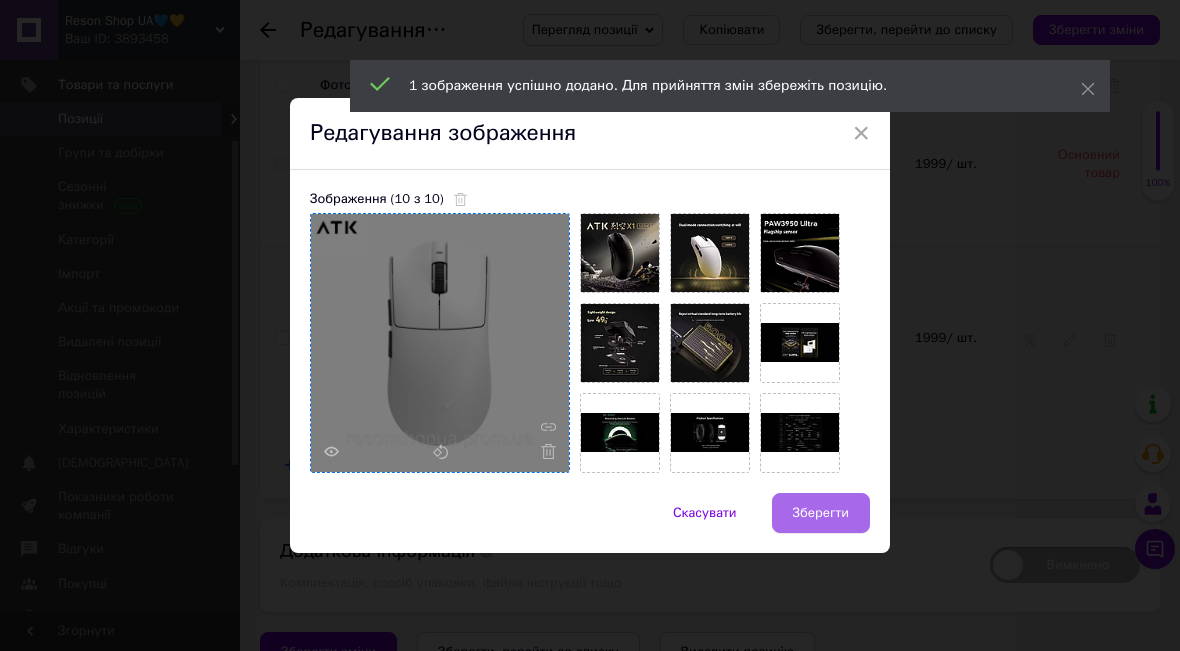 click on "Зберегти" at bounding box center [821, 513] 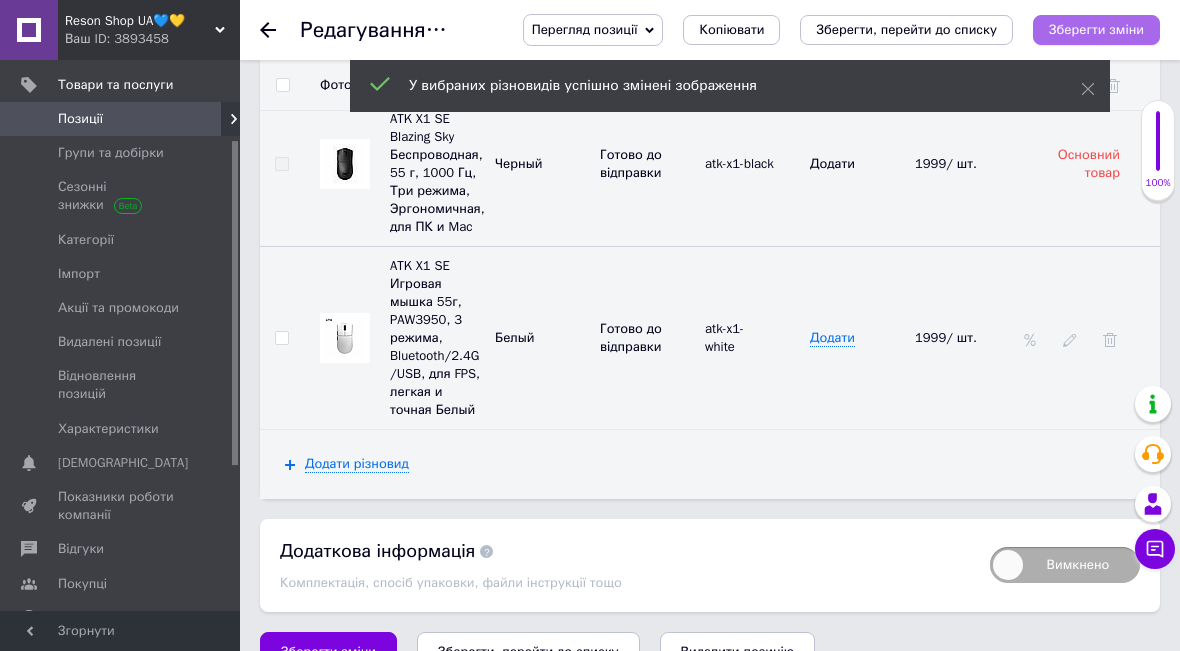 click on "Зберегти зміни" at bounding box center (1096, 29) 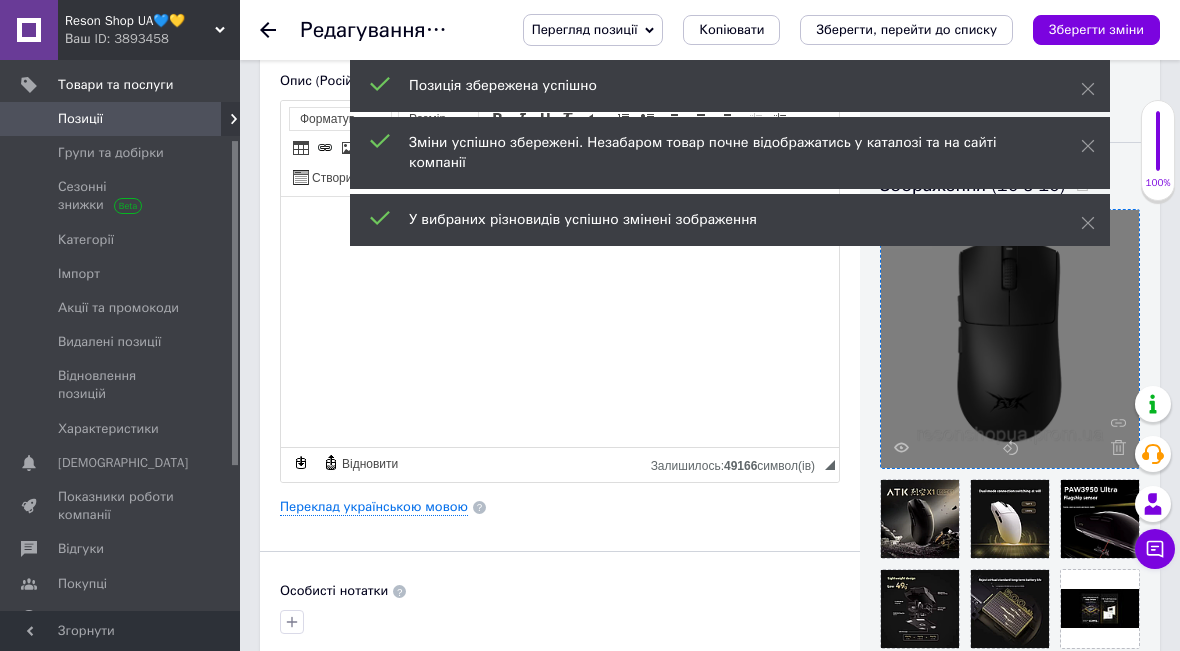 scroll, scrollTop: 0, scrollLeft: 0, axis: both 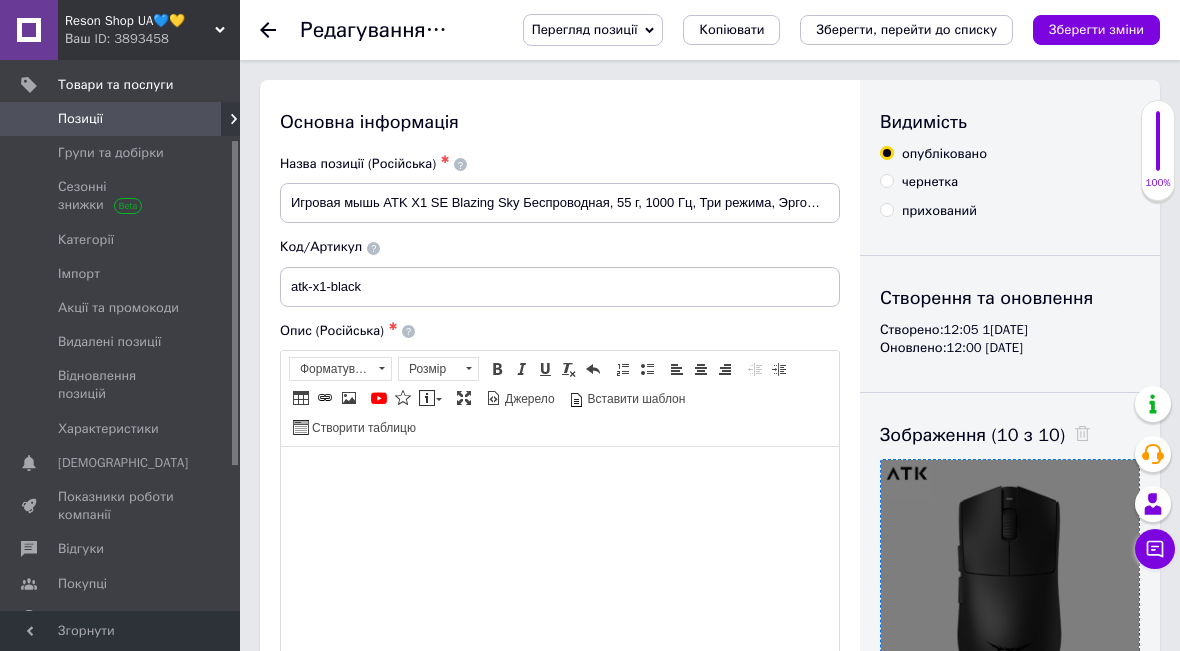 click on "Позиції" at bounding box center (121, 119) 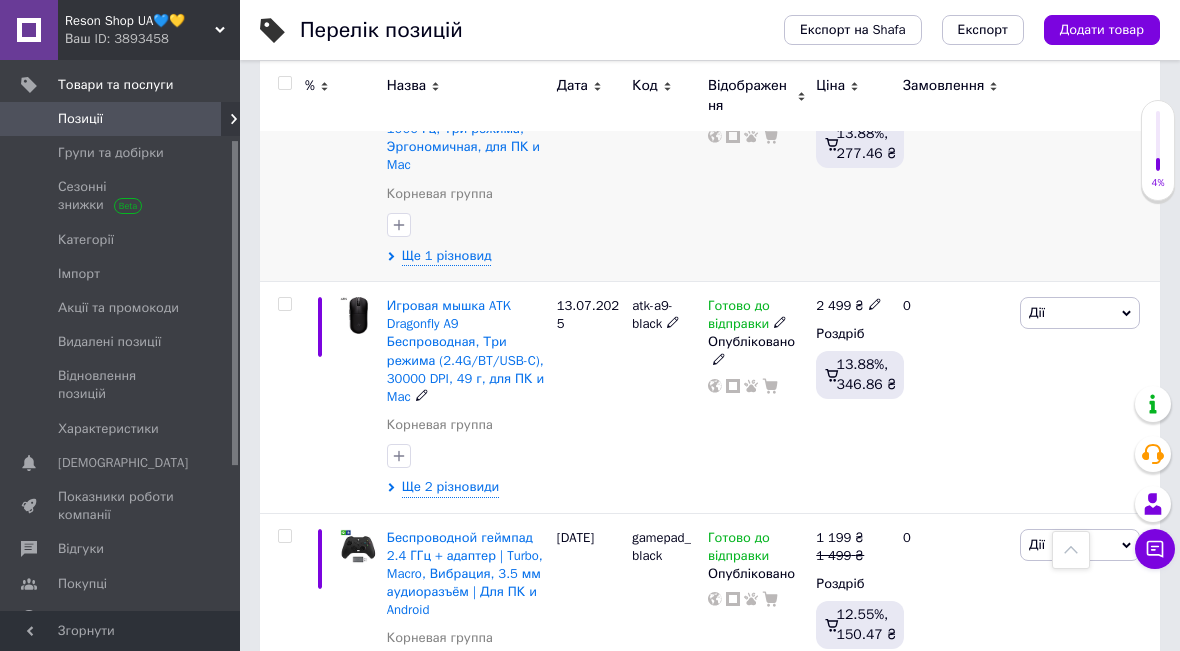 scroll, scrollTop: 194, scrollLeft: 0, axis: vertical 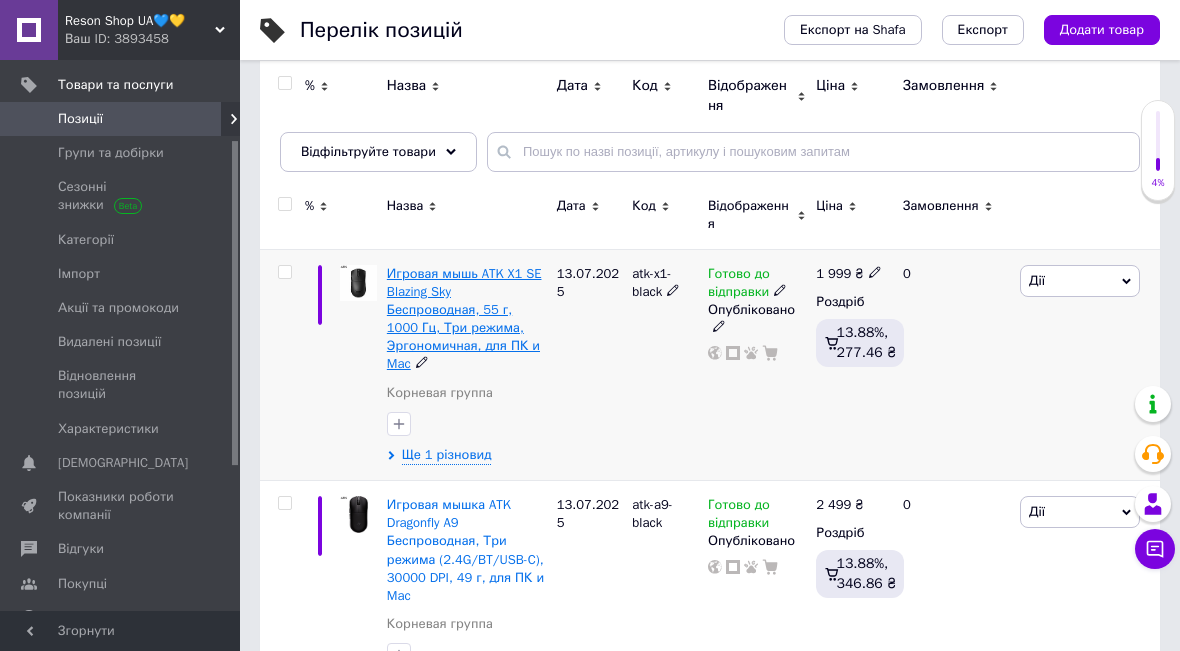 click on "Игровая мышь ATK X1 SE Blazing Sky Беспроводная, 55 г, 1000 Гц, Три режима, Эргономичная, для ПК и Mac" at bounding box center [464, 319] 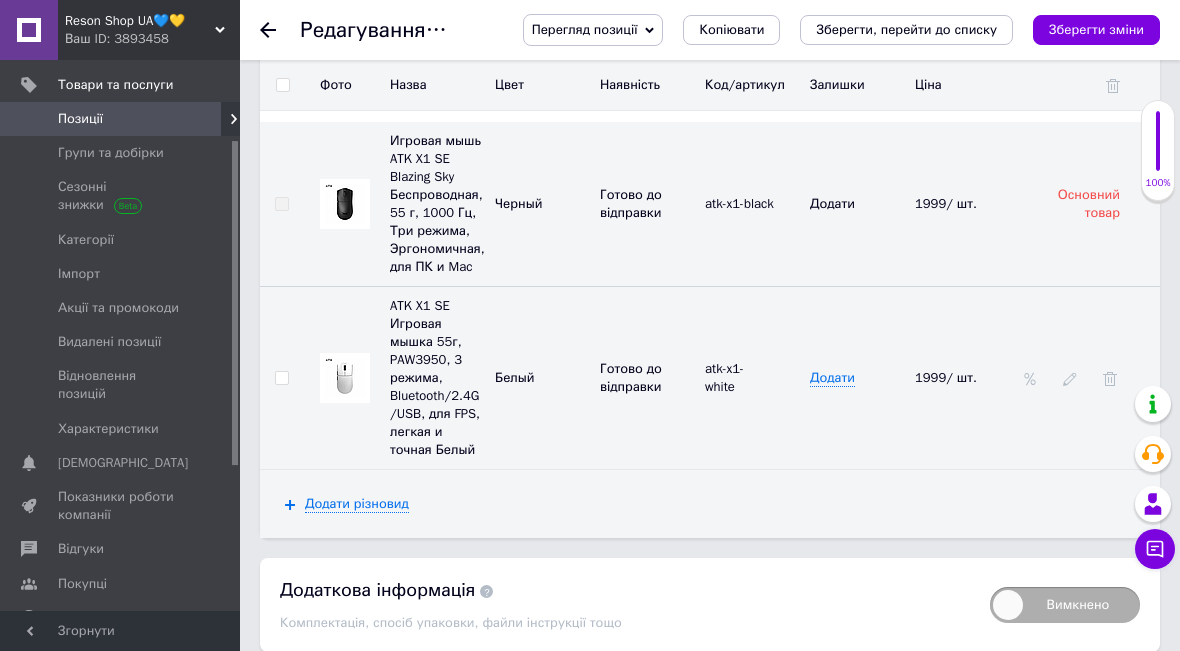 scroll, scrollTop: 3433, scrollLeft: 0, axis: vertical 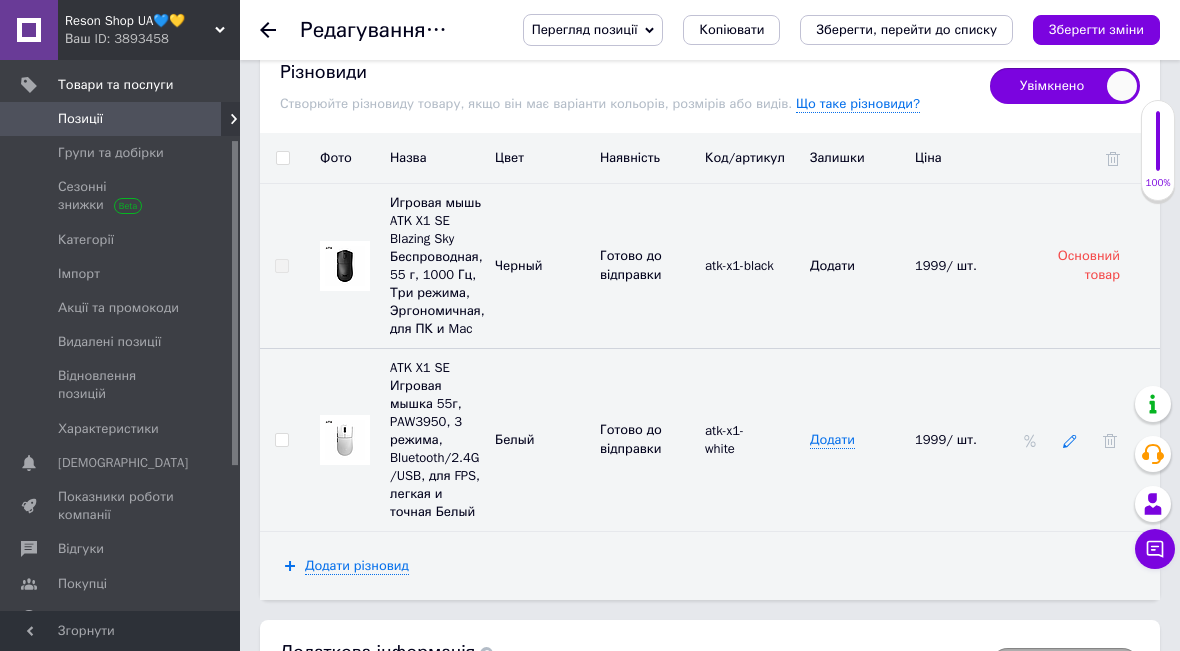 click 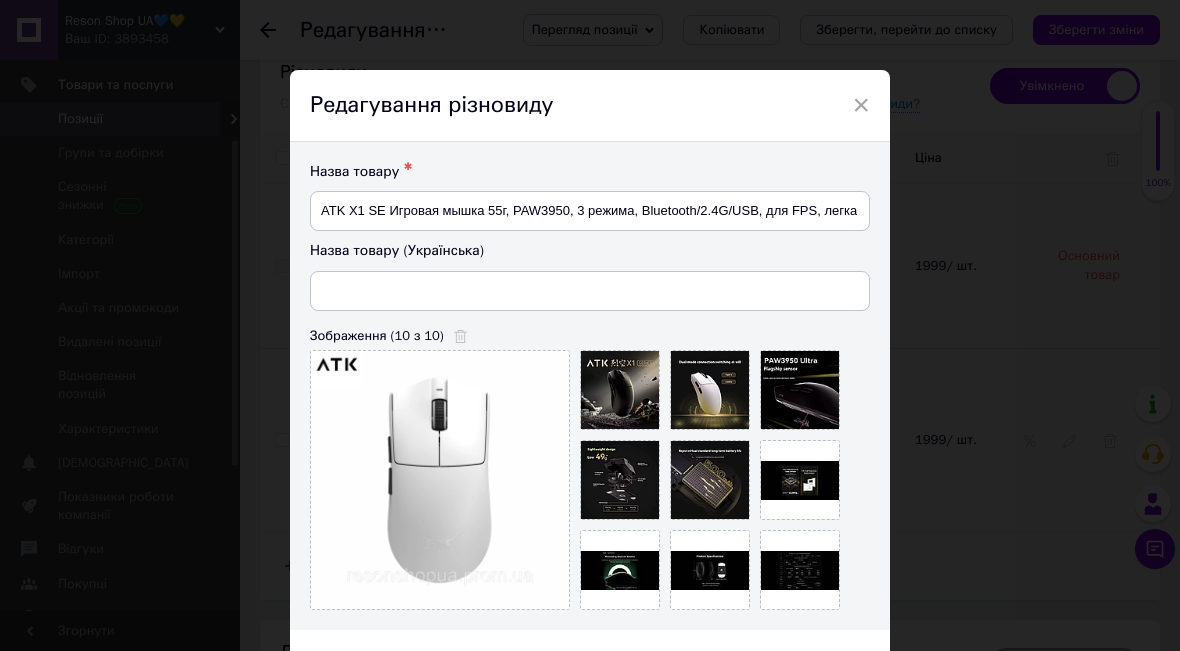 type on "ATK X1 SE Ігрова мишка 55 г, PAW3950, 3 режими, Bluetooth/2.4G/USB, для FPS, легка та точна Білий" 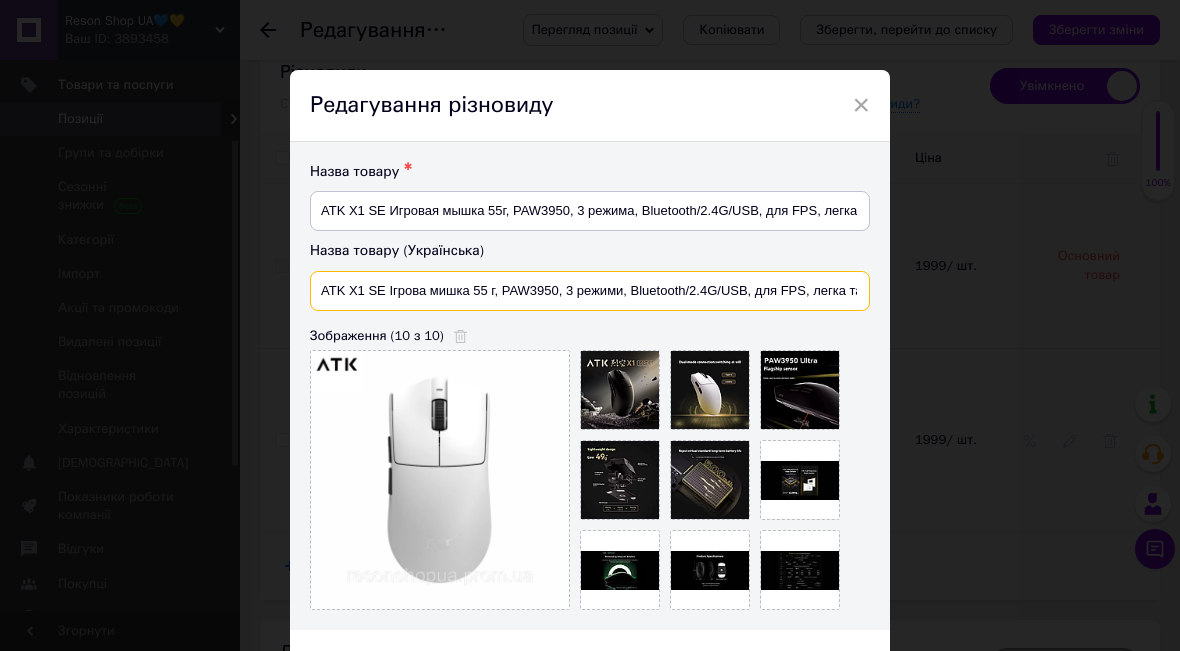 click on "ATK X1 SE Ігрова мишка 55 г, PAW3950, 3 режими, Bluetooth/2.4G/USB, для FPS, легка та точна Білий" at bounding box center (590, 291) 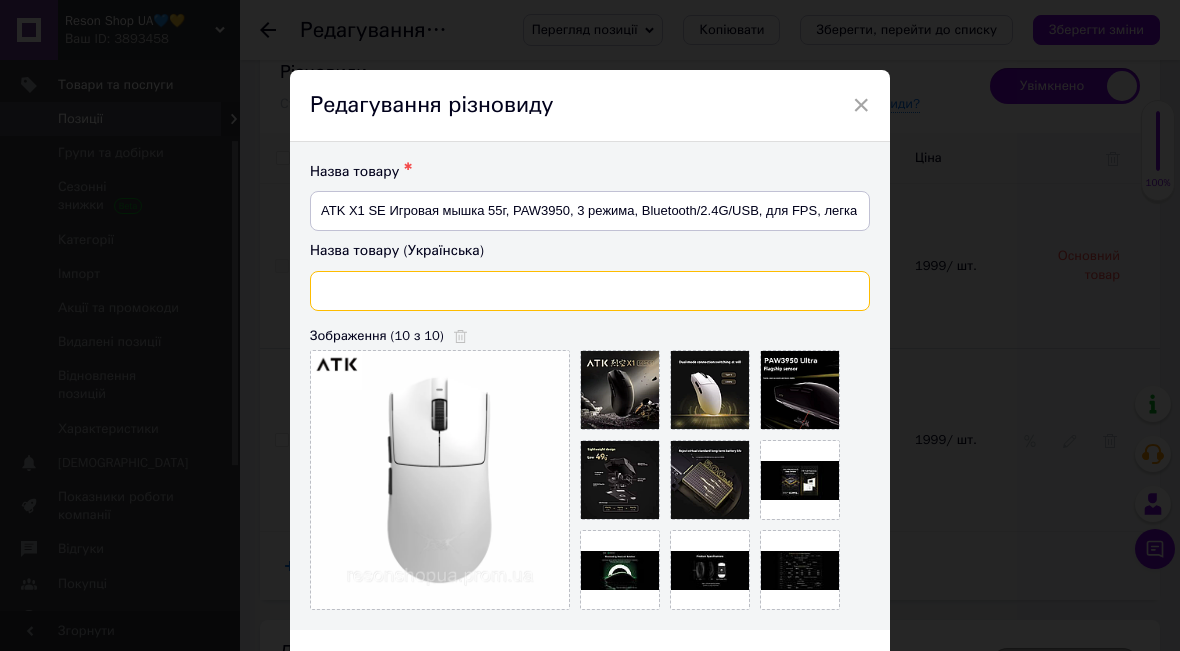 paste on "TK X1 SE" 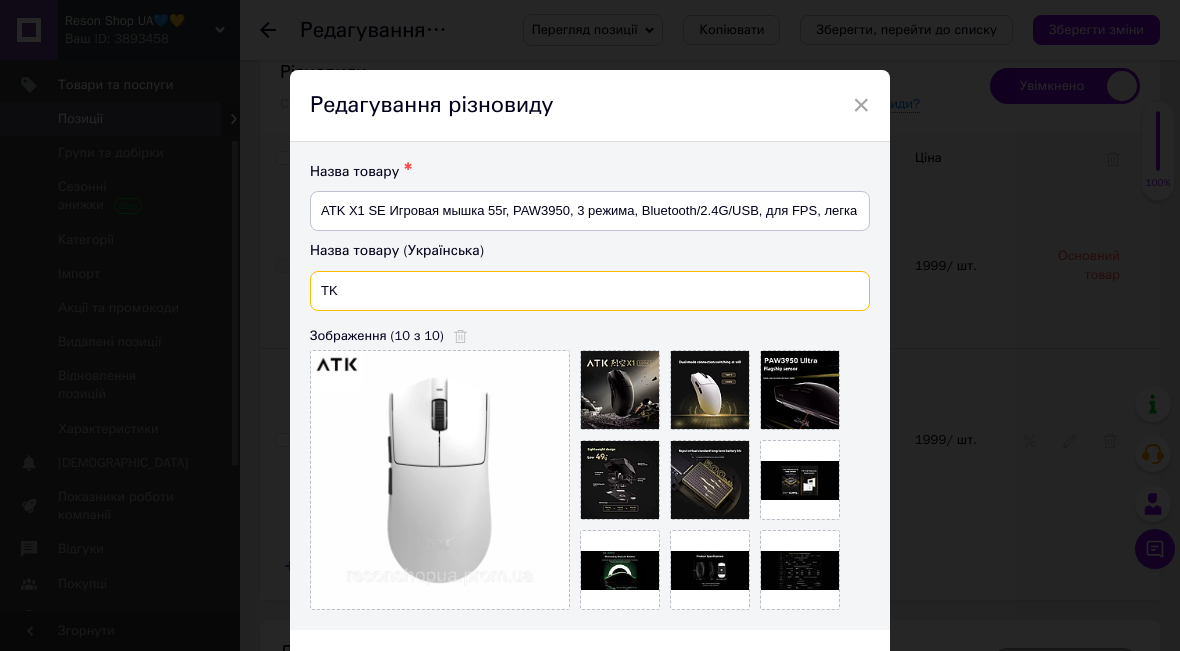 type on "T" 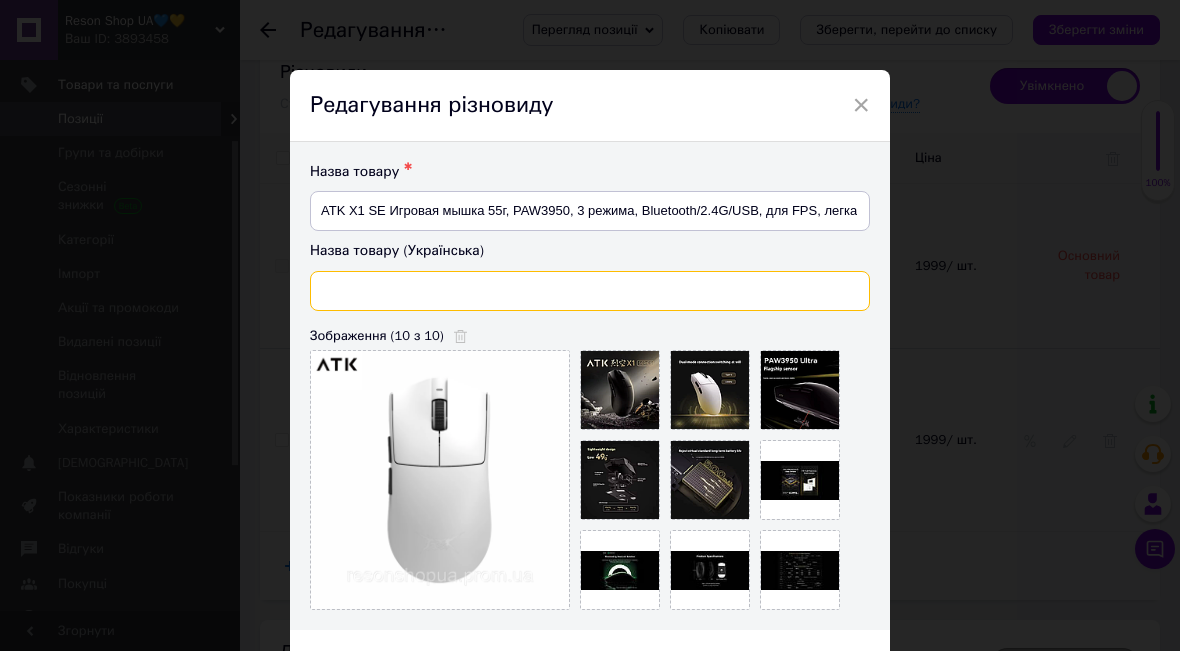 paste on "Ігрова мишка ATK X1 SE Blazing Sky Бездротова, 55 г, 1000 Гц, Три режими, Ергономічна, для ПК та Mac" 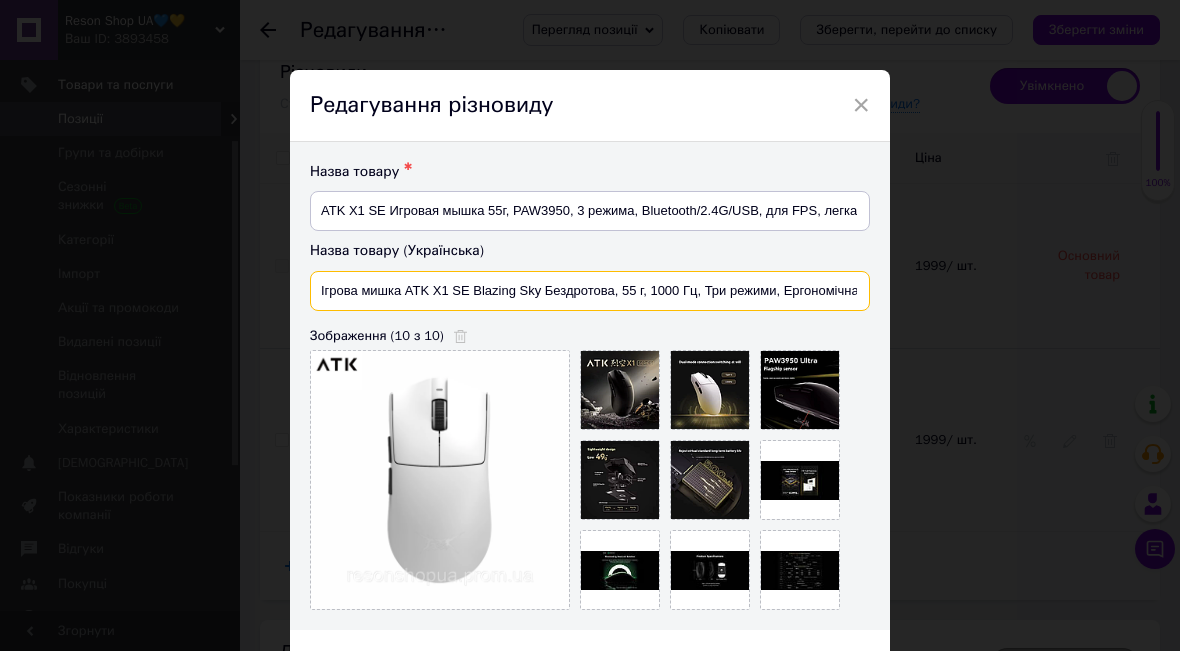 scroll, scrollTop: 0, scrollLeft: 96, axis: horizontal 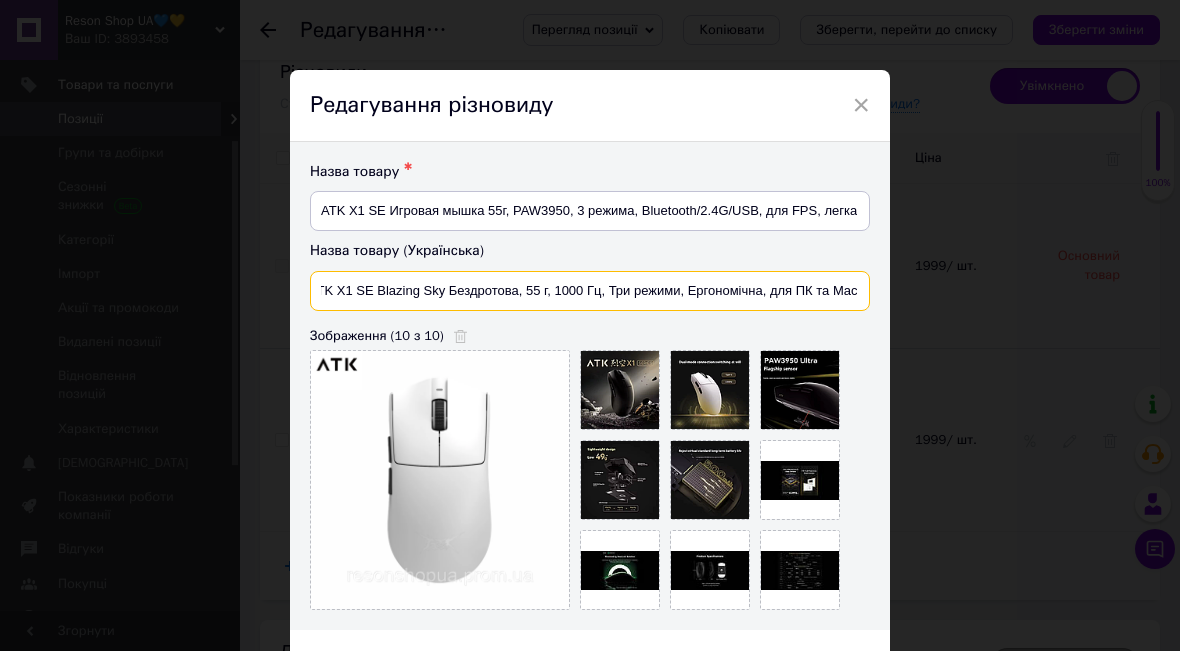 type on "Ігрова мишка ATK X1 SE Blazing Sky Бездротова, 55 г, 1000 Гц, Три режими, Ергономічна, для ПК та Mac" 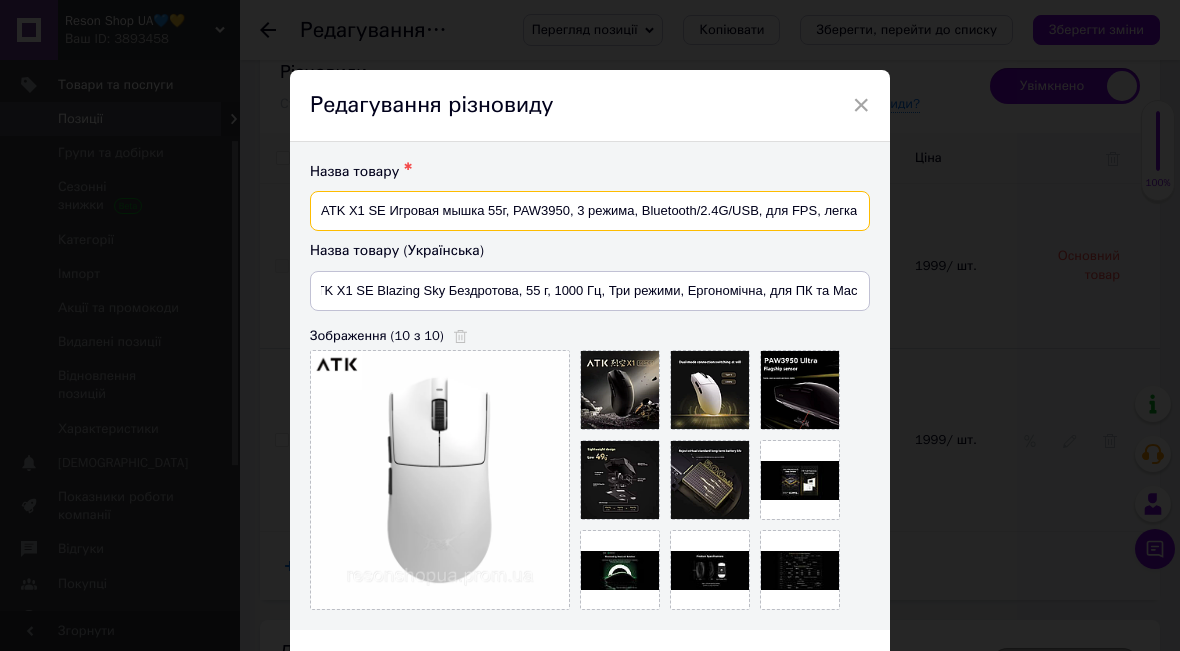 click on "ATK X1 SE Игровая мышка 55г, PAW3950, 3 режима, Bluetooth/2.4G/USB, для FPS, легкая и точная Белый" at bounding box center (590, 211) 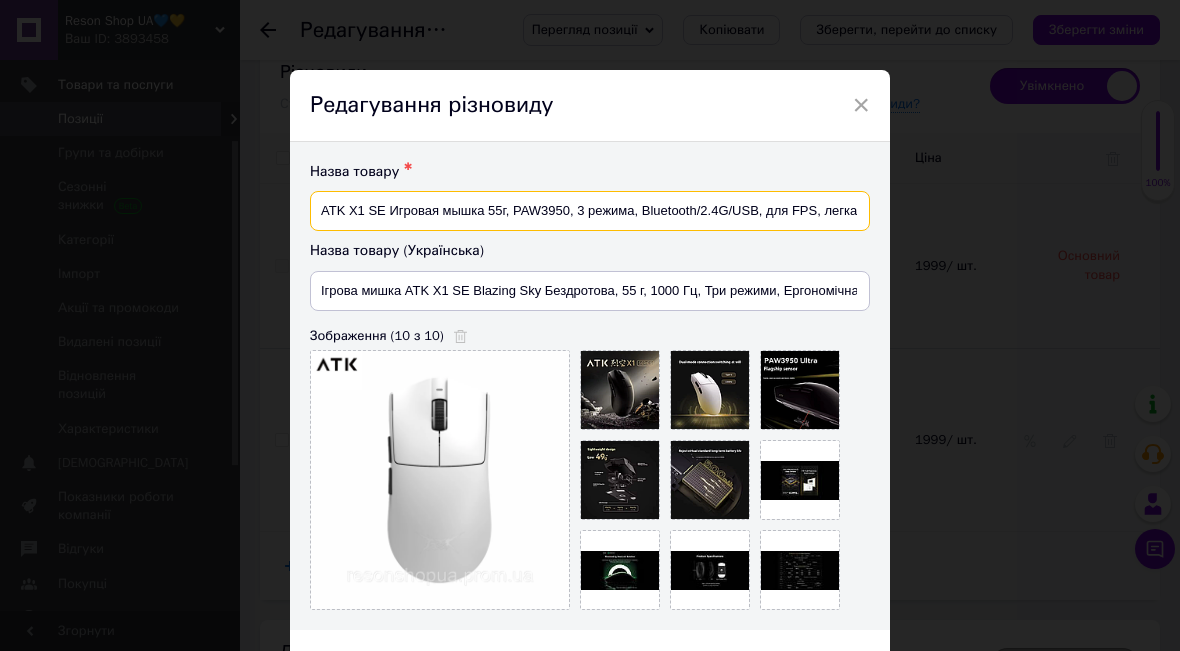 click on "ATK X1 SE Игровая мышка 55г, PAW3950, 3 режима, Bluetooth/2.4G/USB, для FPS, легкая и точная Белый" at bounding box center (590, 211) 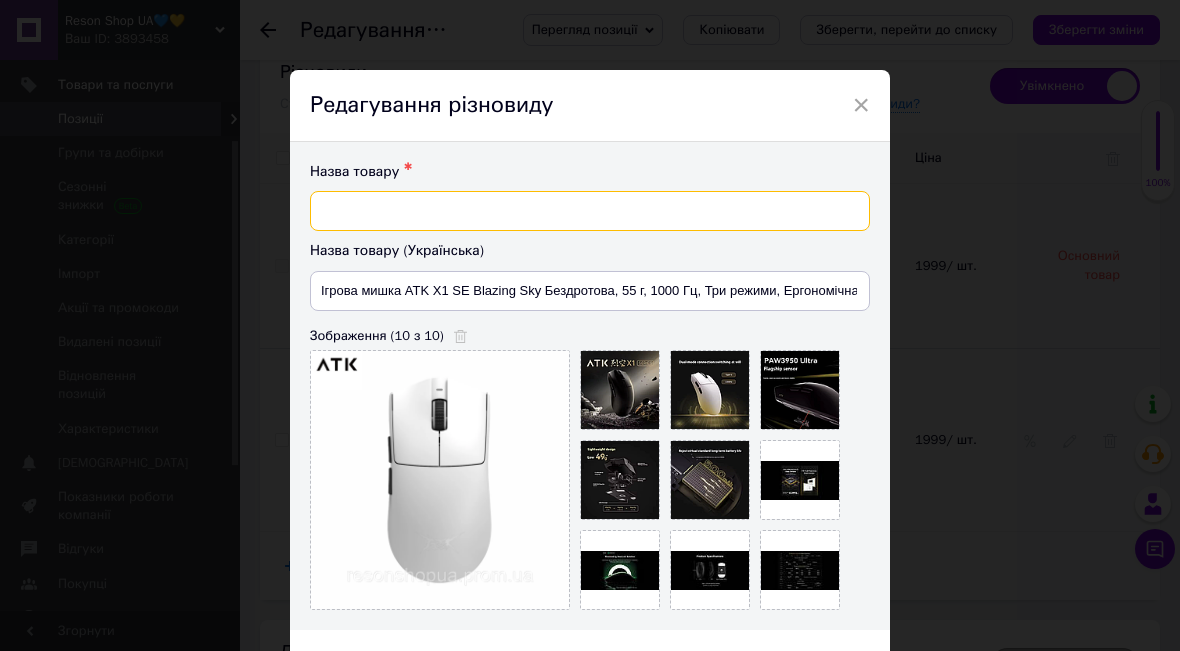 paste on "Игровая мышь ATK X1 SE Blazing Sky Беспроводная, 55 г, 1000 Гц, Три режима, Эргономичная, для ПК и Mac" 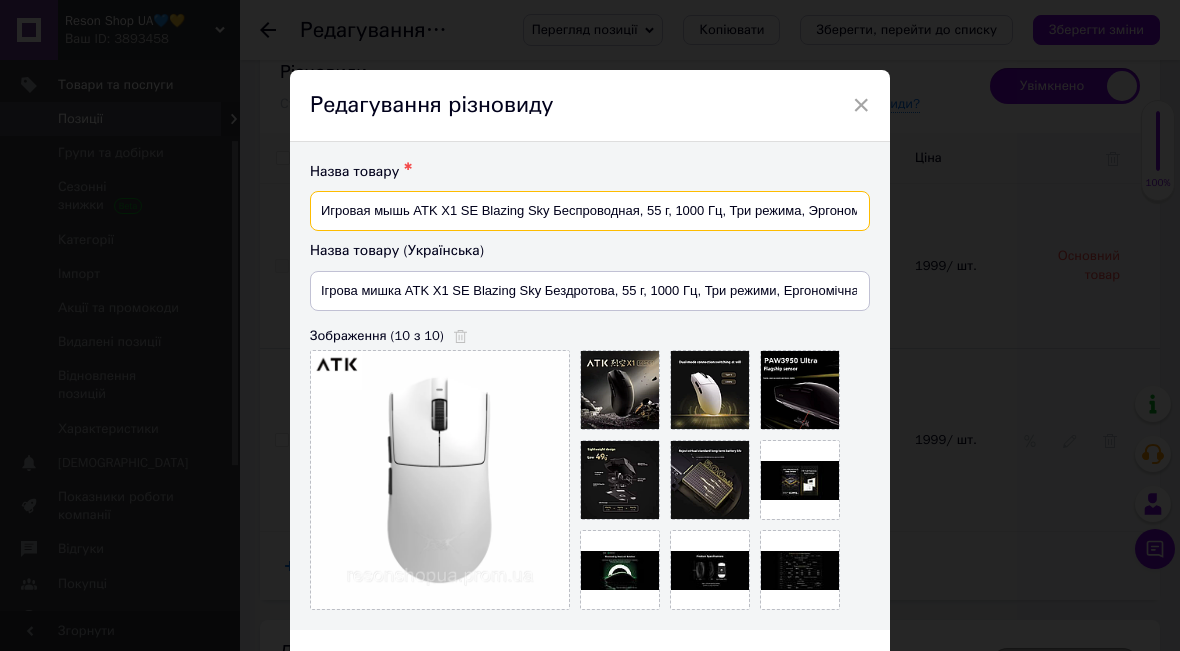 scroll, scrollTop: 0, scrollLeft: 127, axis: horizontal 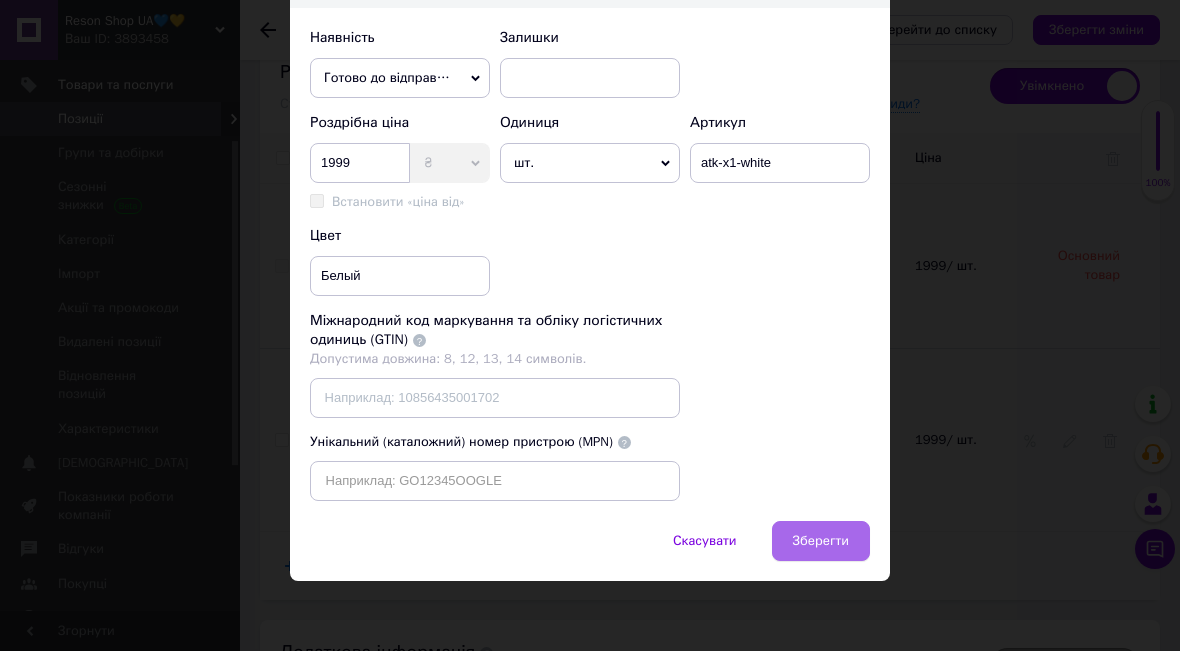 type on "Игровая мышь ATK X1 SE Blazing Sky Беспроводная, 55 г, 1000 Гц, Три режима, Эргономичная, для ПК и Mac" 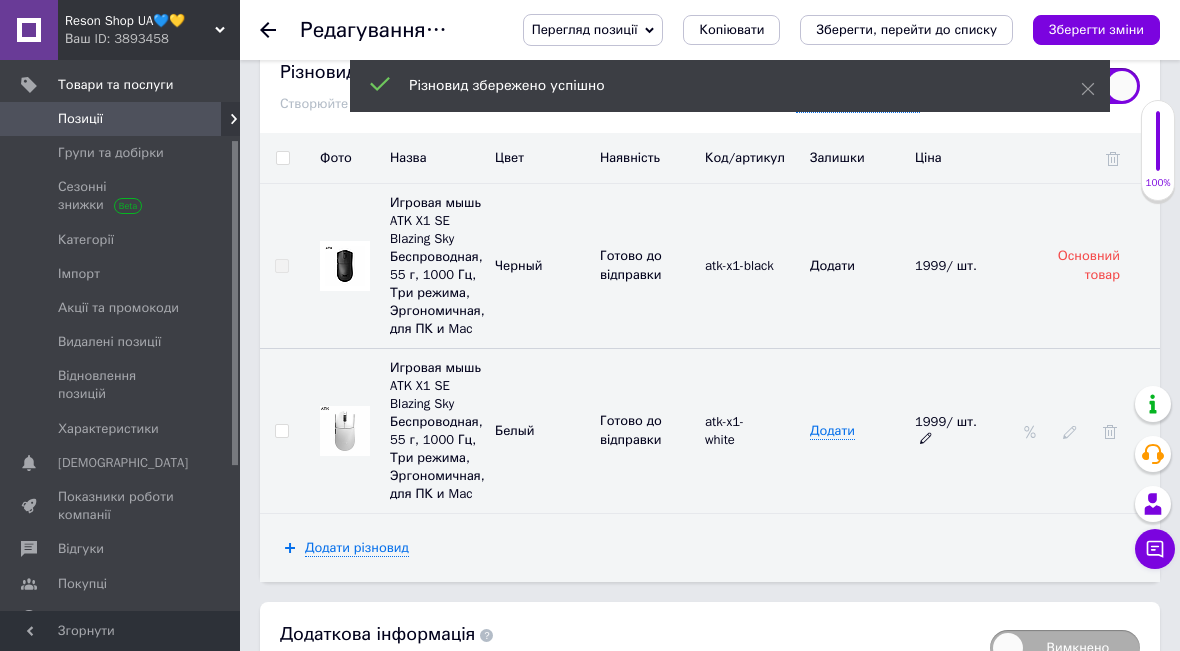 click 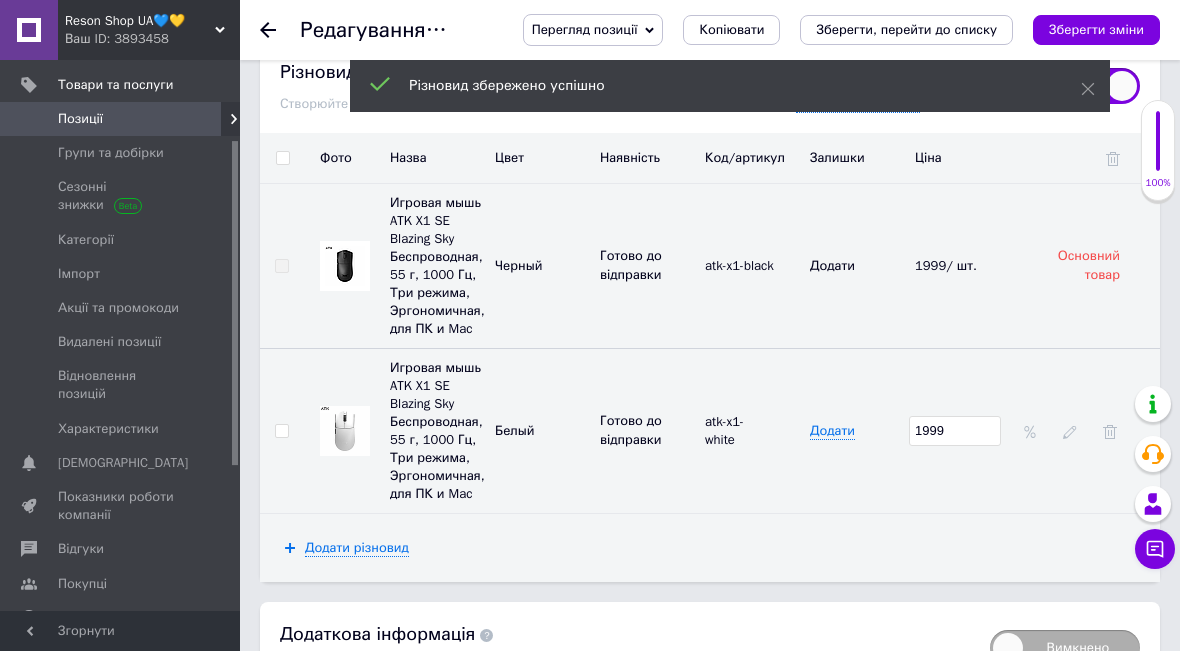 click on "1999" at bounding box center [955, 431] 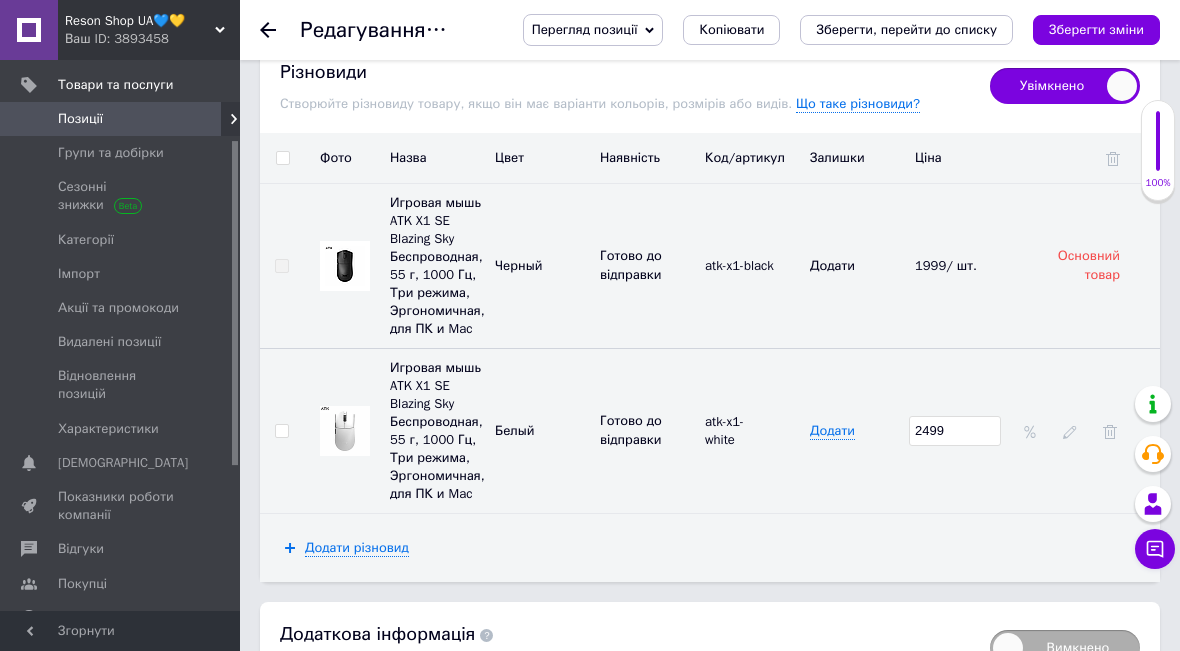 type on "2499" 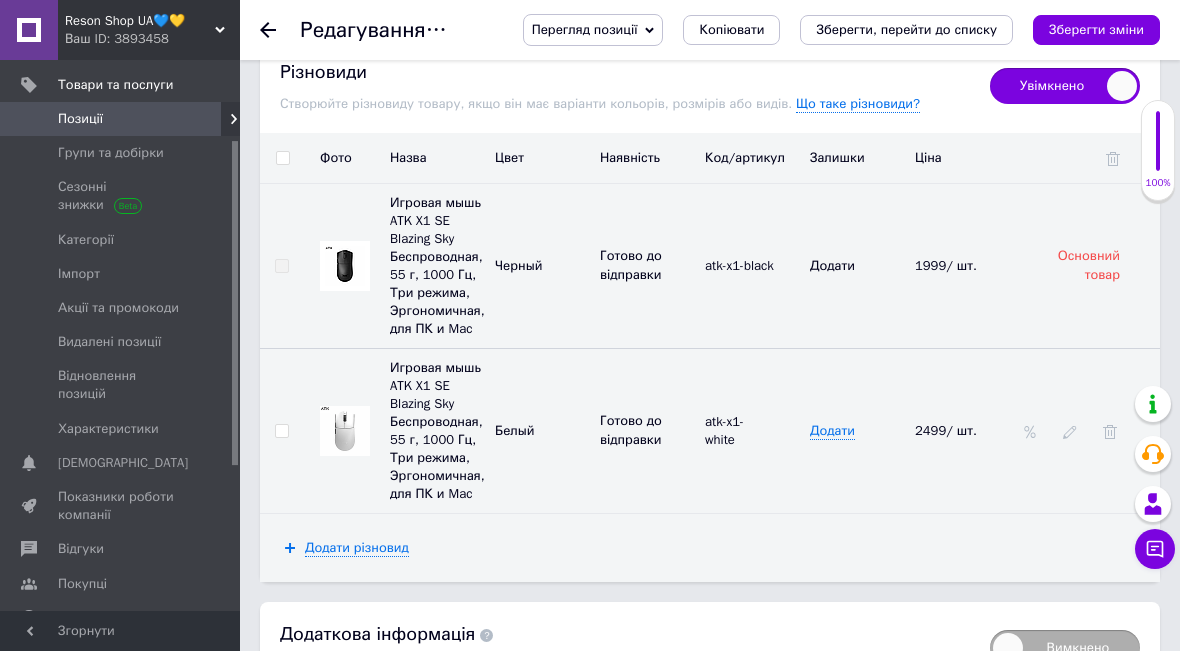 click on "1999/
шт." at bounding box center [962, 266] 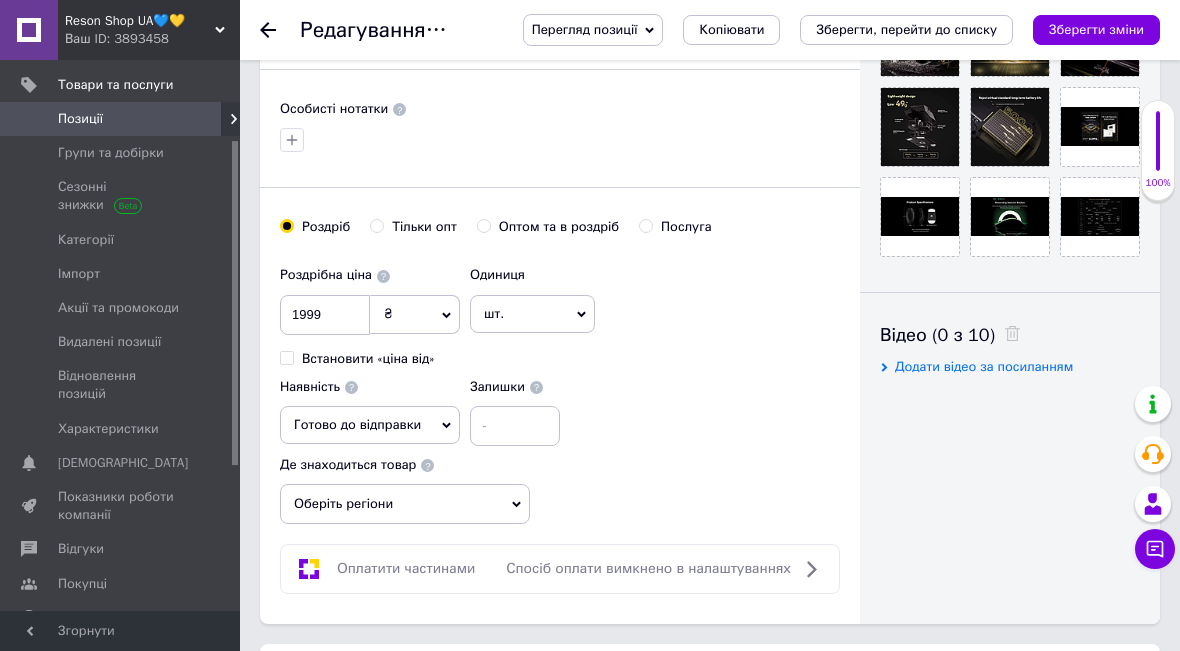 scroll, scrollTop: 718, scrollLeft: 0, axis: vertical 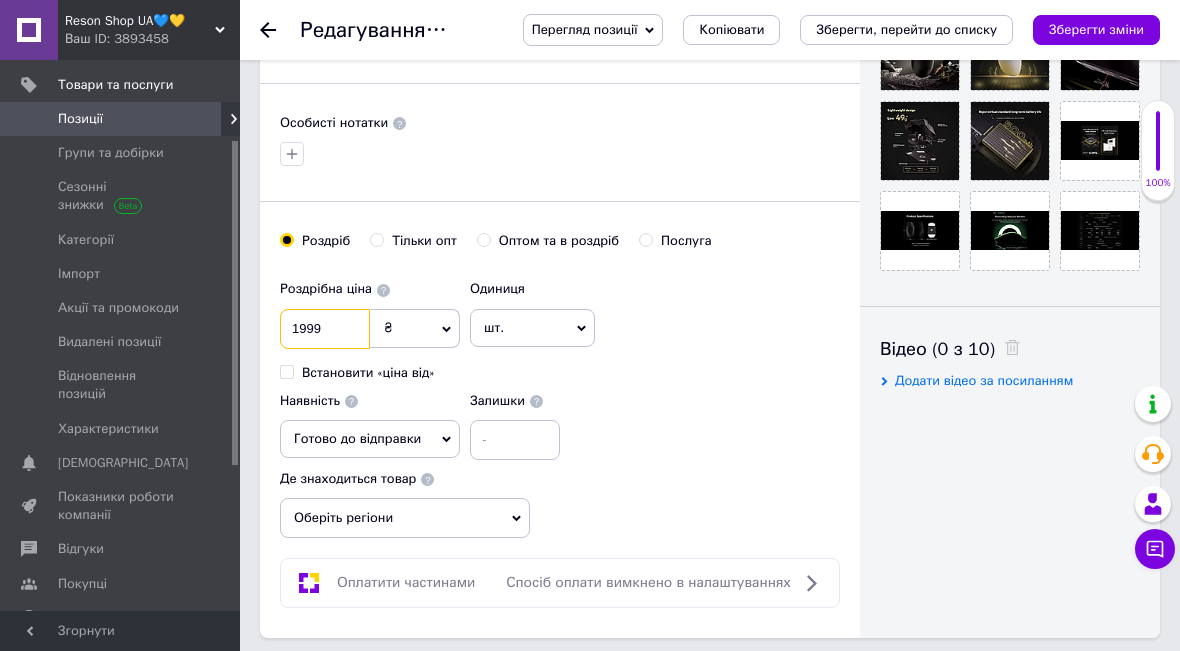 click on "1999" at bounding box center (325, 329) 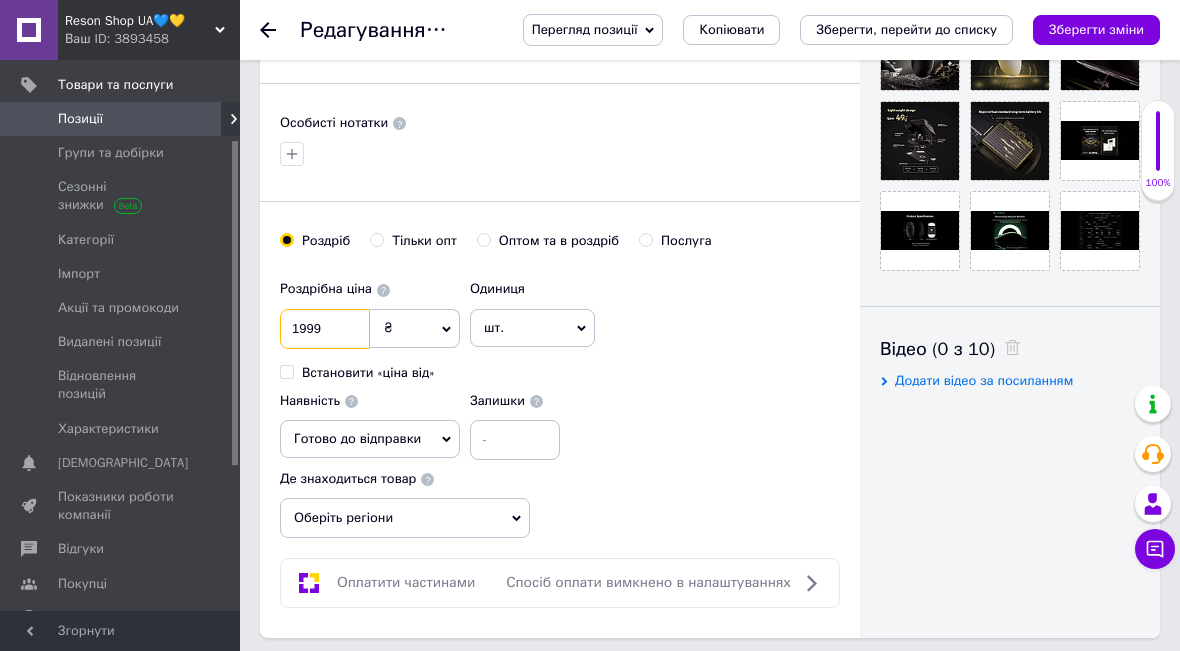 click on "1999" at bounding box center [325, 329] 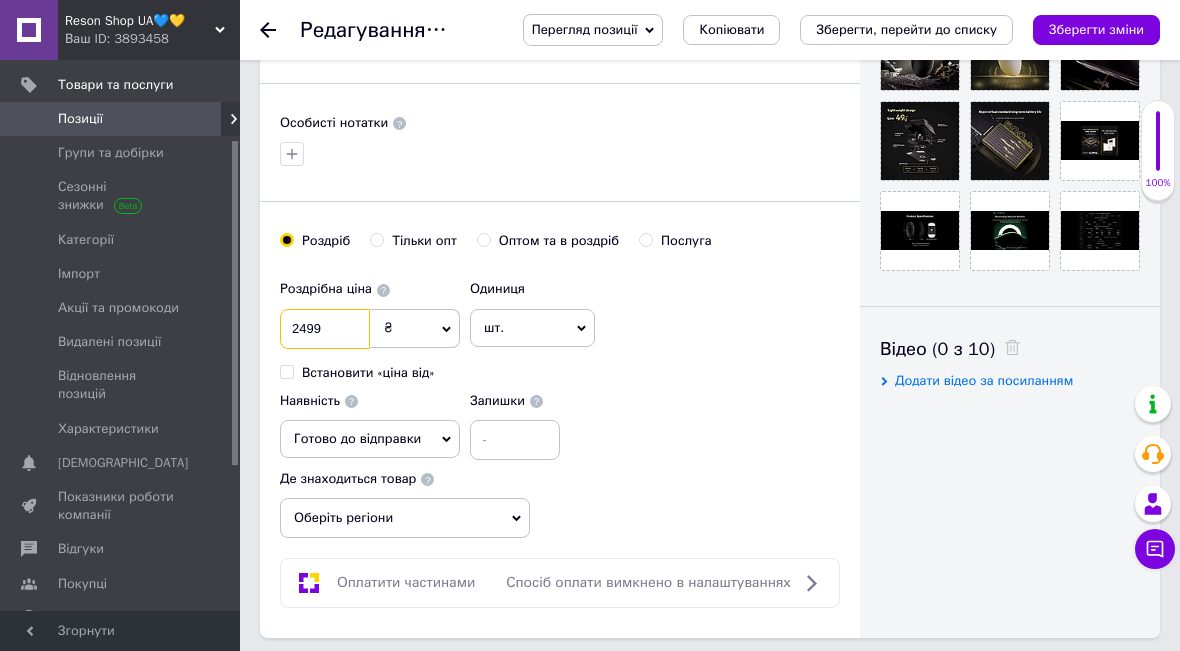 type on "2499" 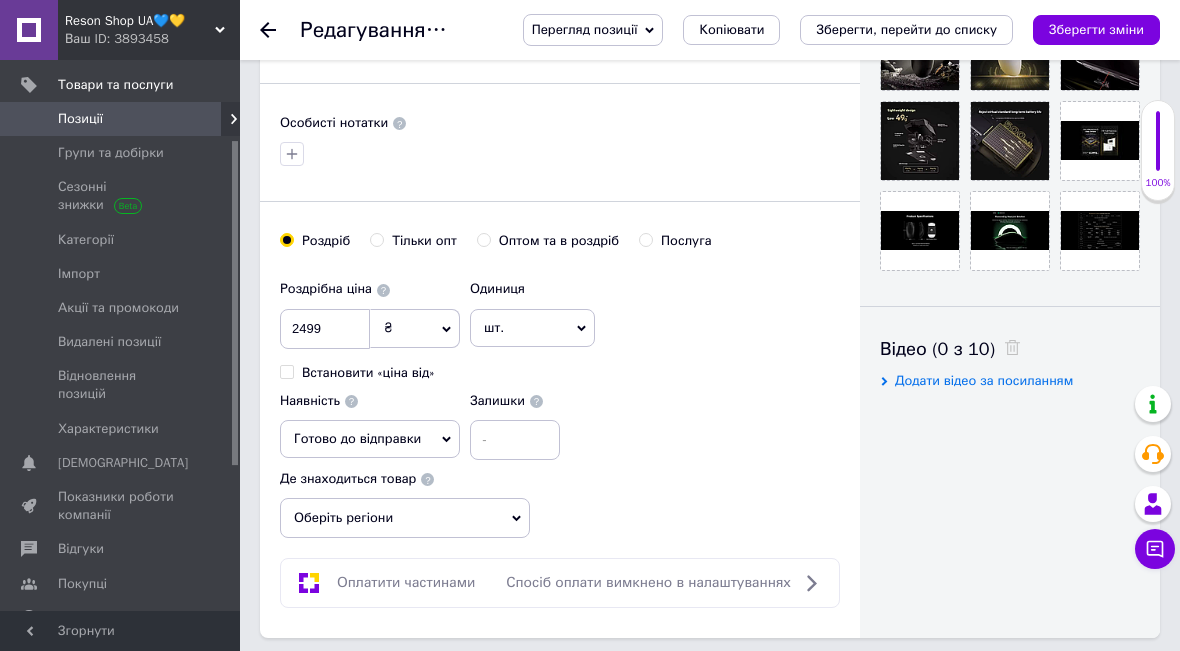 click on "Роздрібна ціна 2499 ₴ $ EUR CHF GBP ¥ PLN ₸ MDL HUF KGS CNY TRY KRW lei Встановити «ціна від» Одиниця шт. Популярне комплект упаковка кв.м пара м кг пог.м послуга т а автоцистерна ампула б балон банка блістер бобіна бочка бут бухта в ват виїзд відро г г га година гр/кв.м гігакалорія д дав два місяці день доба доза є єврокуб з зміна к кВт каністра карат кв.дм кв.м кв.см кв.фут квартал кг кг/кв.м км колесо комплект коробка куб.дм куб.м л л лист м м мВт мл мм моток місяць мішок н набір номер о об'єкт од. п палетомісце пара партія пач пог.м послуга посівна одиниця птахомісце півроку пігулка" at bounding box center [560, 365] 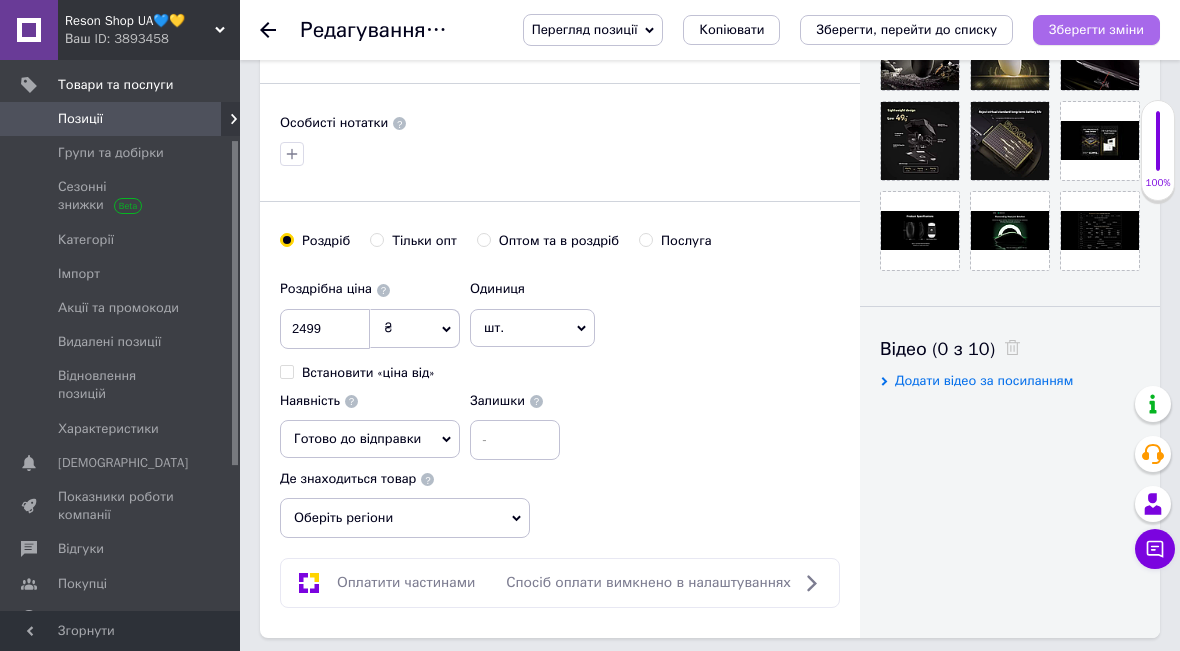 click on "Зберегти зміни" at bounding box center [1096, 29] 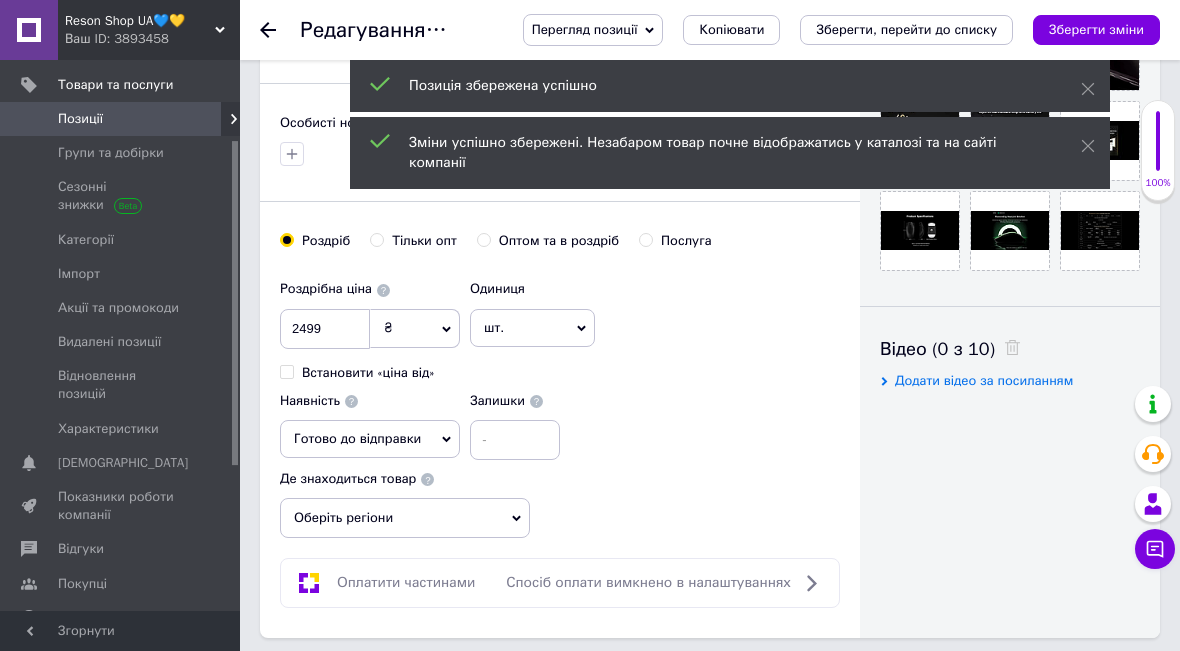 click on "Позиції" at bounding box center [121, 119] 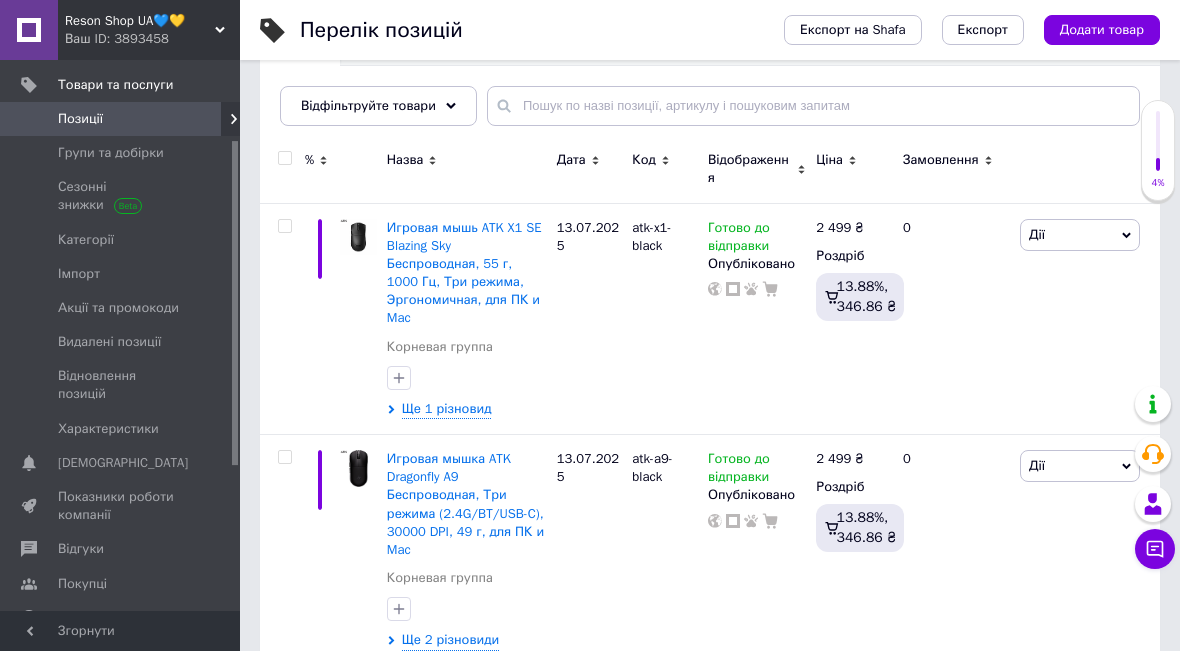 scroll, scrollTop: 308, scrollLeft: 0, axis: vertical 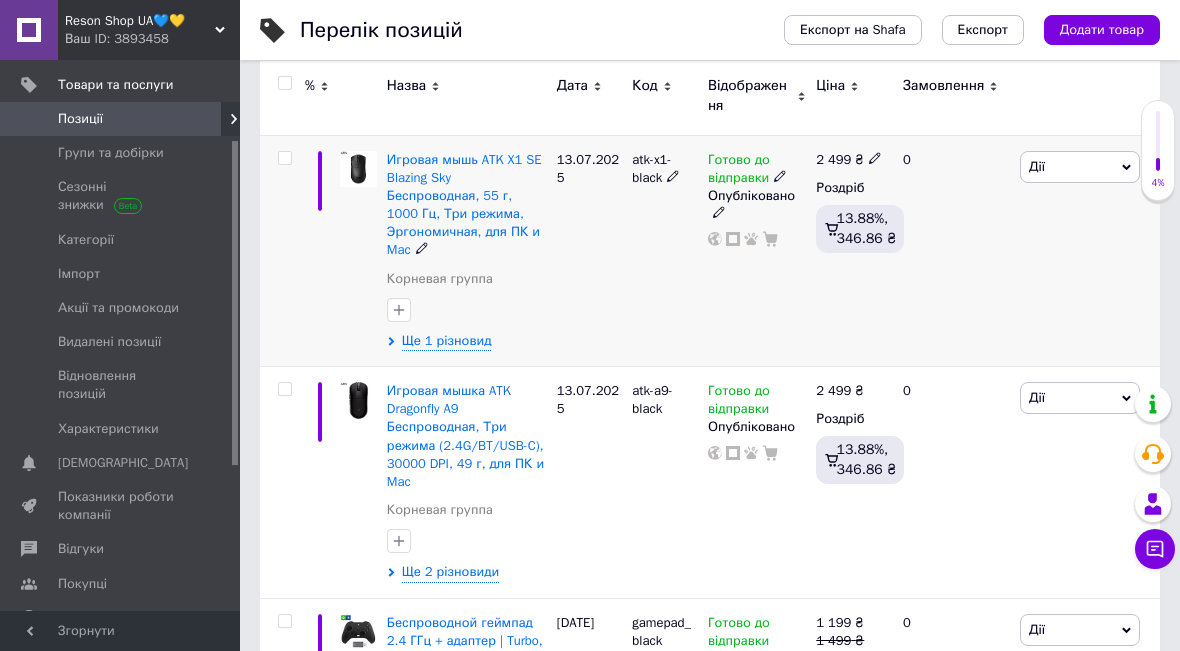 click at bounding box center [284, 158] 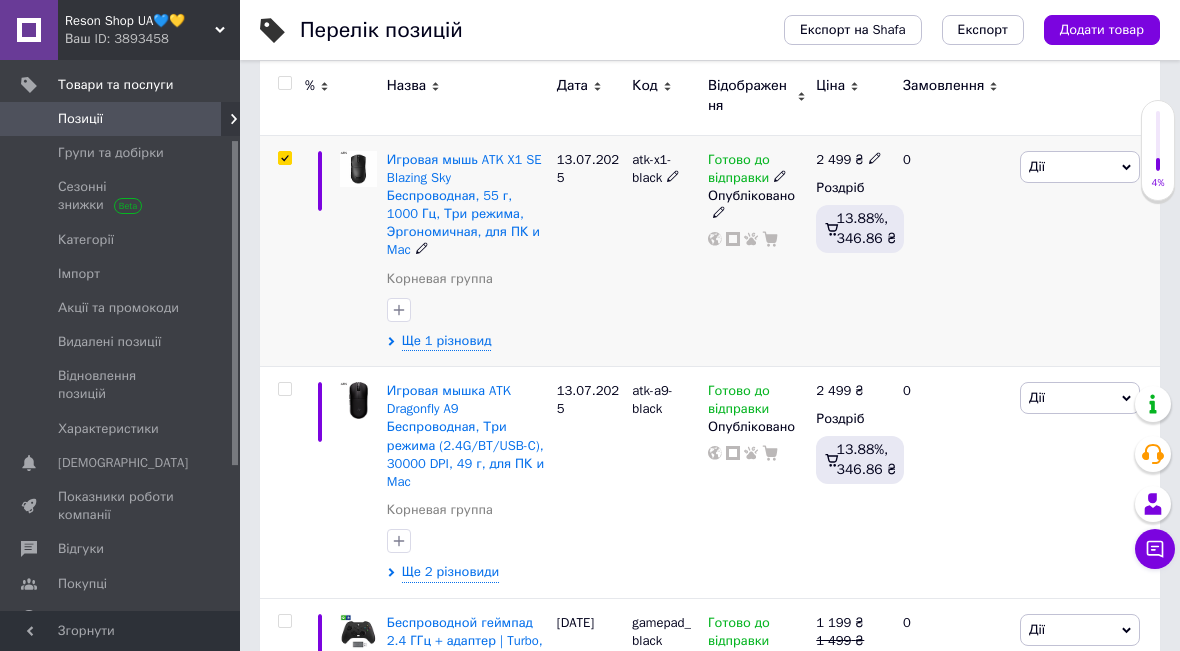 checkbox on "true" 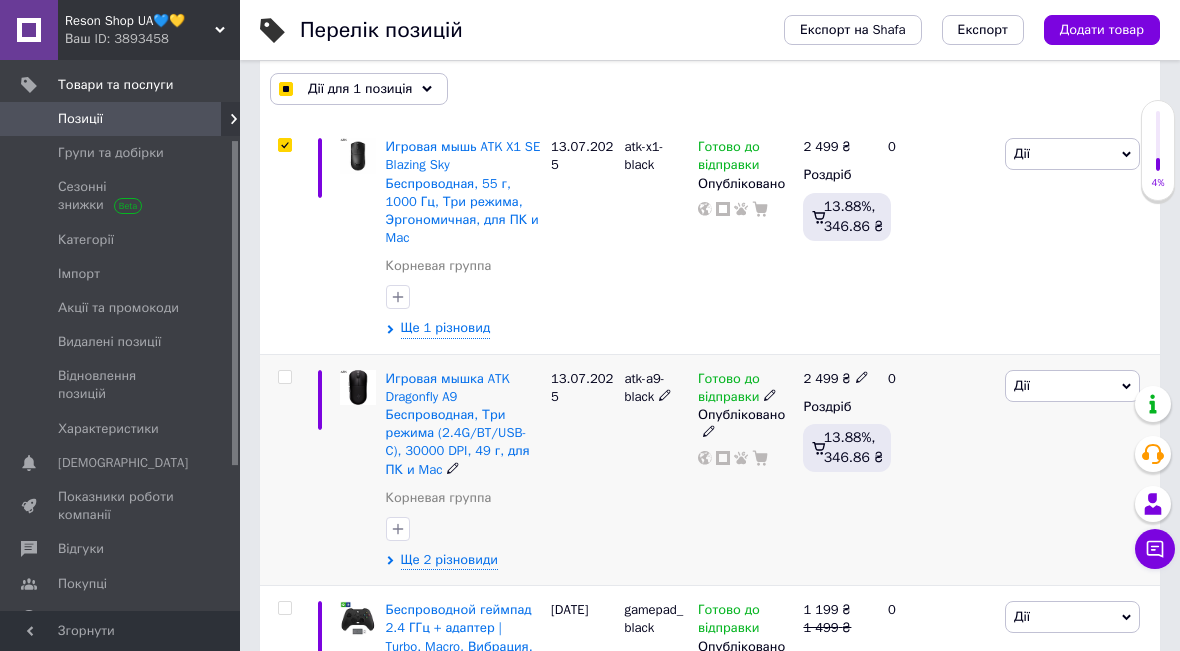 click at bounding box center (284, 377) 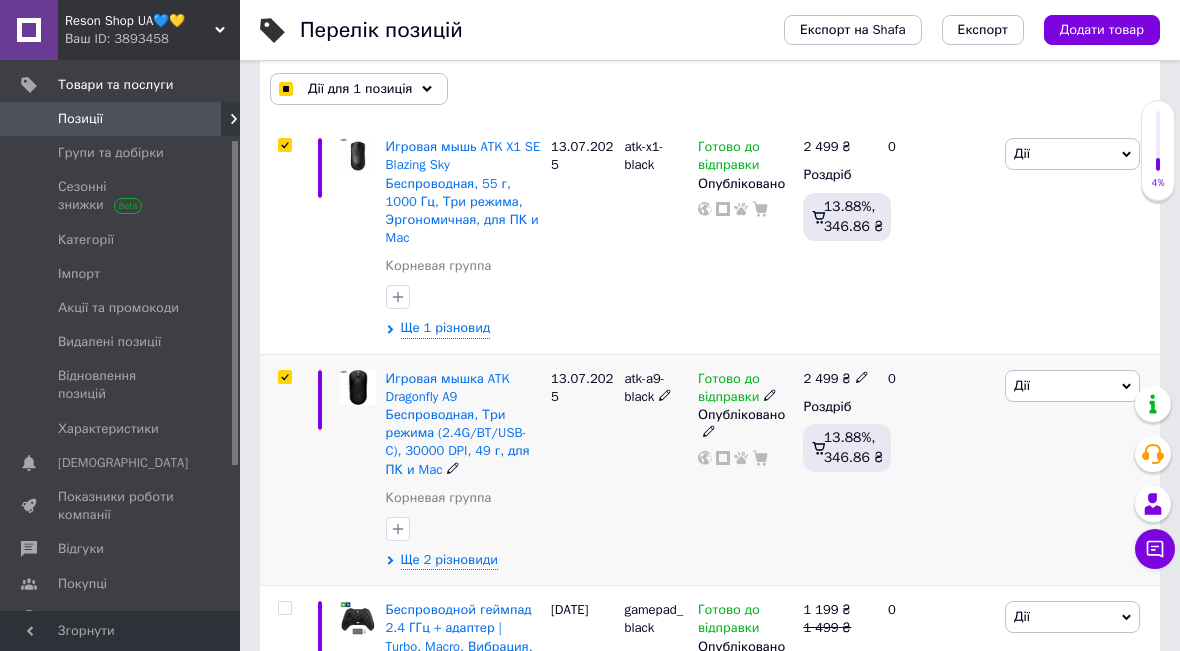 checkbox on "true" 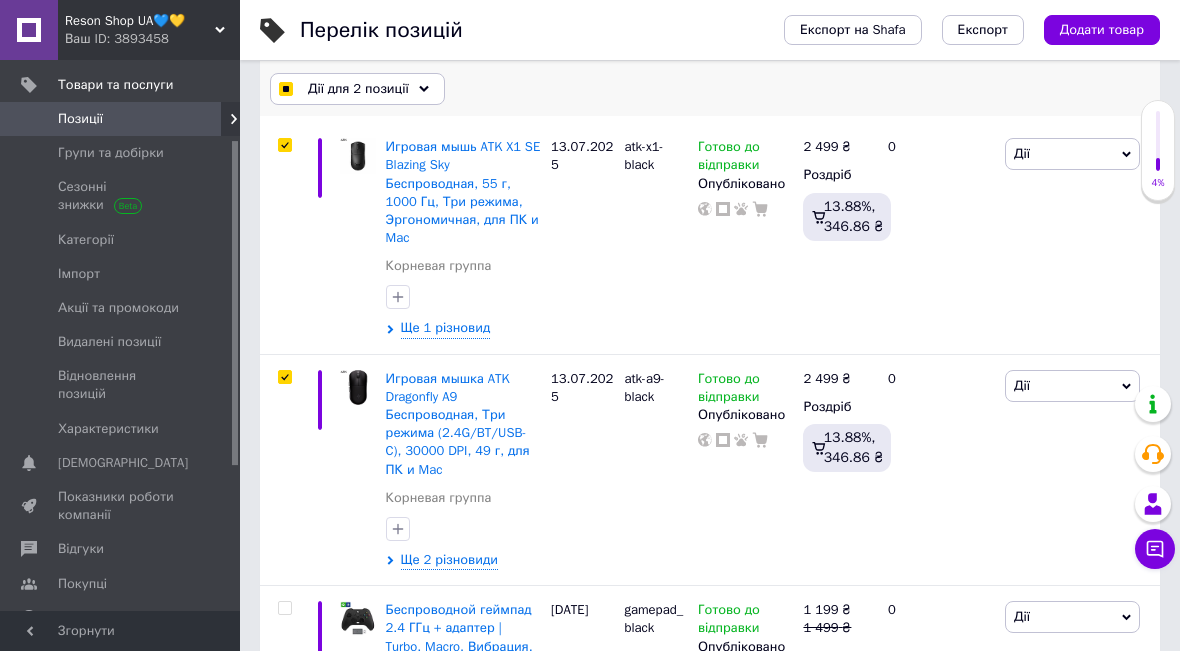 click on "Дії для 2 позиції" at bounding box center [358, 89] 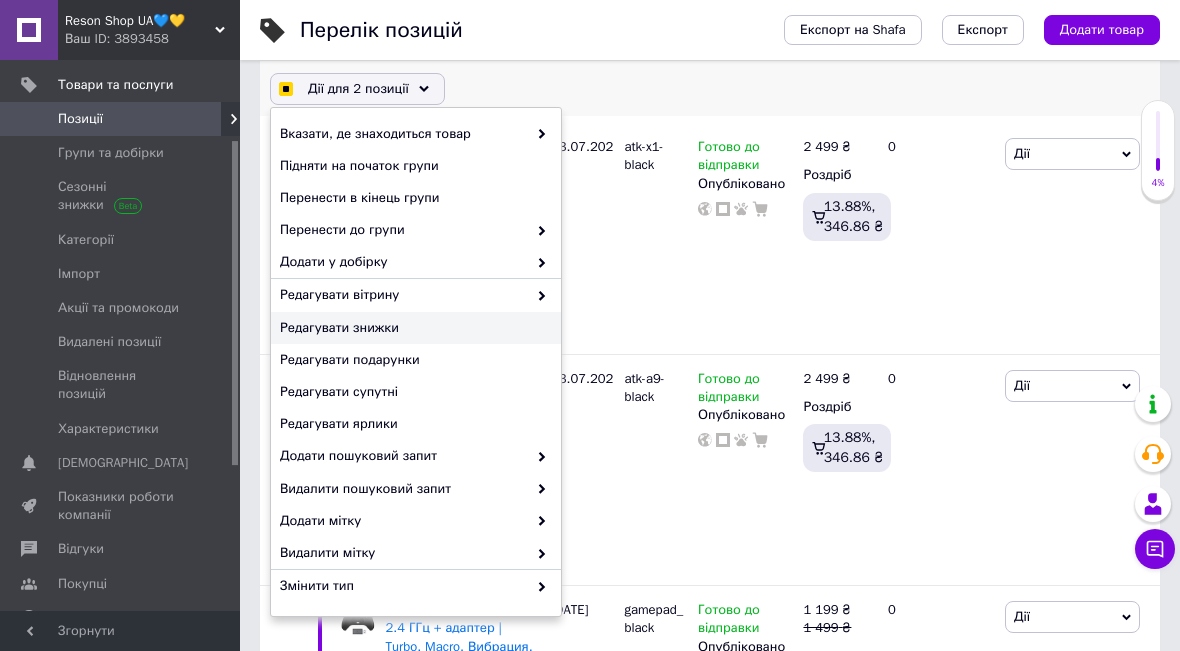 click on "Редагувати знижки" at bounding box center (416, 328) 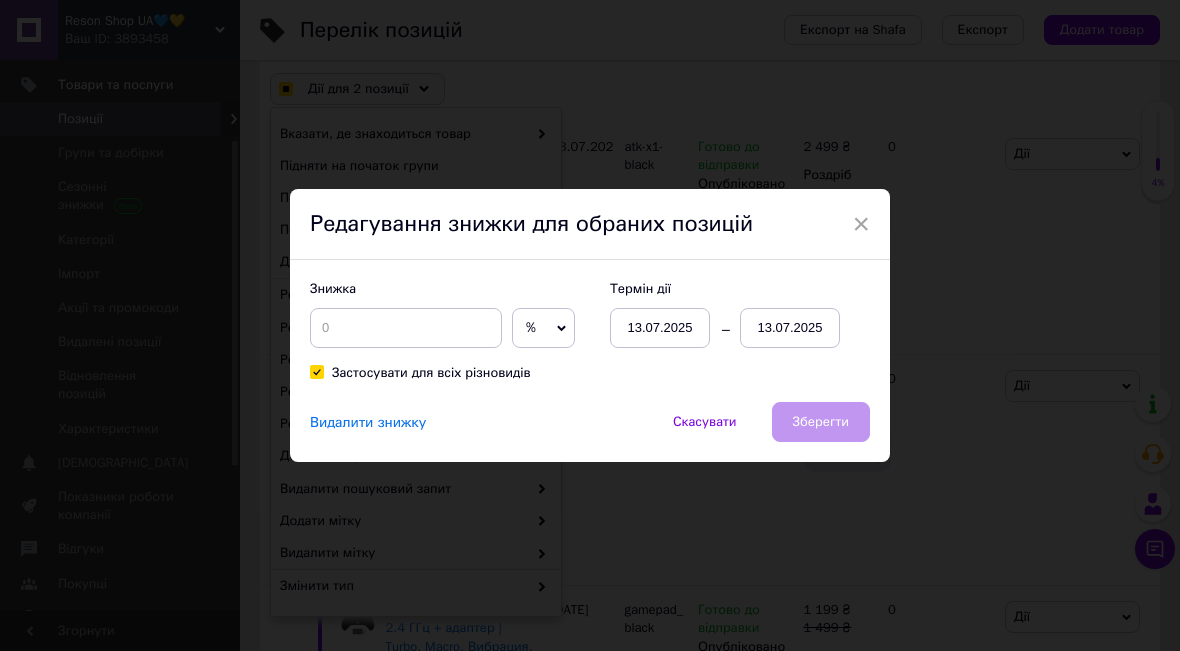 click on "13.07.2025" at bounding box center (790, 328) 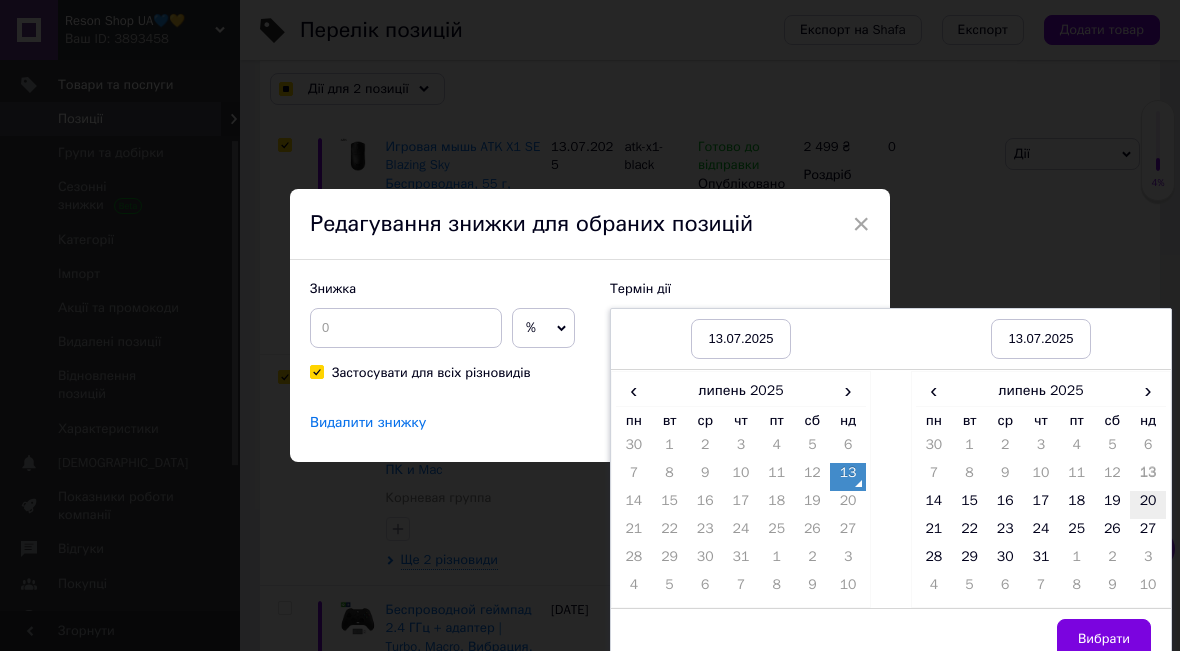 click on "20" at bounding box center (1148, 505) 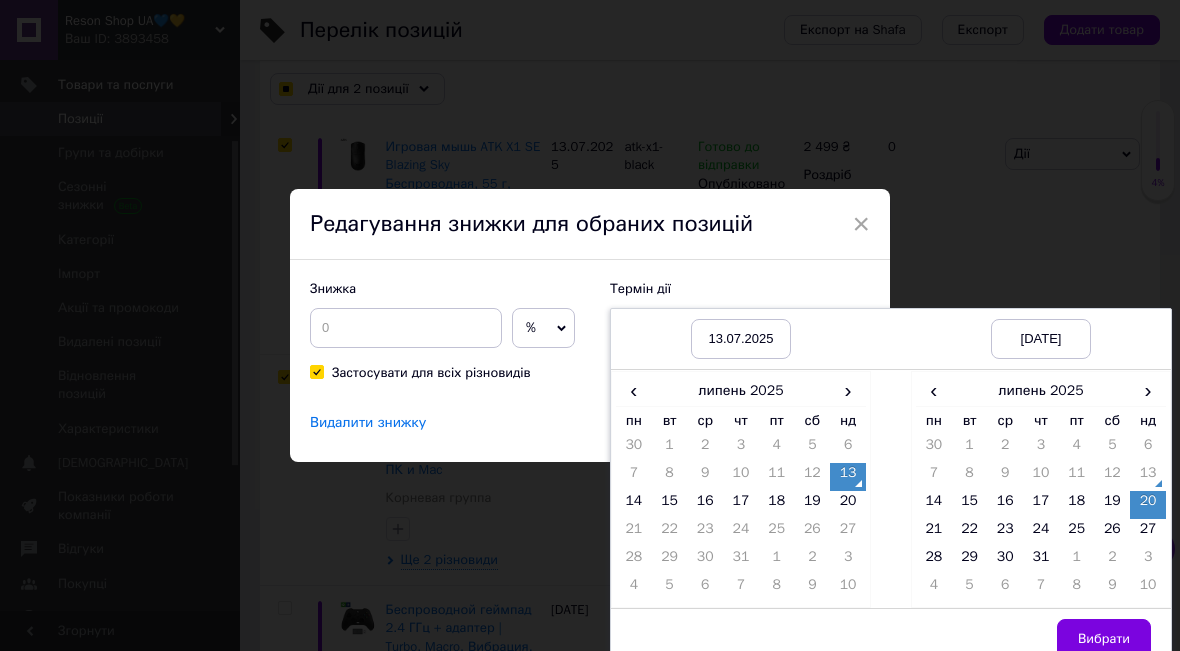 click on "Знижка % ₴ Термін дії [DATE] [DATE] [DATE] [DATE] ‹ липень 2025 › пн вт ср чт пт сб нд 30 1 2 3 4 5 6 7 8 9 10 11 12 13 14 15 16 17 18 19 20 21 22 23 24 25 26 27 28 29 30 31 1 2 3 4 5 6 7 8 9 10 ‹ липень 2025 › пн вт ср чт пт сб нд 30 1 2 3 4 5 6 7 8 9 10 11 12 13 14 15 16 17 18 19 20 21 22 23 24 25 26 27 28 29 30 31 1 2 3 4 5 6 7 8 9 10 Вибрати Застосувати для всіх різновидів" at bounding box center (590, 331) 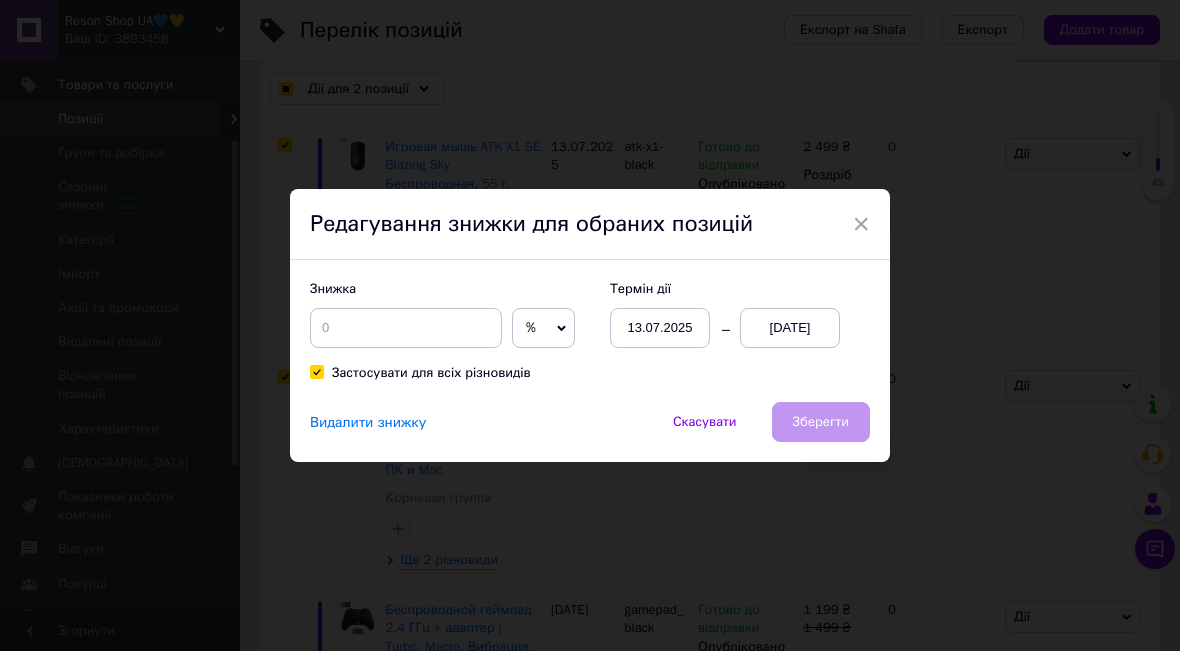 click on "%" at bounding box center (543, 328) 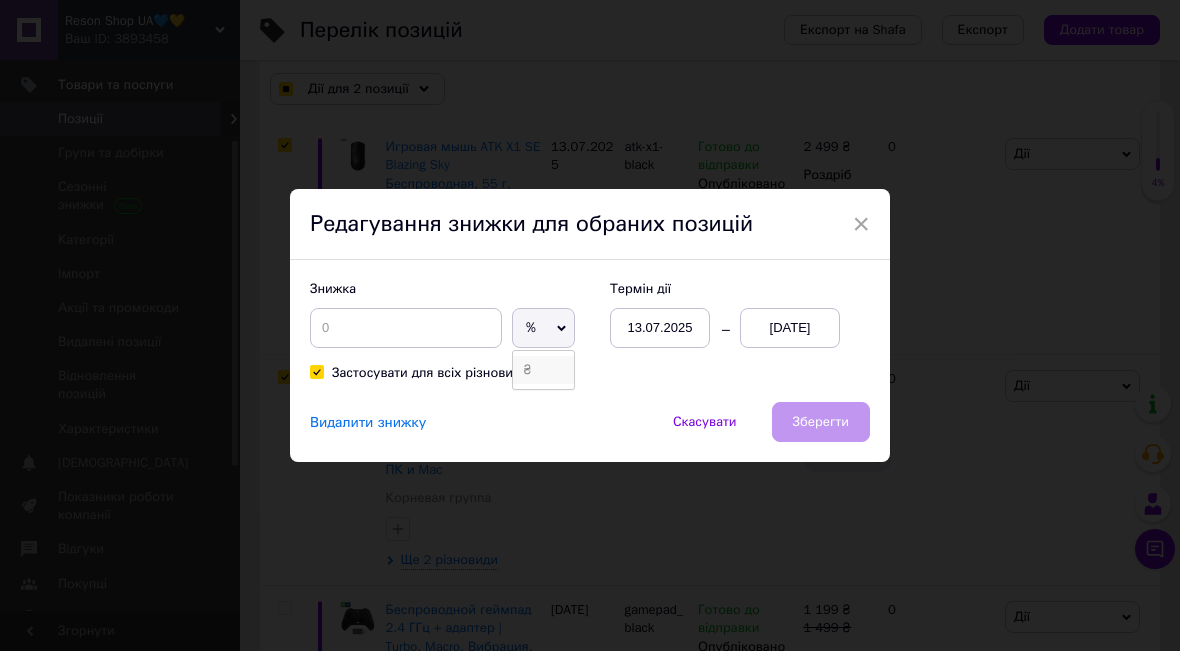 click on "₴" at bounding box center (543, 370) 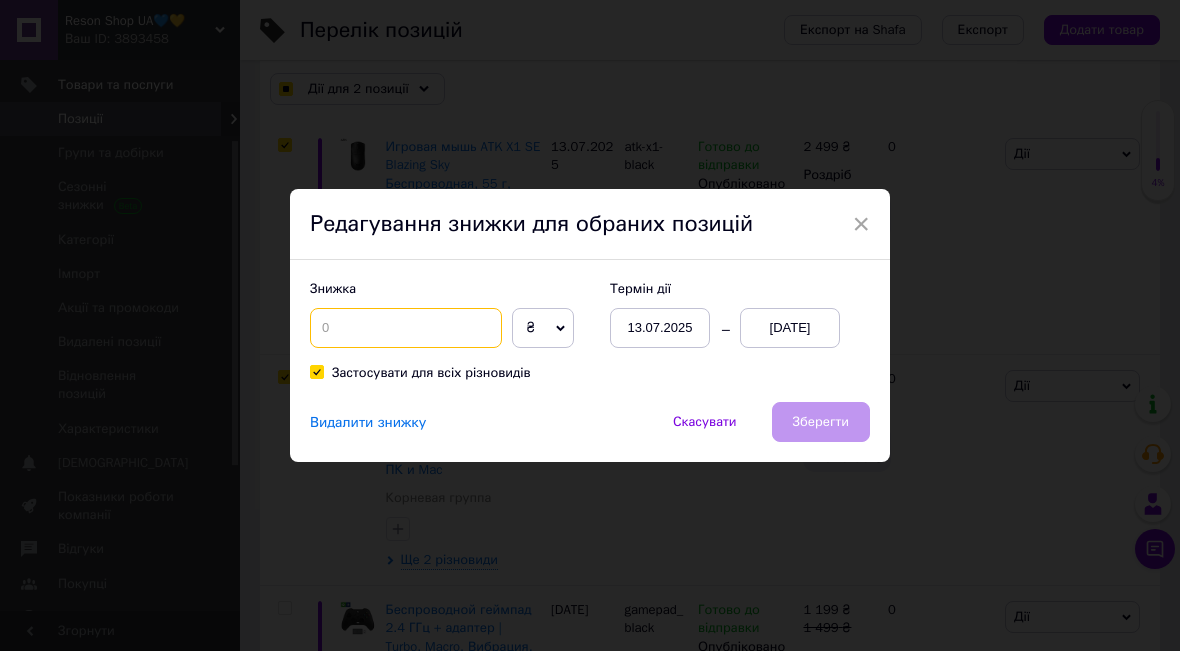 click at bounding box center [406, 328] 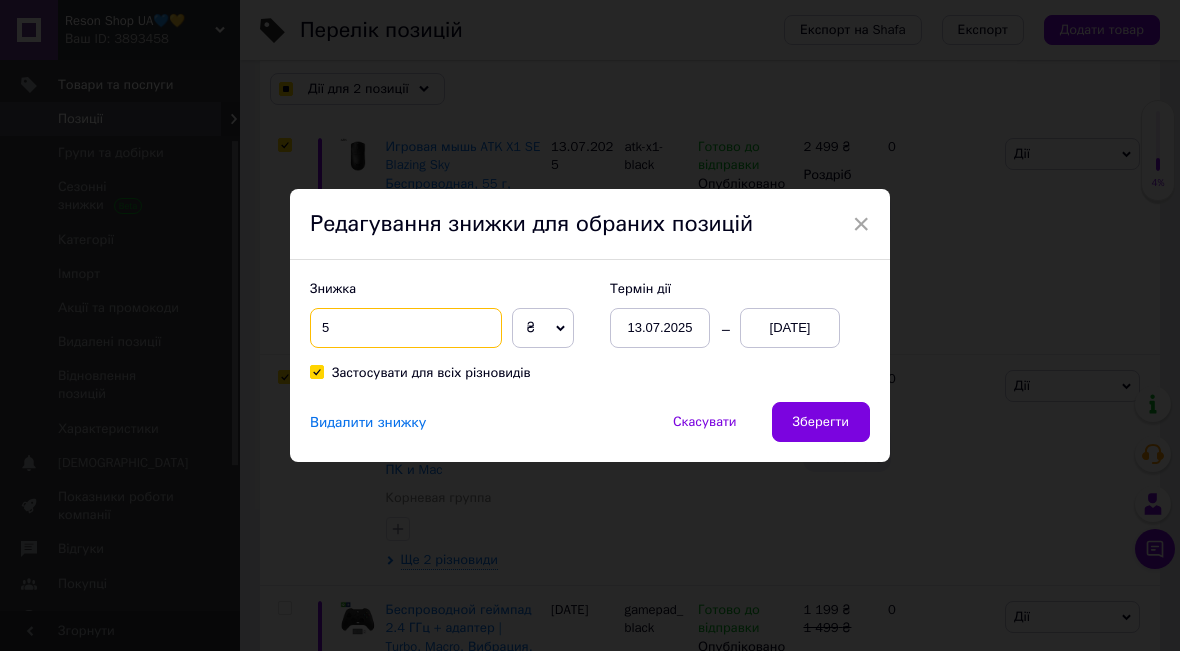 checkbox on "true" 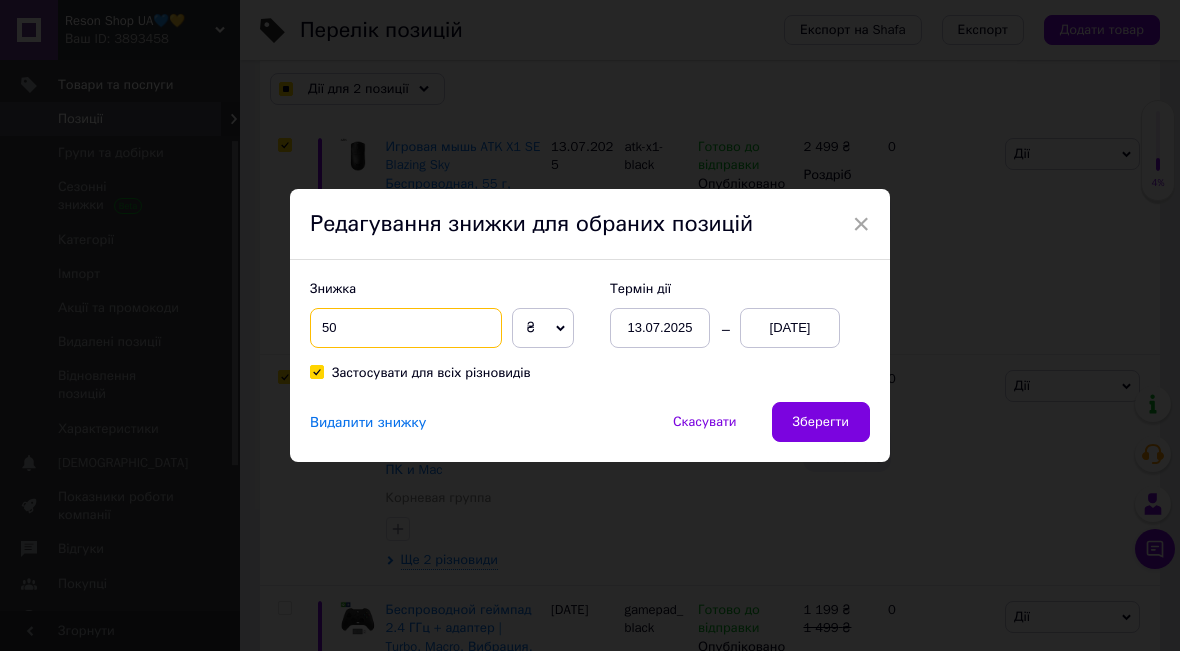 checkbox on "true" 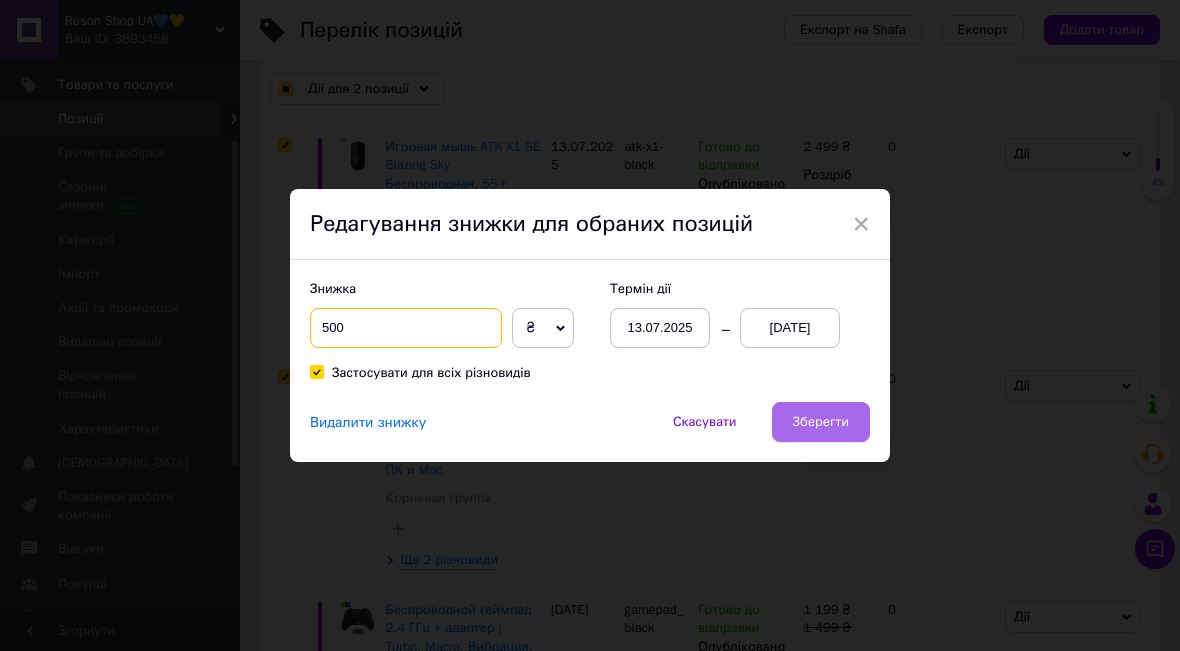 type on "500" 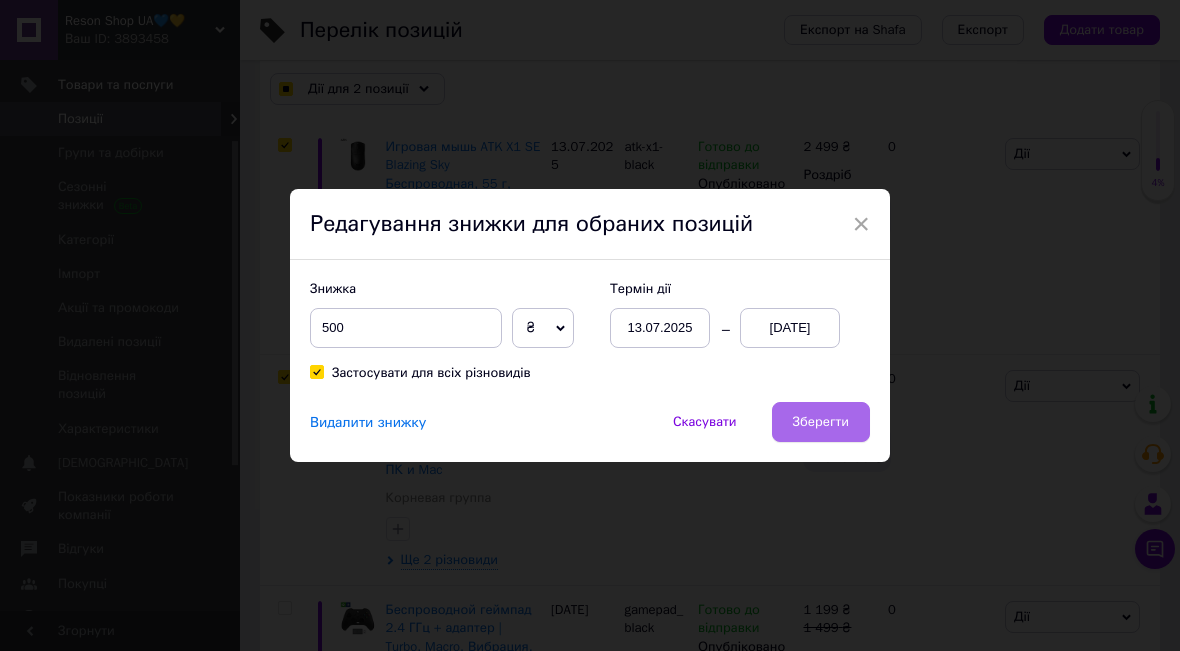 click on "Зберегти" at bounding box center (821, 422) 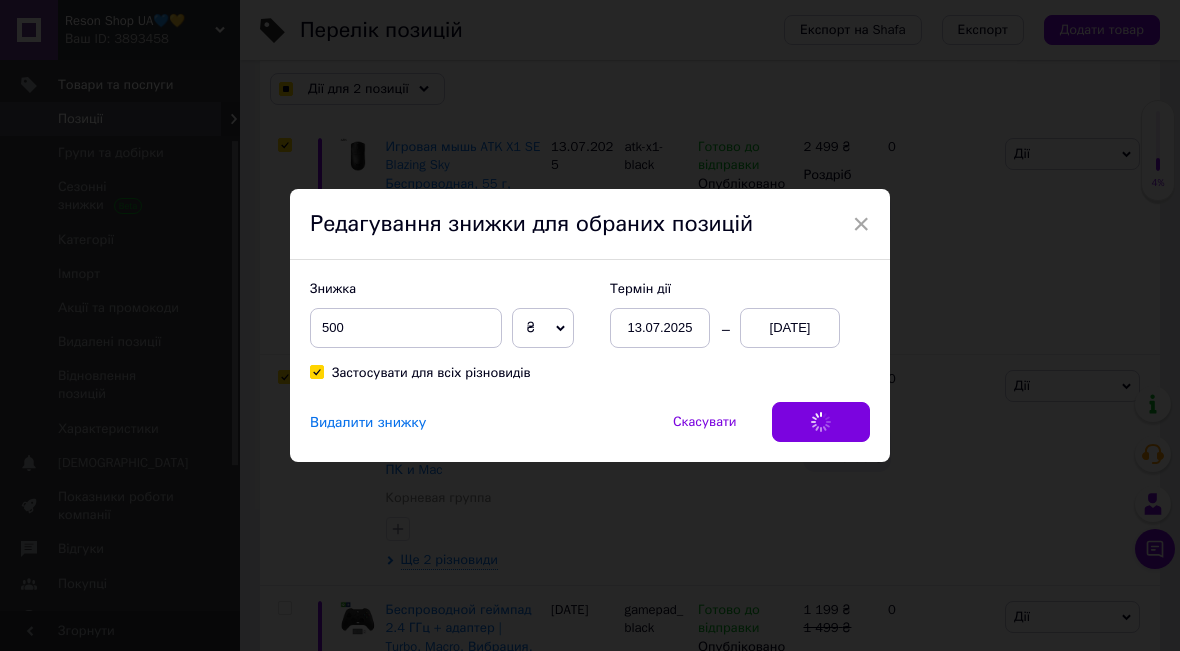 checkbox on "true" 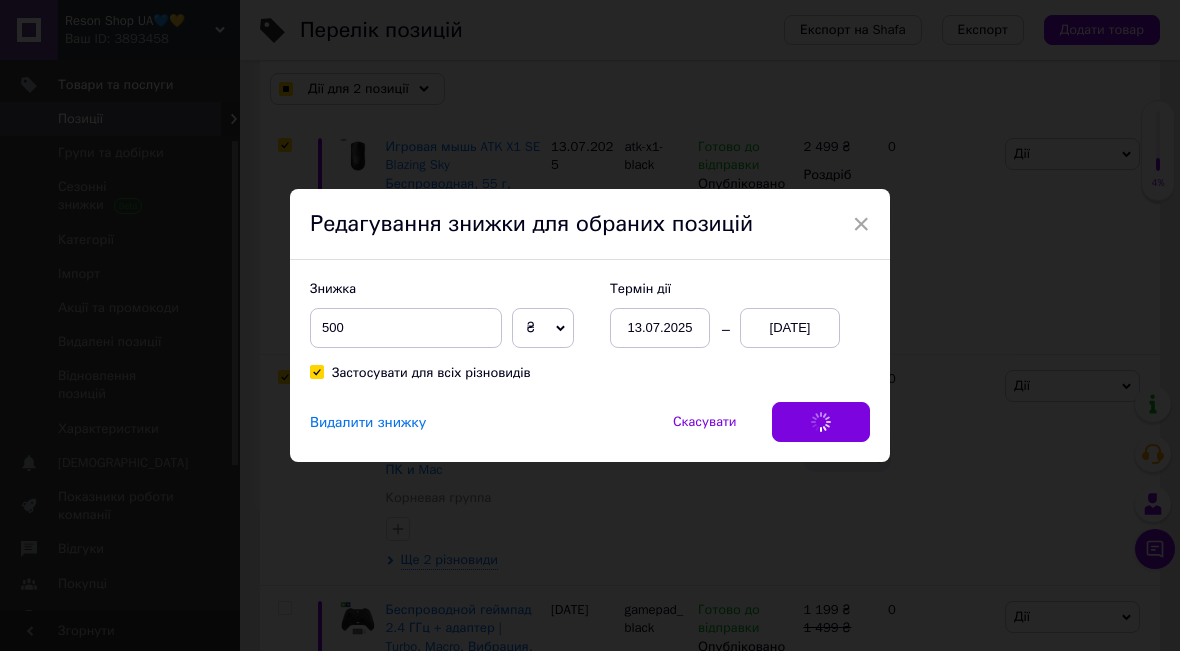 checkbox on "true" 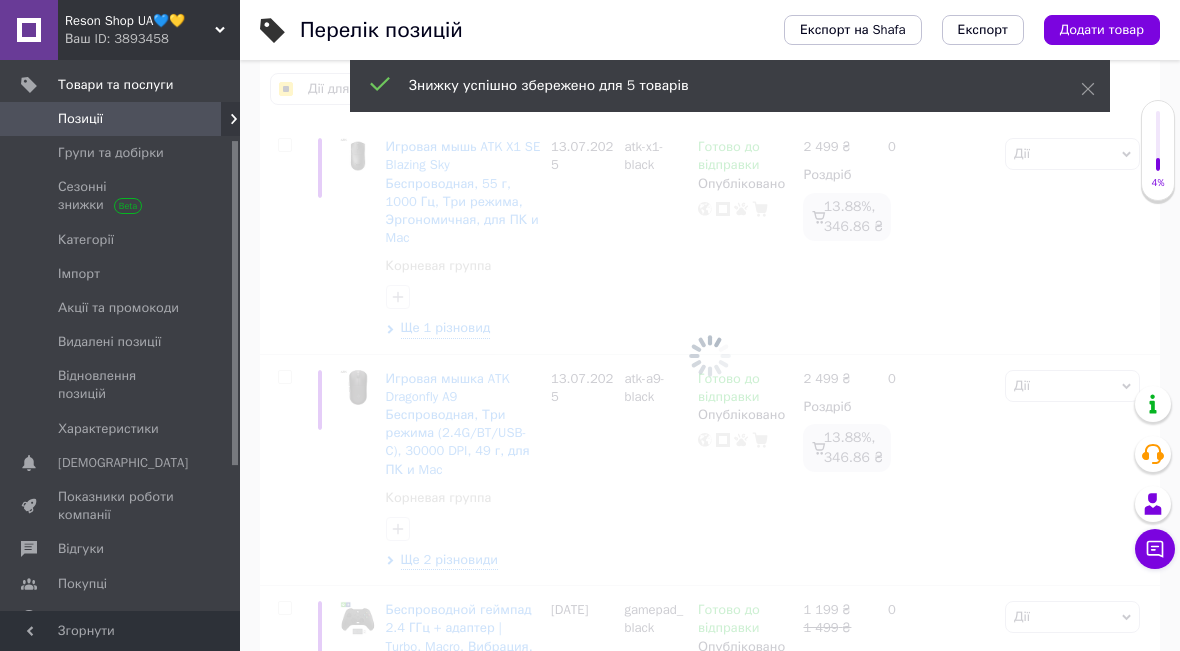 checkbox on "false" 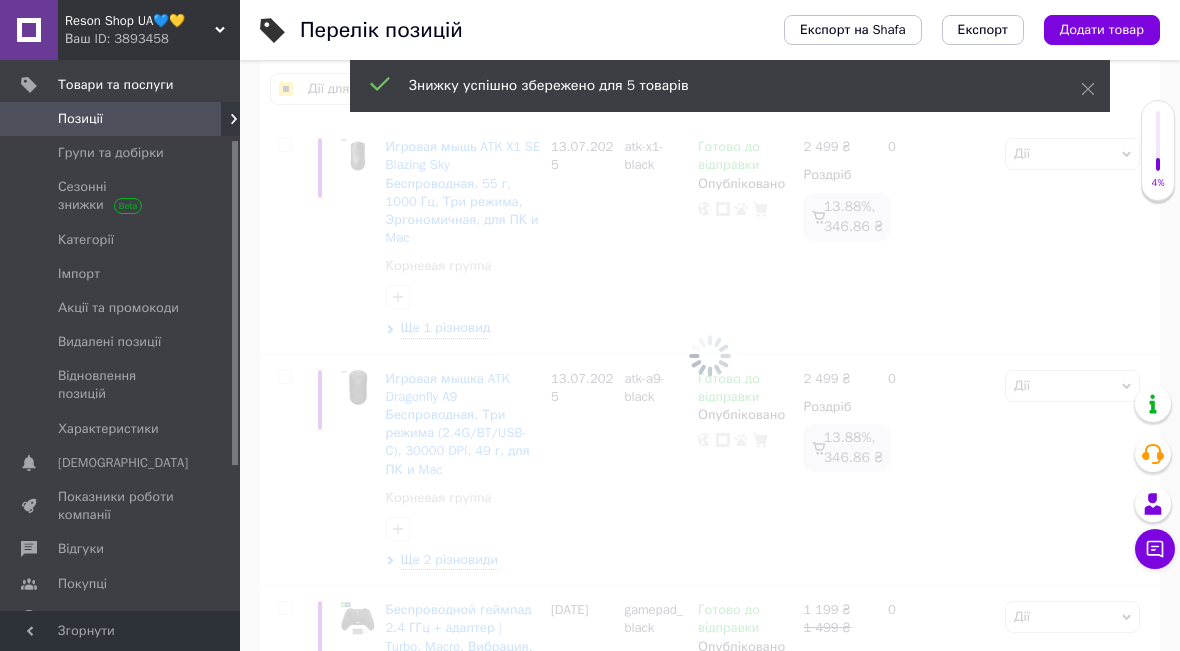 checkbox on "false" 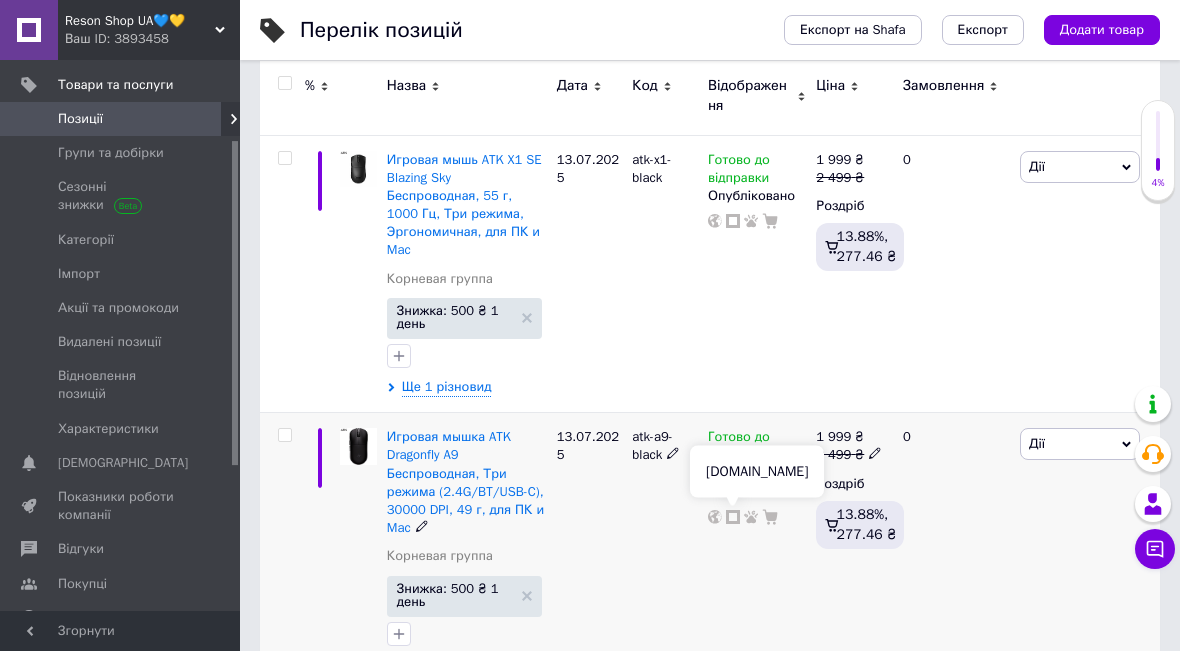 click 